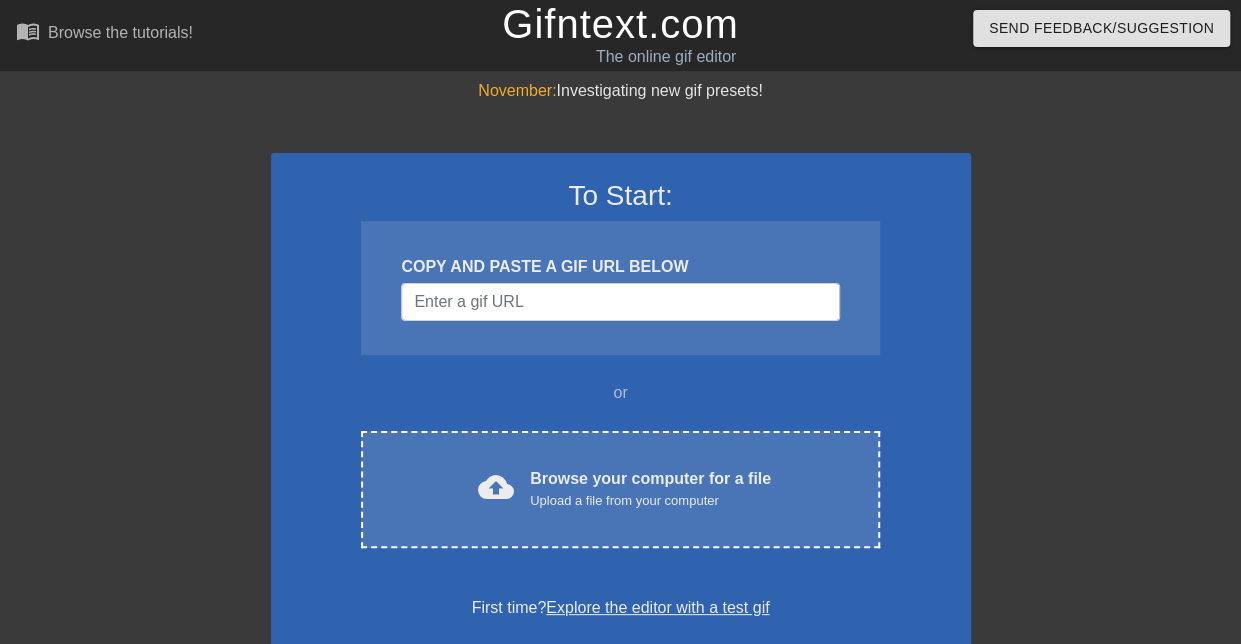 scroll, scrollTop: 300, scrollLeft: 0, axis: vertical 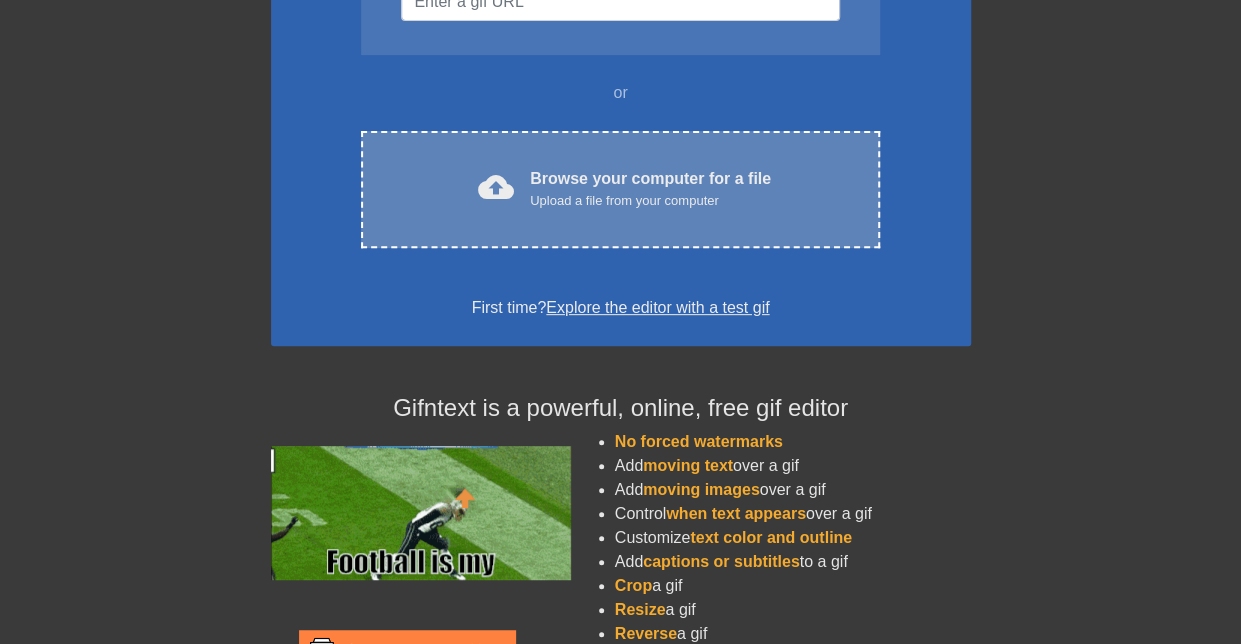 click on "cloud_upload" at bounding box center [492, 190] 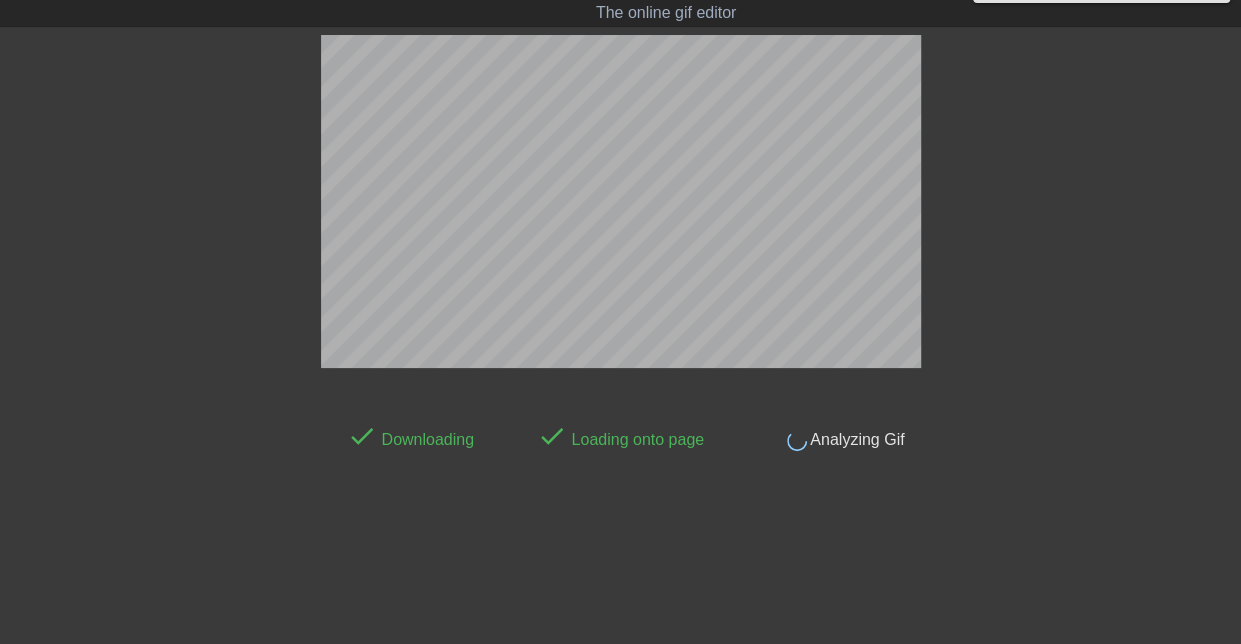 scroll, scrollTop: 49, scrollLeft: 0, axis: vertical 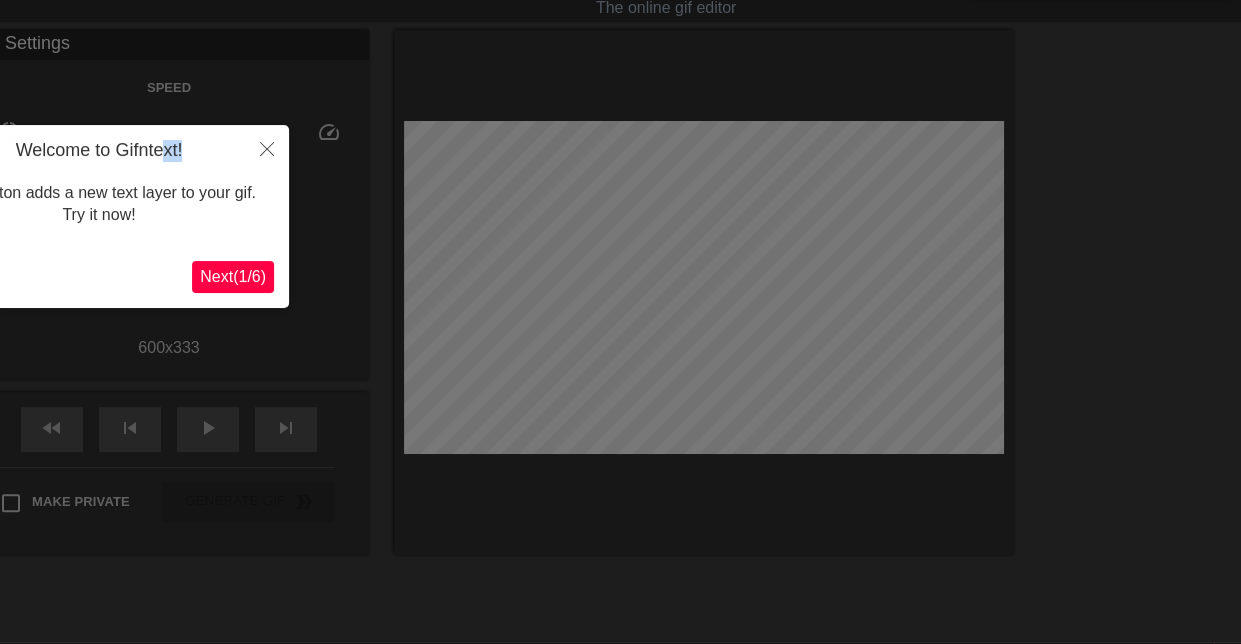 drag, startPoint x: 166, startPoint y: 148, endPoint x: 219, endPoint y: 156, distance: 53.600372 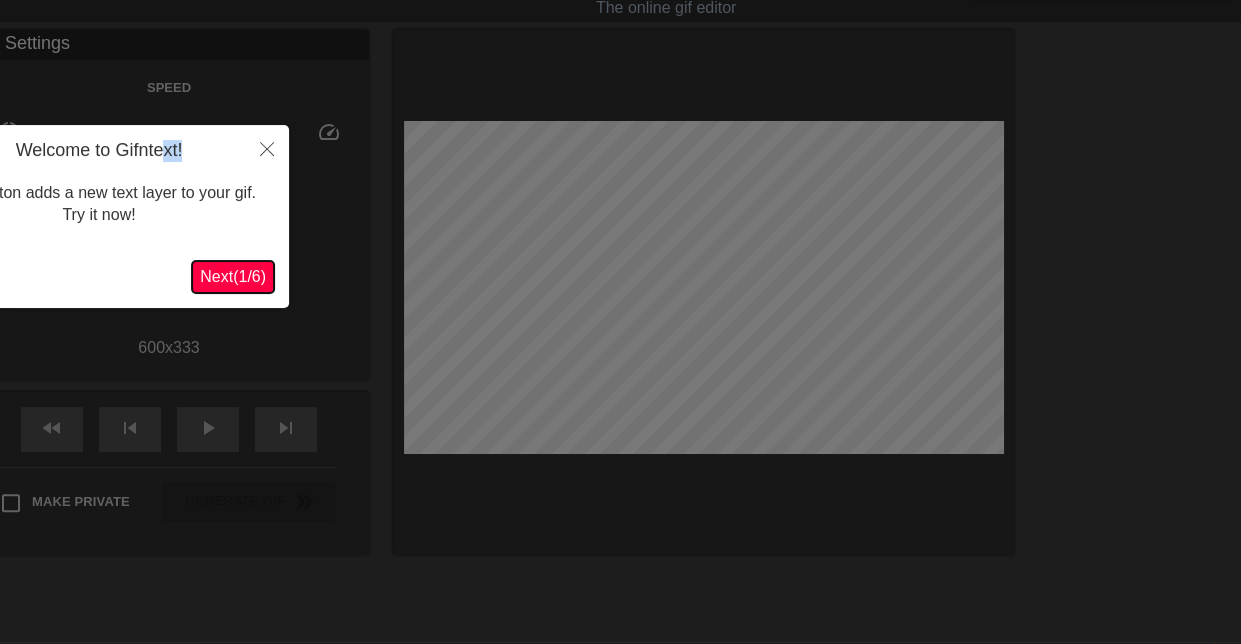 drag, startPoint x: 219, startPoint y: 156, endPoint x: 247, endPoint y: 274, distance: 121.27654 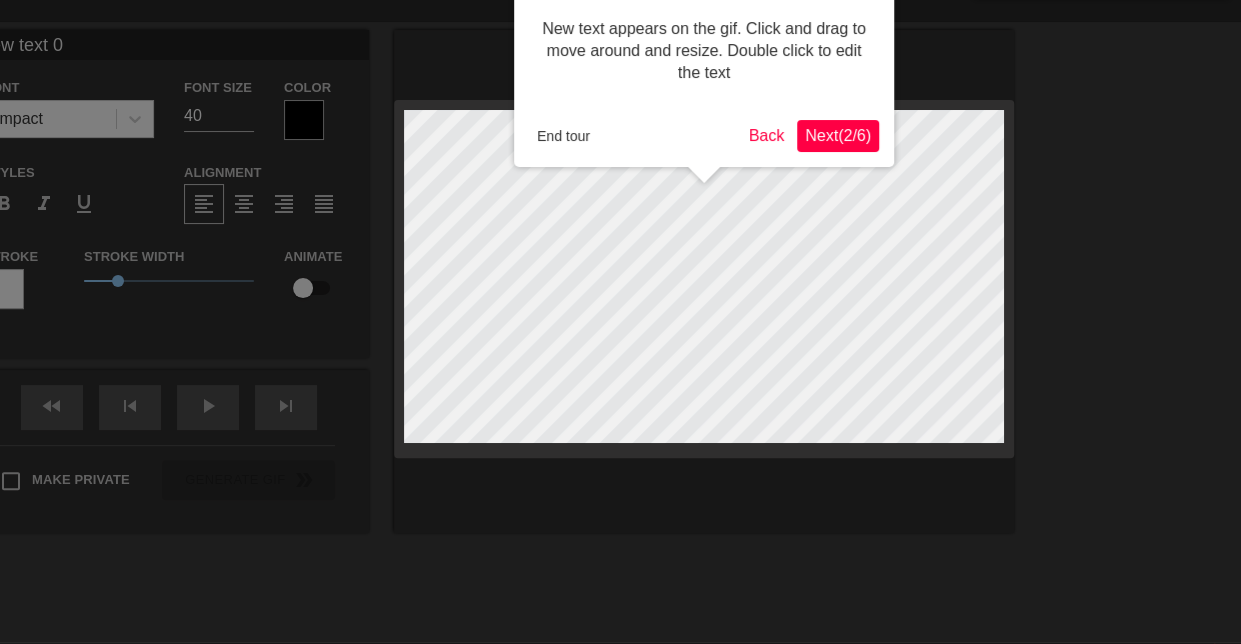 scroll, scrollTop: 0, scrollLeft: 0, axis: both 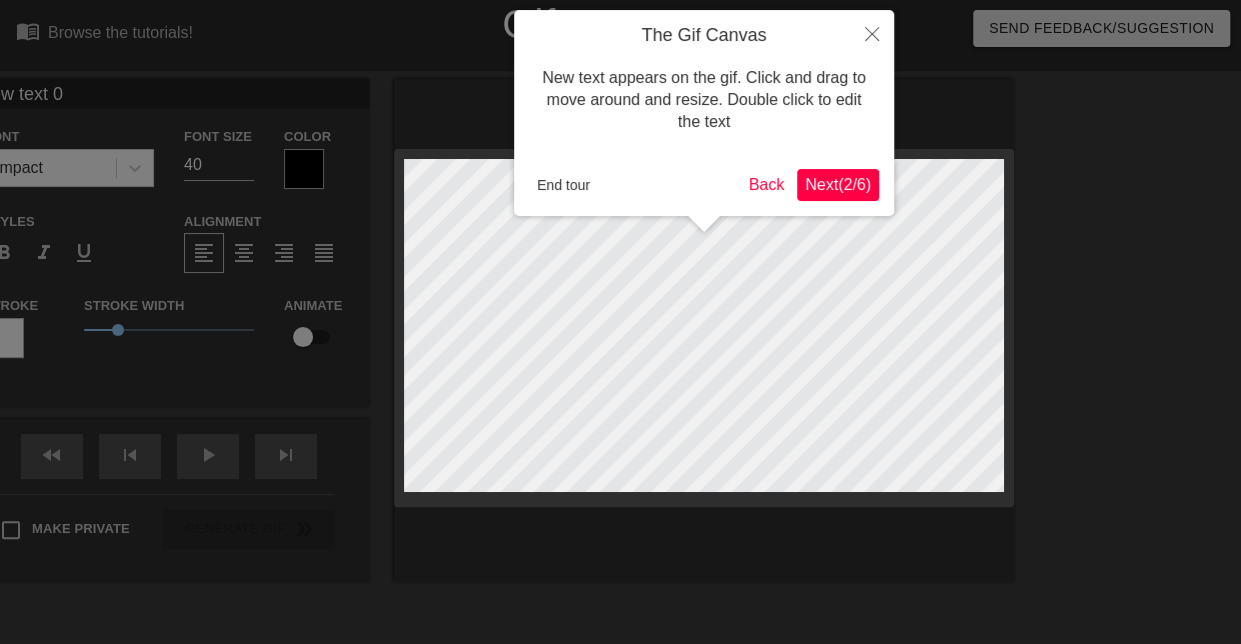 click at bounding box center (620, 406) 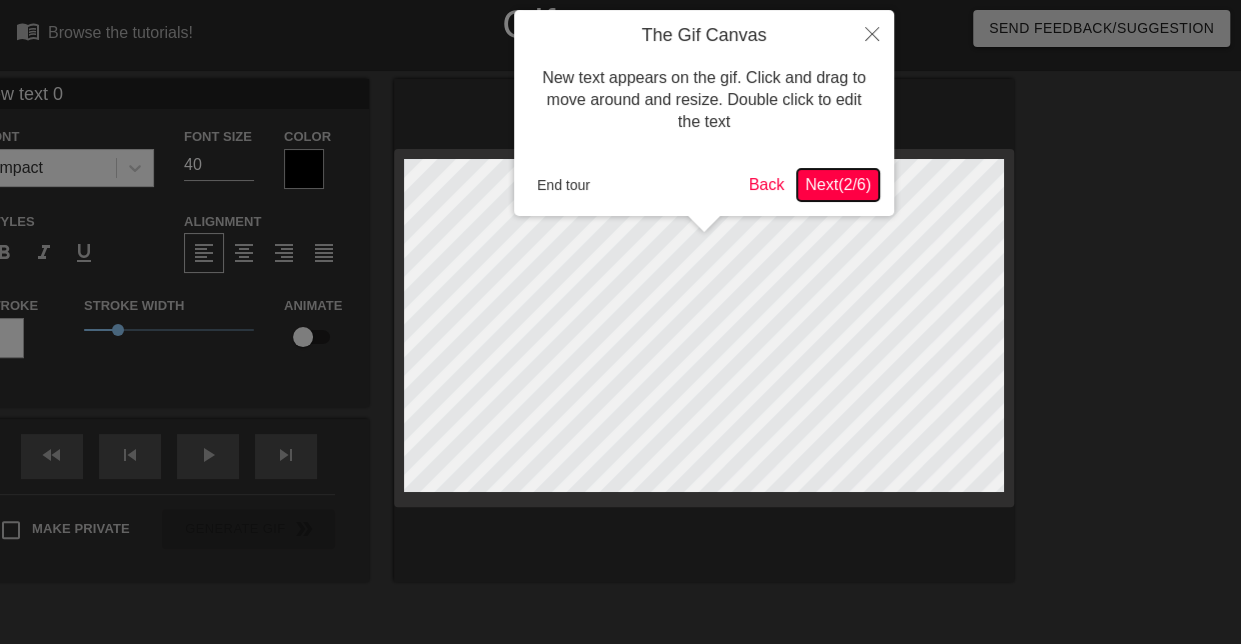 click on "Next  ( 2 / 6 )" at bounding box center (838, 184) 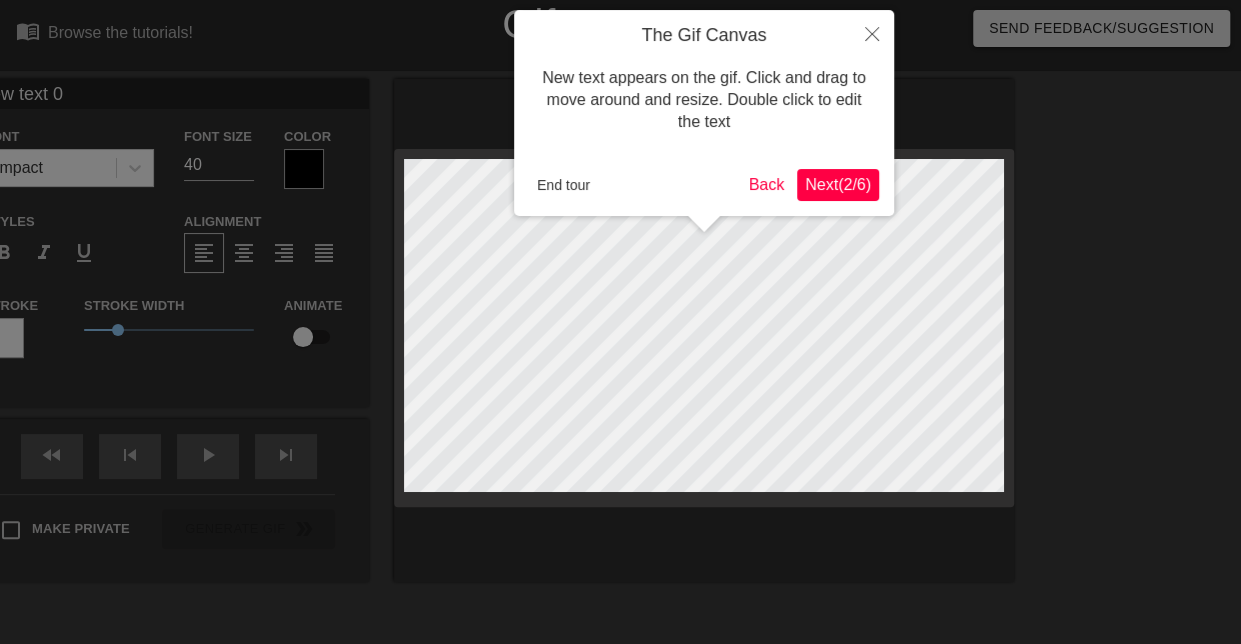 scroll, scrollTop: 49, scrollLeft: 0, axis: vertical 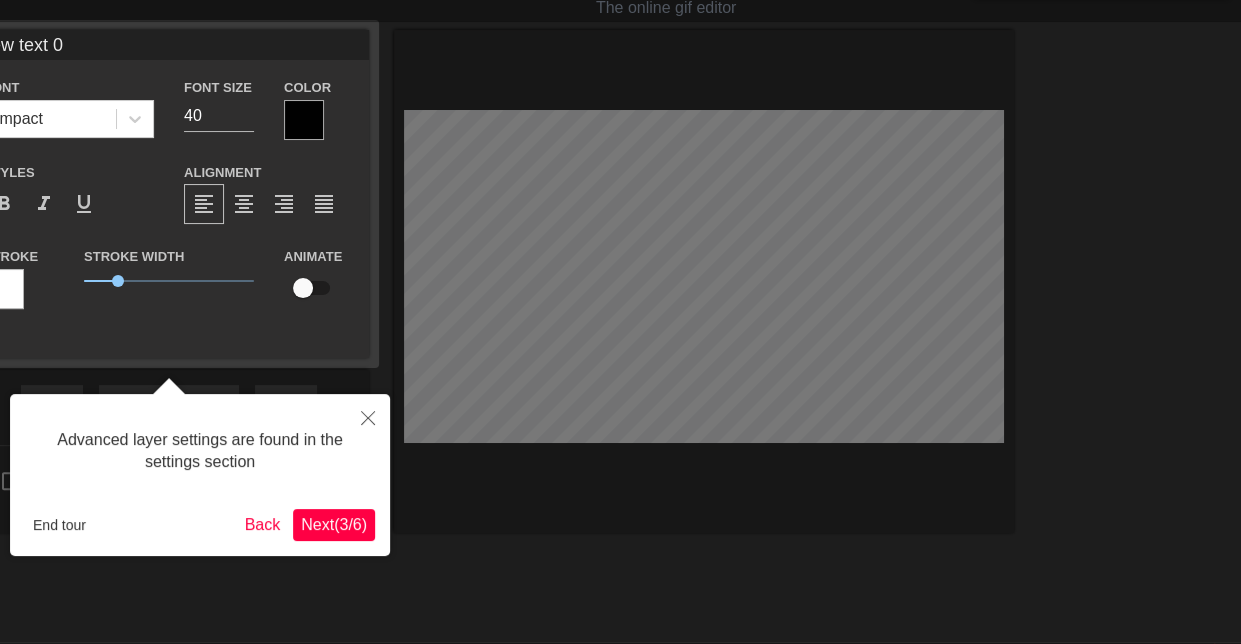 click on "Next  ( 3 / 6 )" at bounding box center (334, 525) 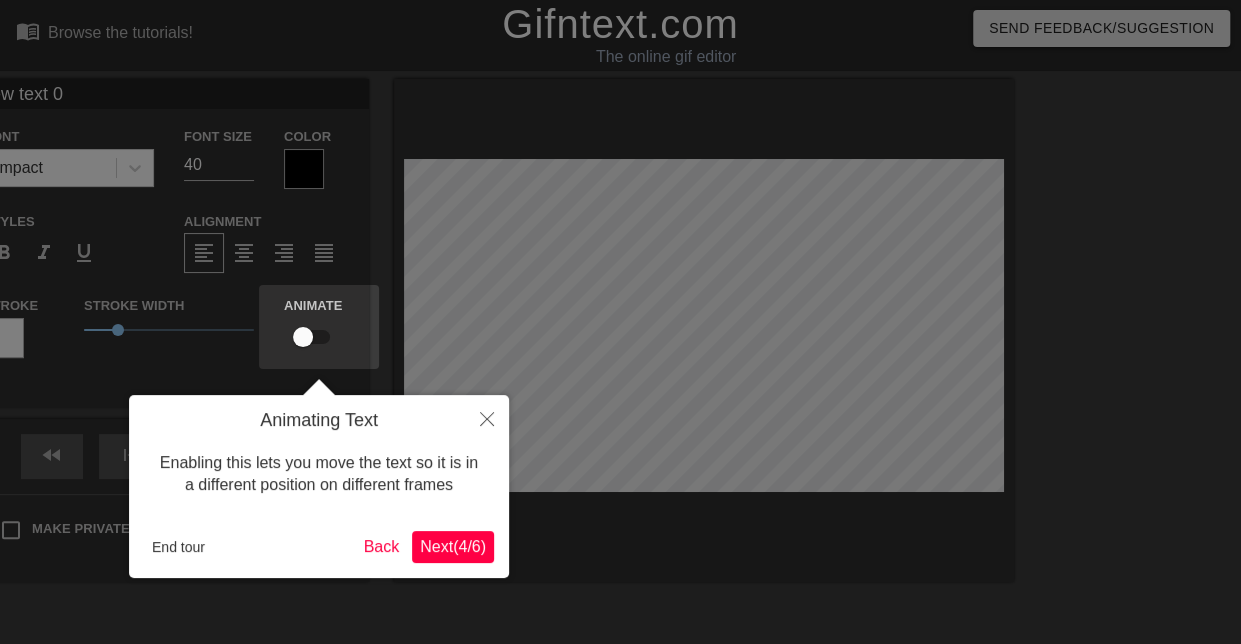 click on "Next  ( 4 / 6 )" at bounding box center (453, 546) 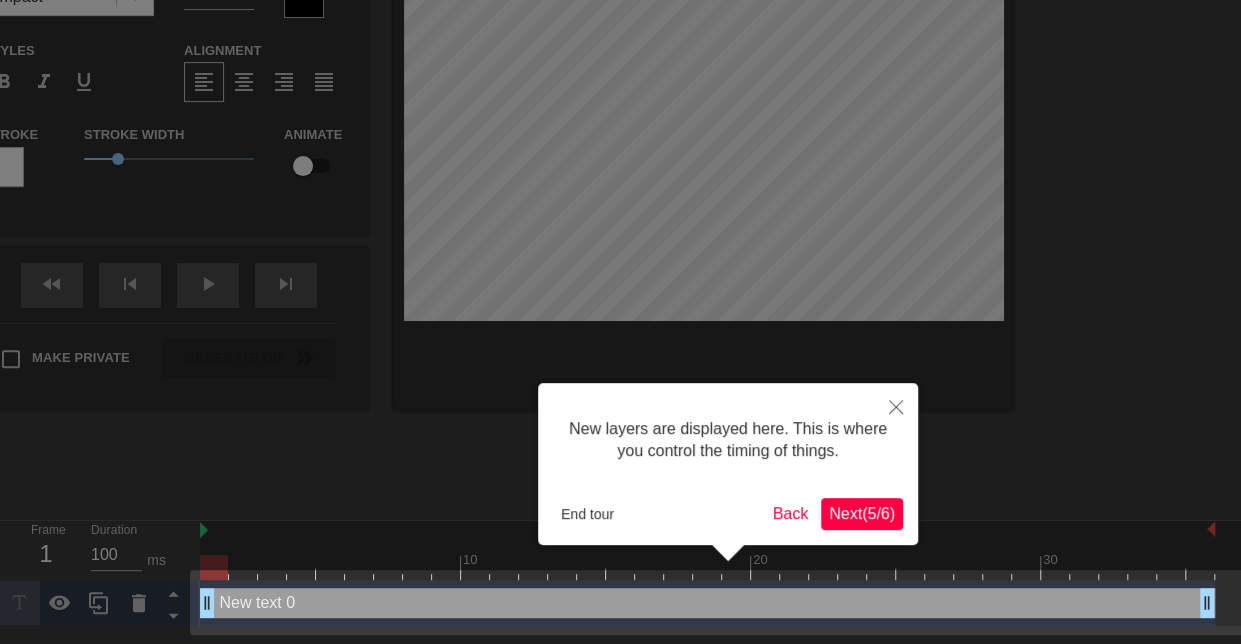 click on "Next  ( 5 / 6 )" at bounding box center (862, 513) 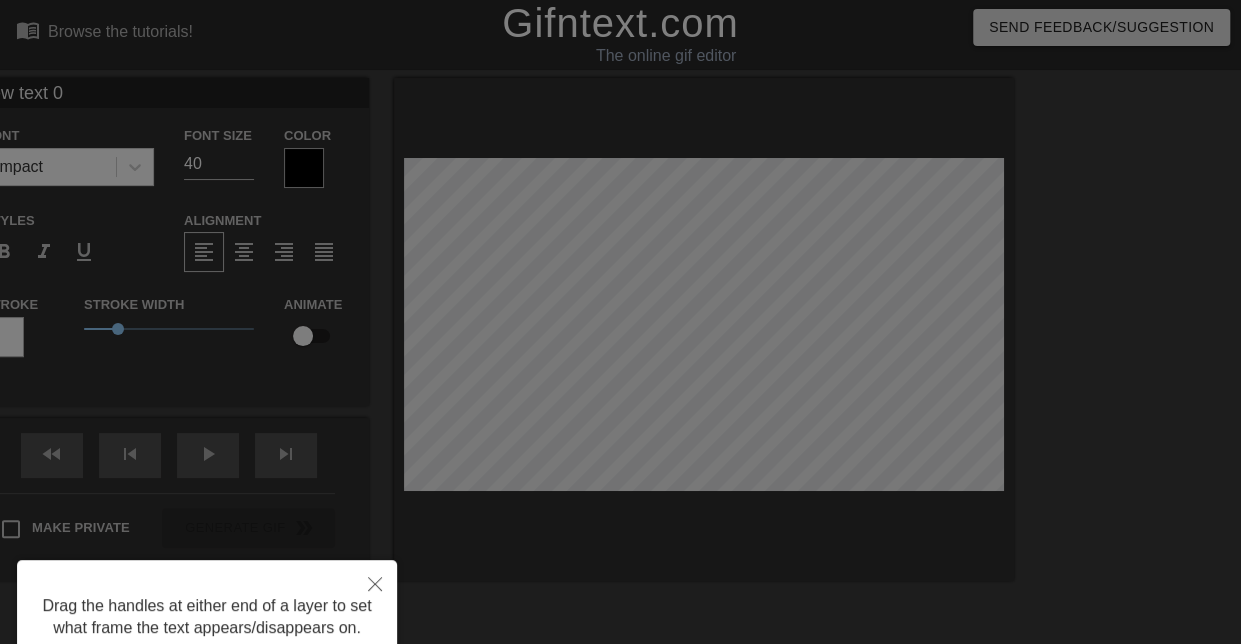 scroll, scrollTop: 0, scrollLeft: 0, axis: both 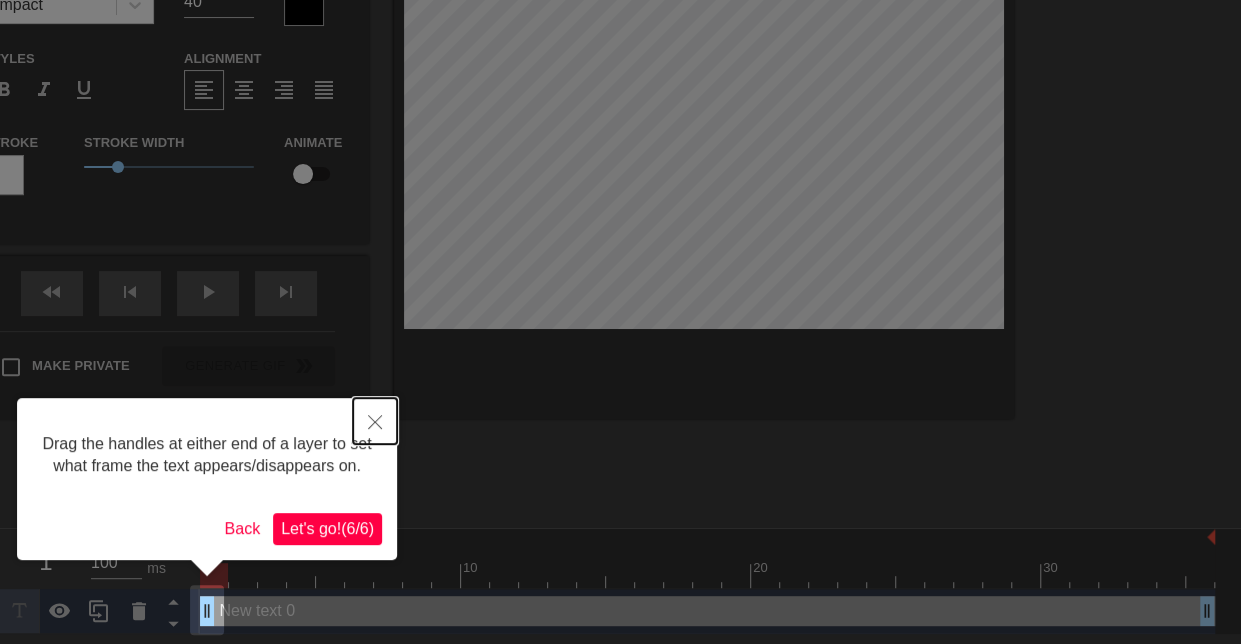 click at bounding box center (375, 421) 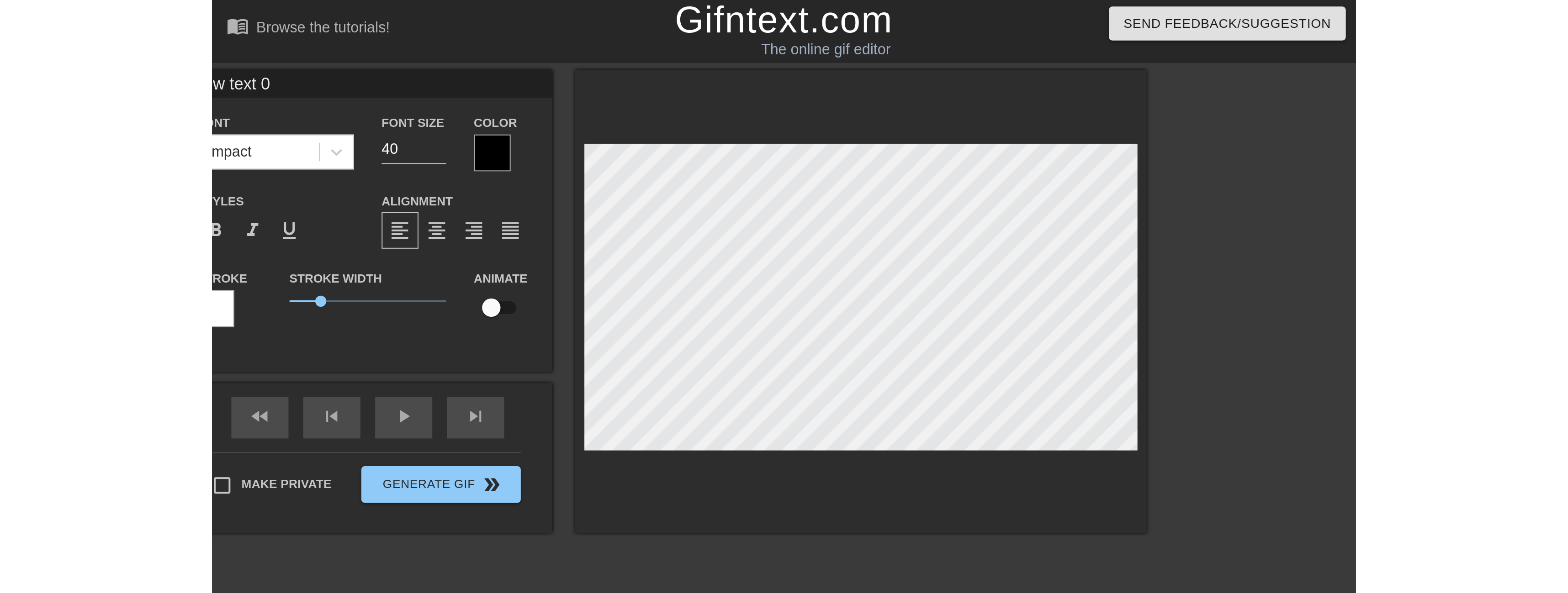 scroll, scrollTop: 0, scrollLeft: 0, axis: both 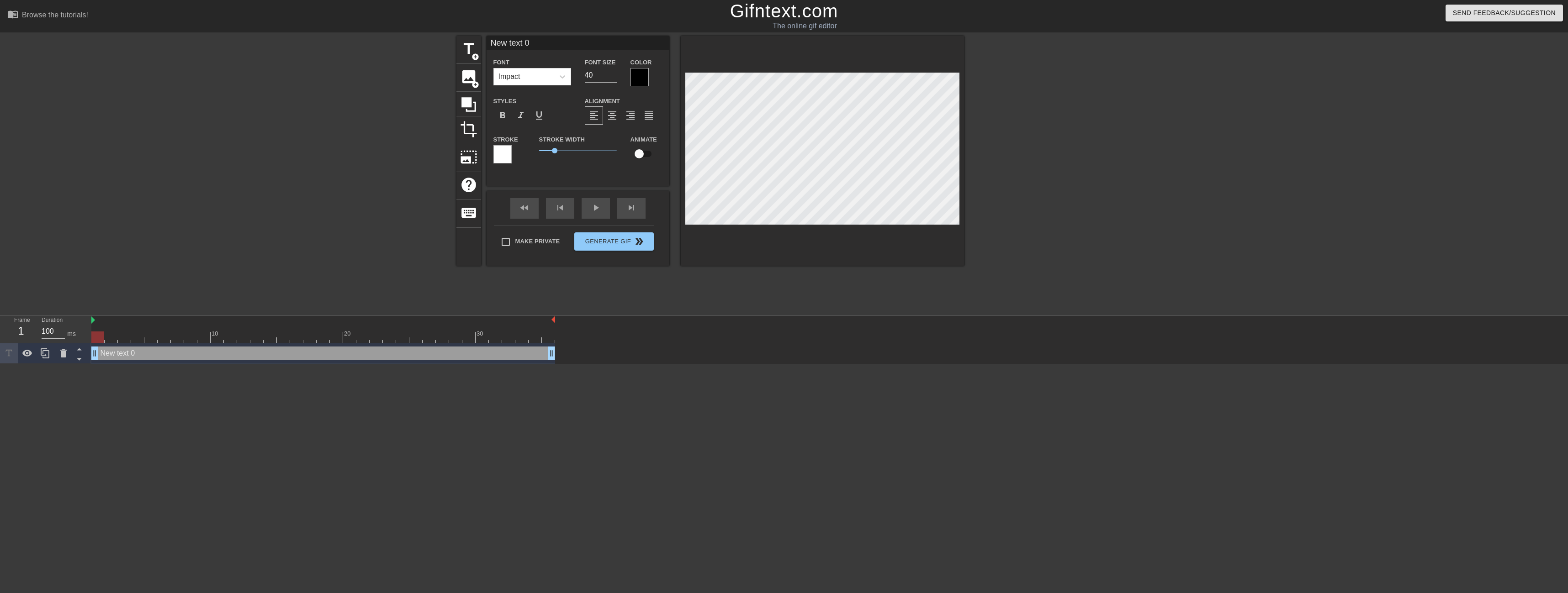type on "New txt 0" 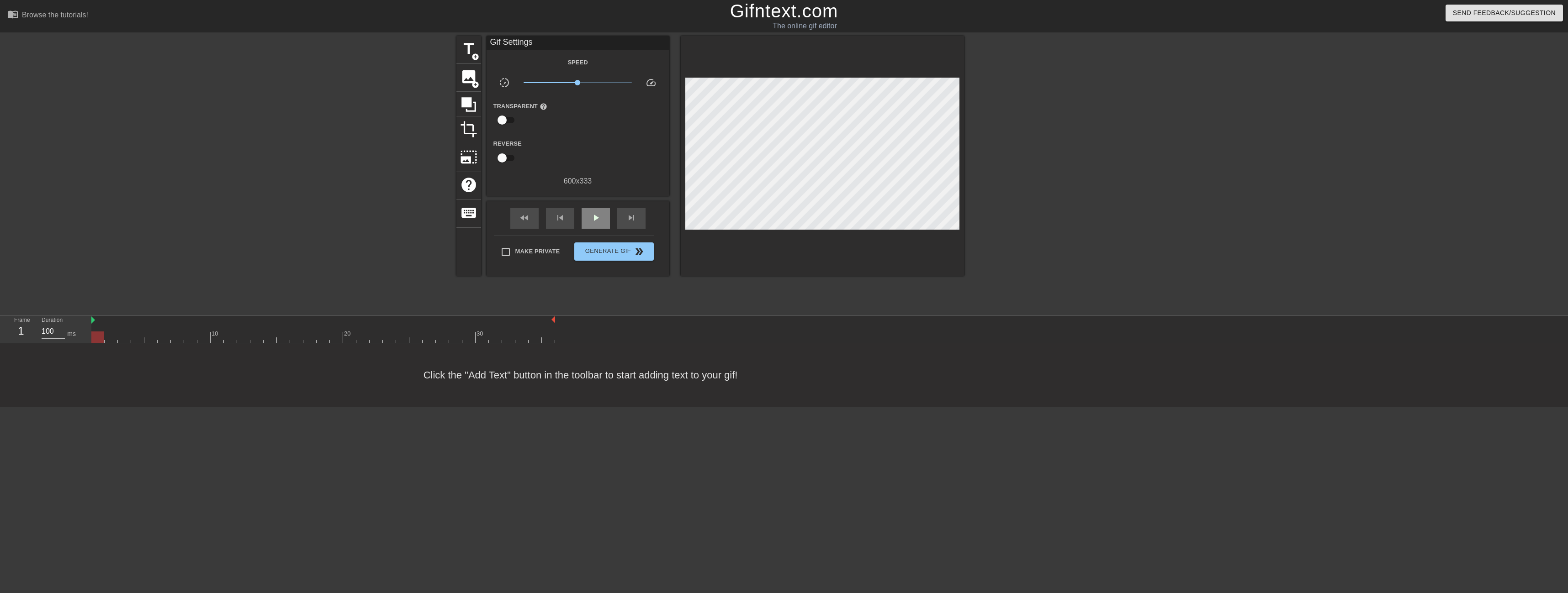 click on "play_arrow" at bounding box center [596, 218] 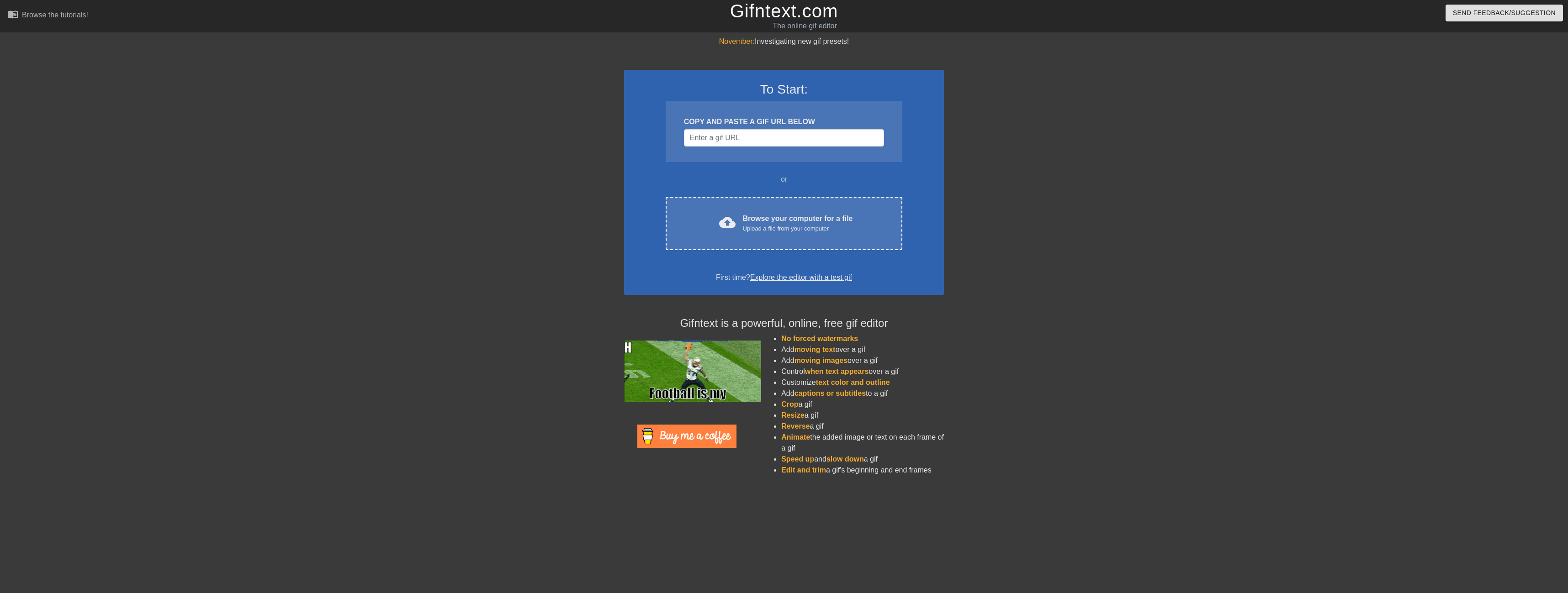 scroll, scrollTop: 0, scrollLeft: 0, axis: both 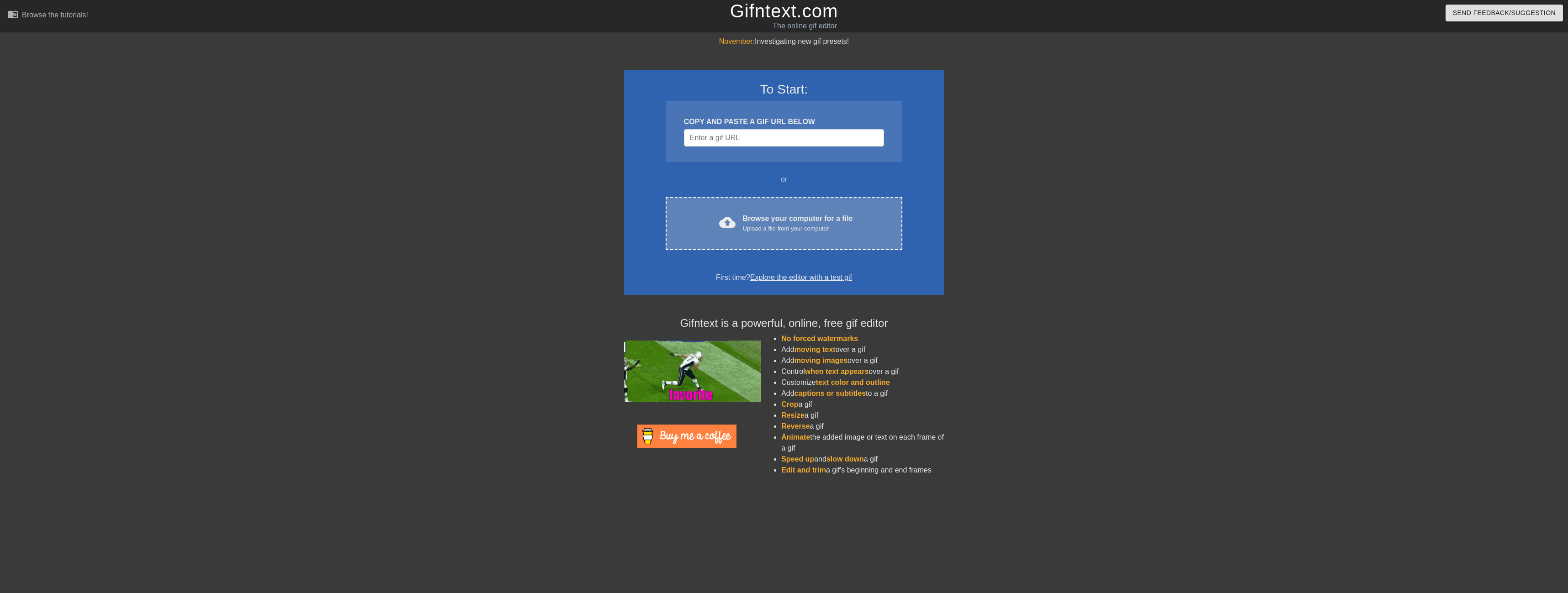 click on "Browse your computer for a file Upload a file from your computer" at bounding box center (798, 223) 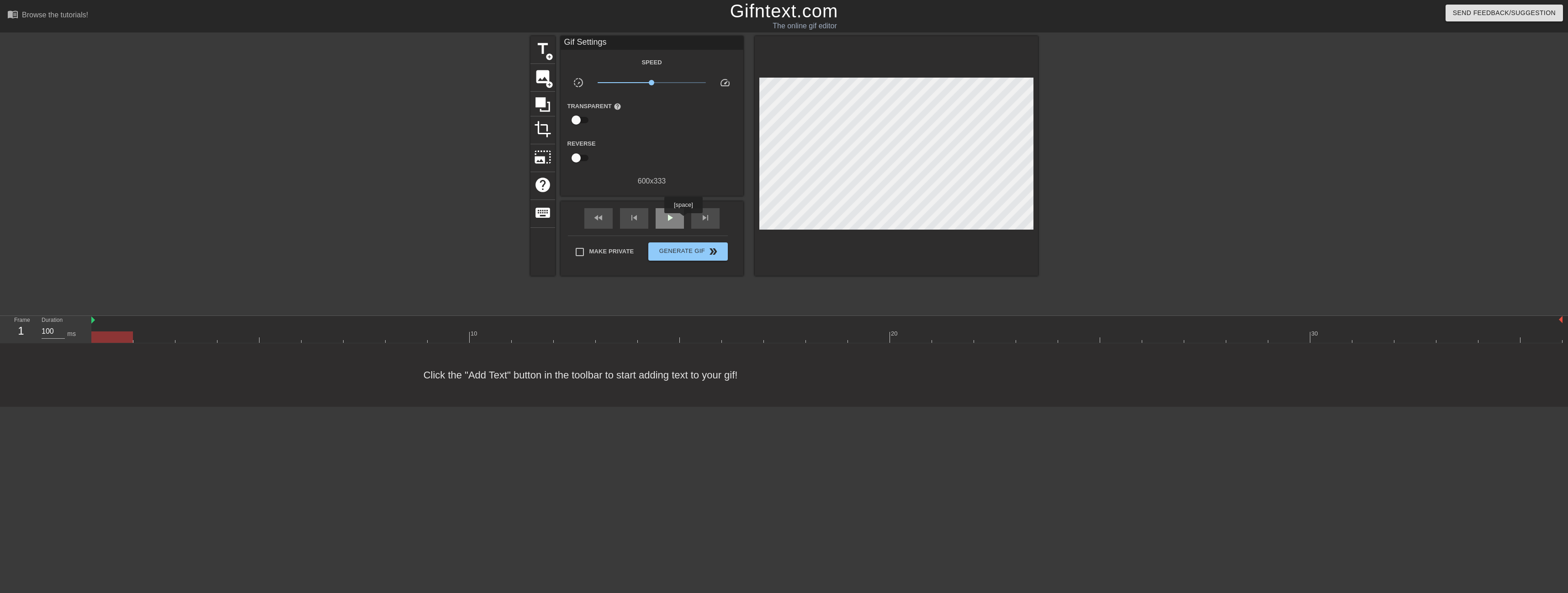 click on "play_arrow" at bounding box center [670, 218] 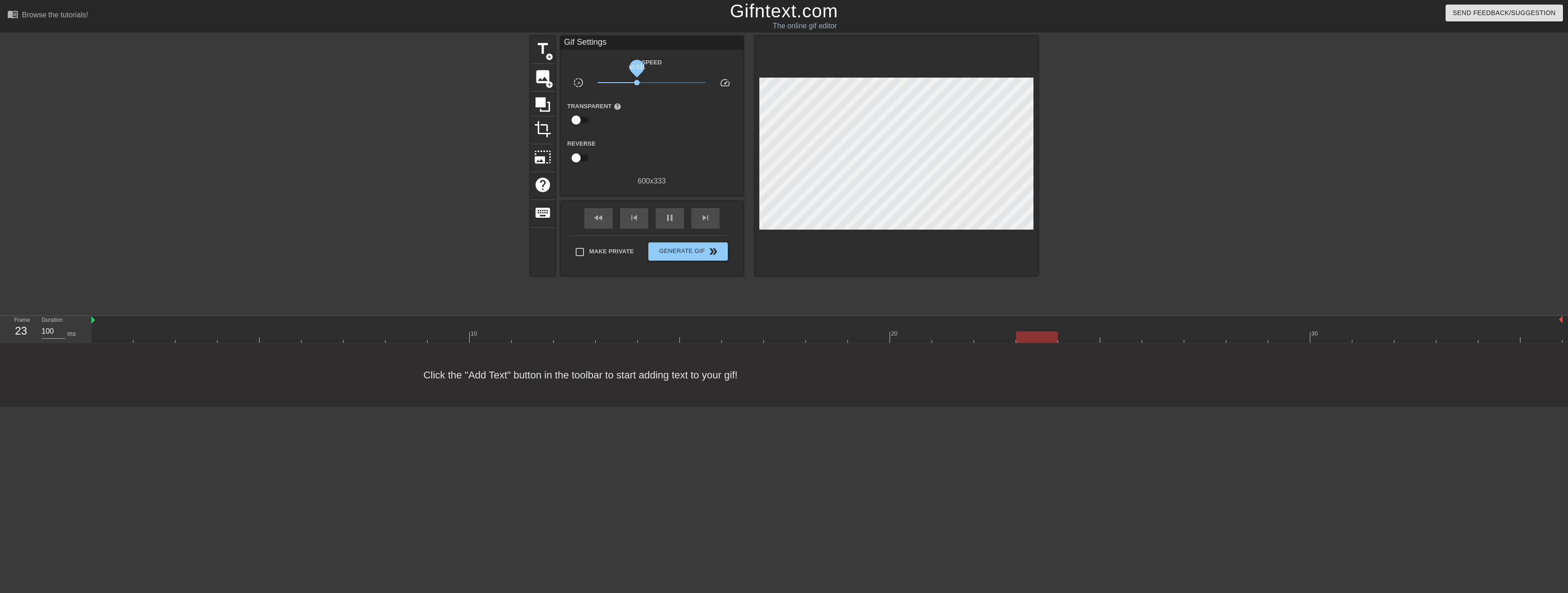 drag, startPoint x: 649, startPoint y: 84, endPoint x: 637, endPoint y: 84, distance: 12 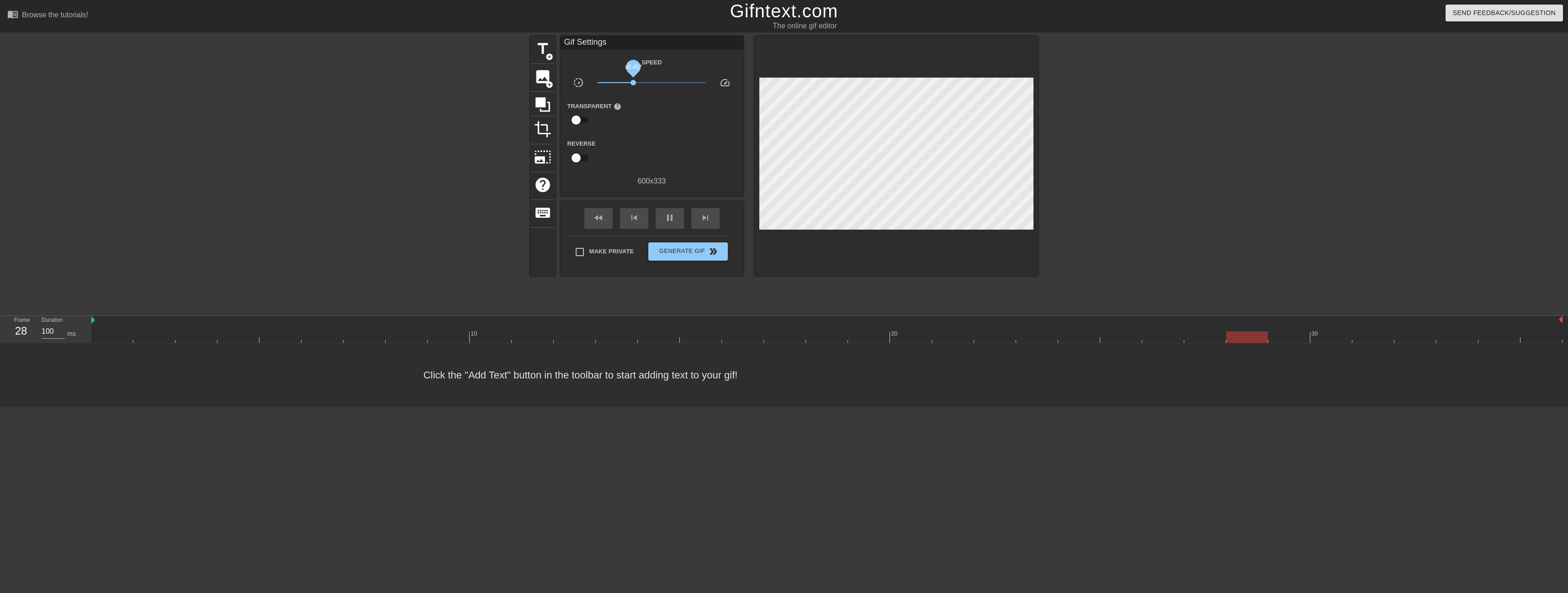 click on "x0.457" at bounding box center [633, 83] 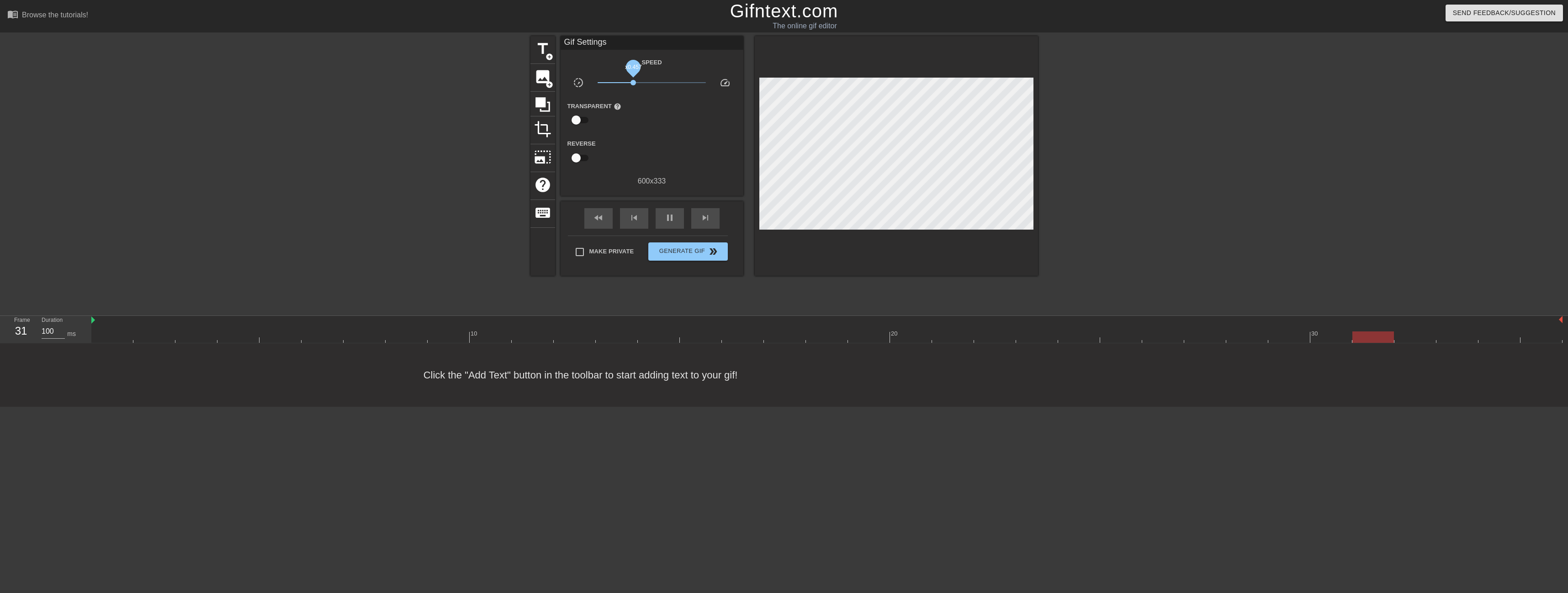 click on "x0.457" at bounding box center (633, 83) 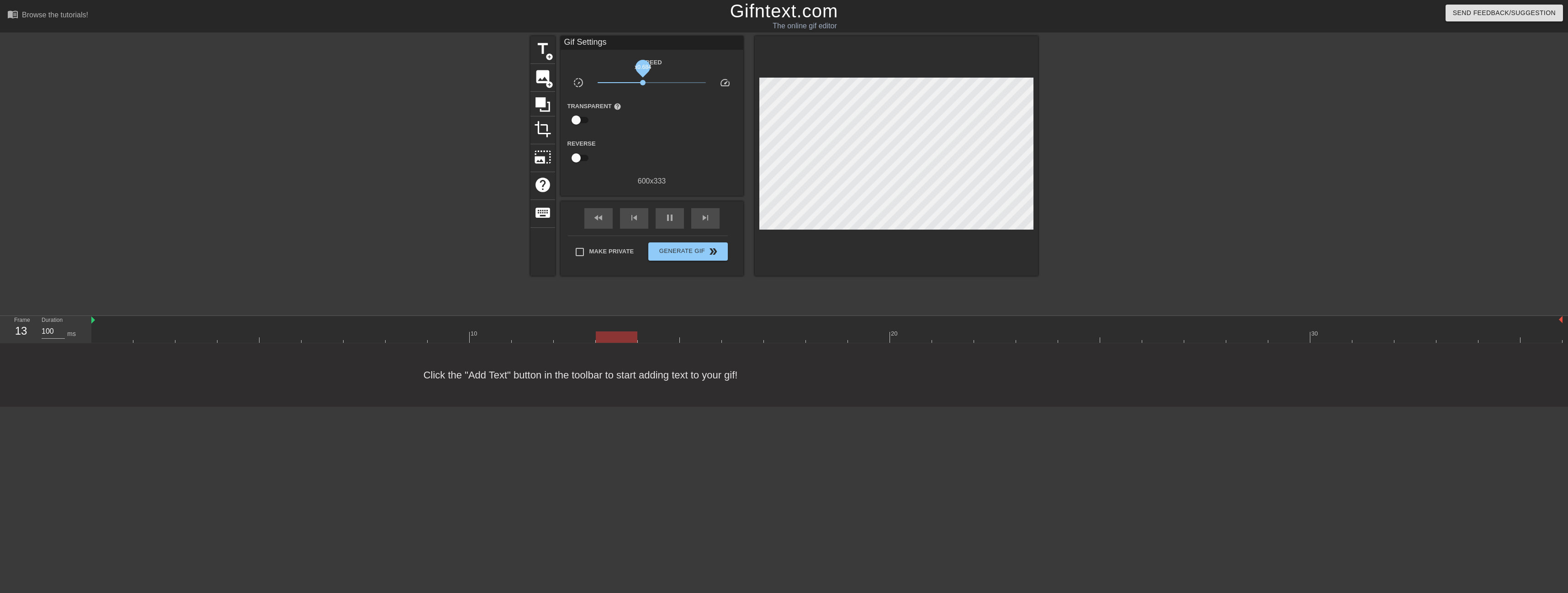 drag, startPoint x: 634, startPoint y: 82, endPoint x: 643, endPoint y: 82, distance: 9 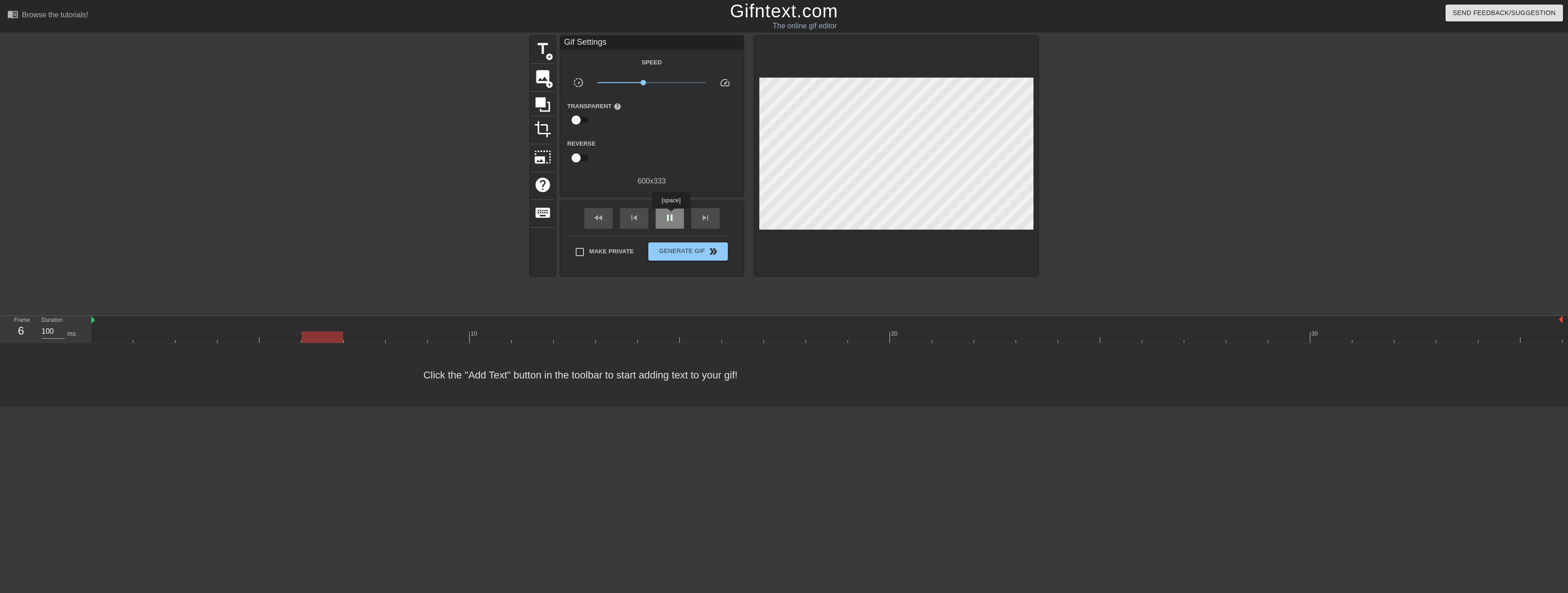 click on "pause" at bounding box center [670, 218] 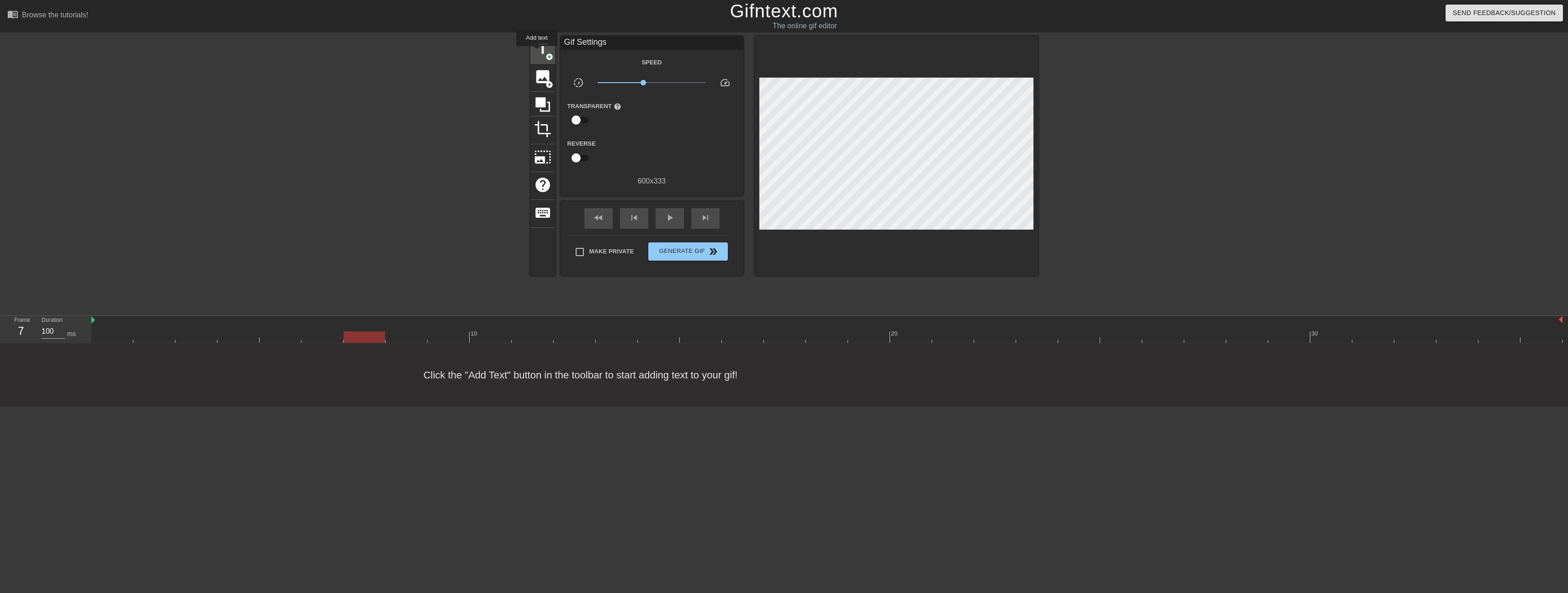 click on "title" at bounding box center (543, 49) 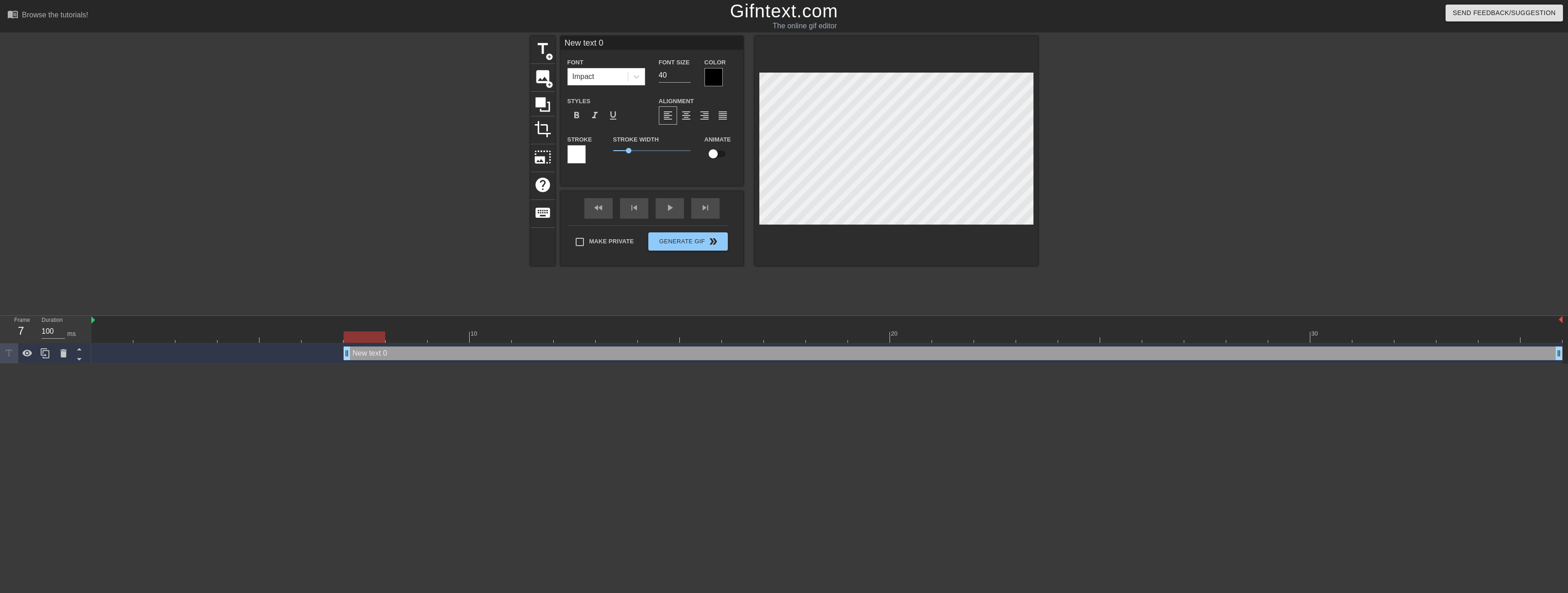 scroll, scrollTop: 1, scrollLeft: 1, axis: both 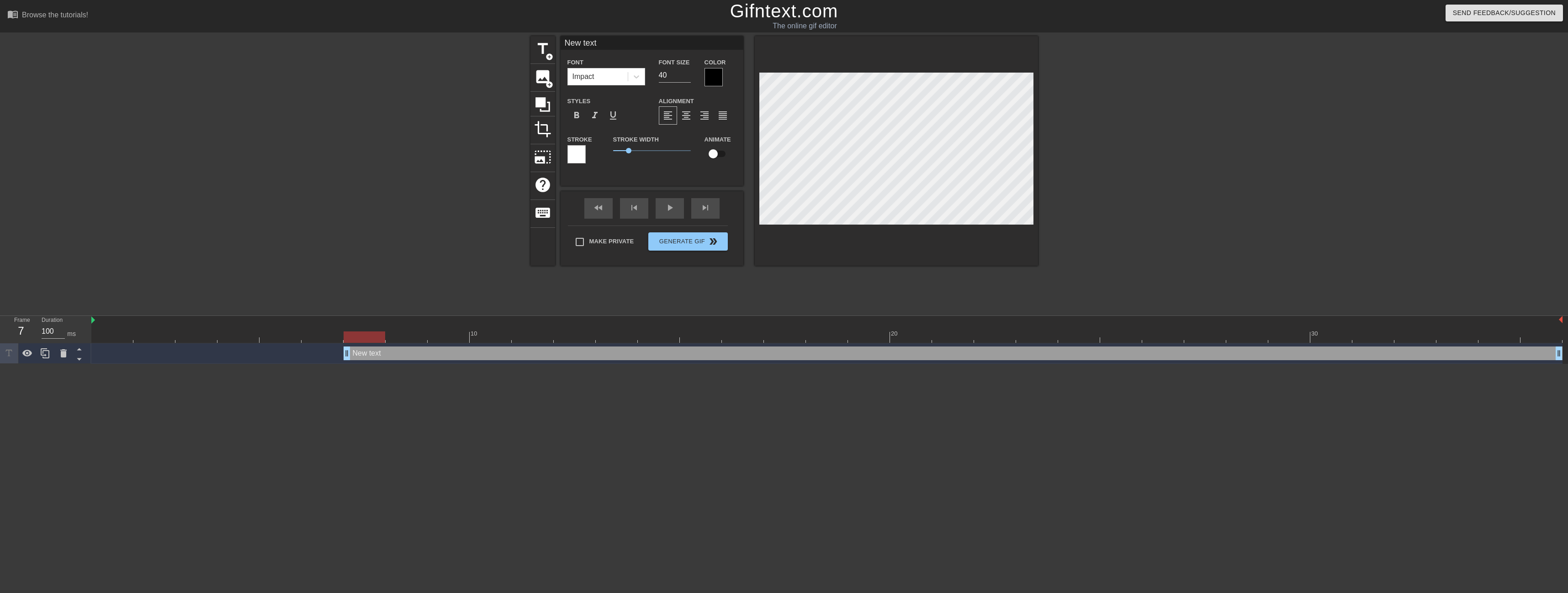 type on "New text" 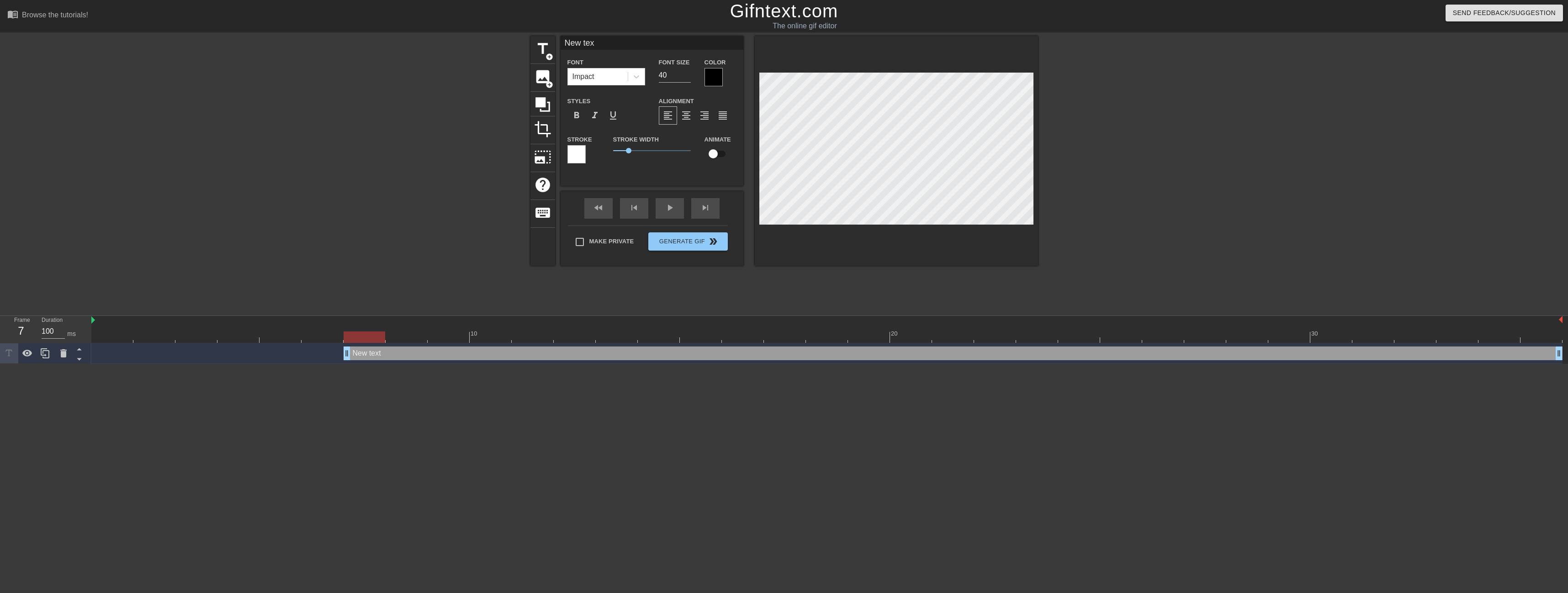 type on "New te" 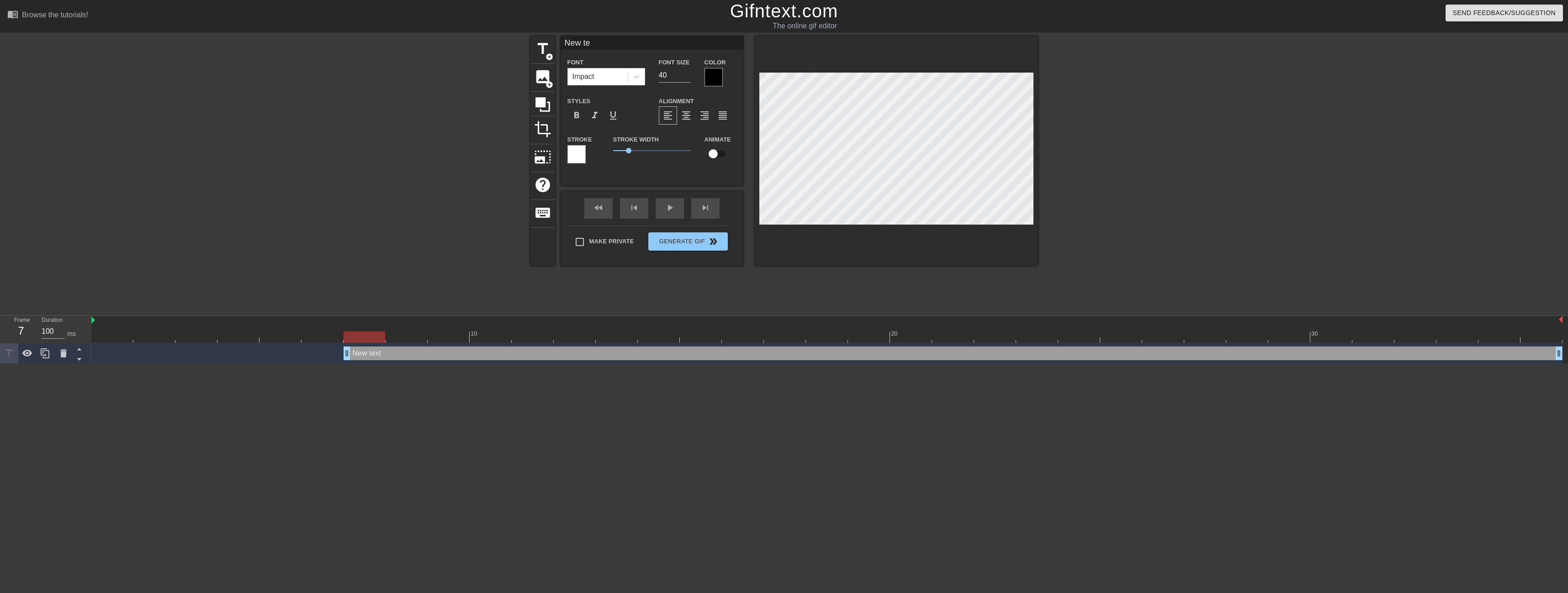 type on "New t" 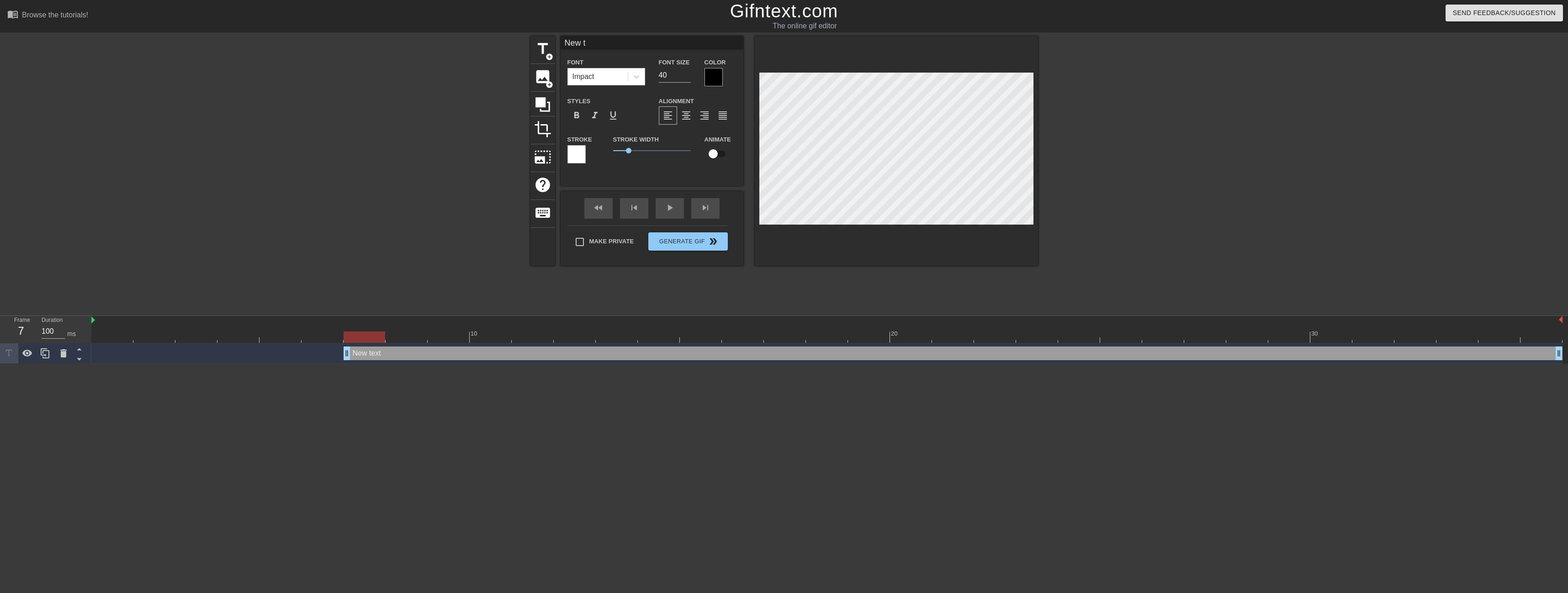 type on "New" 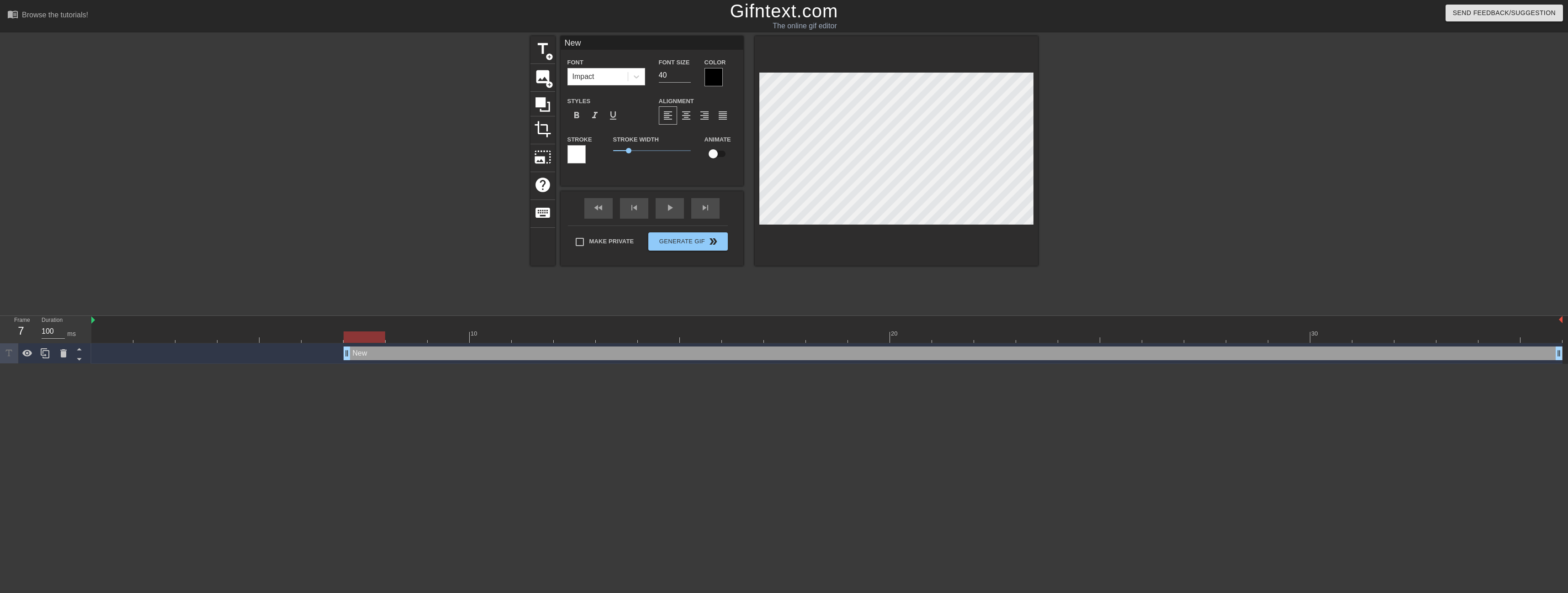 type on "New" 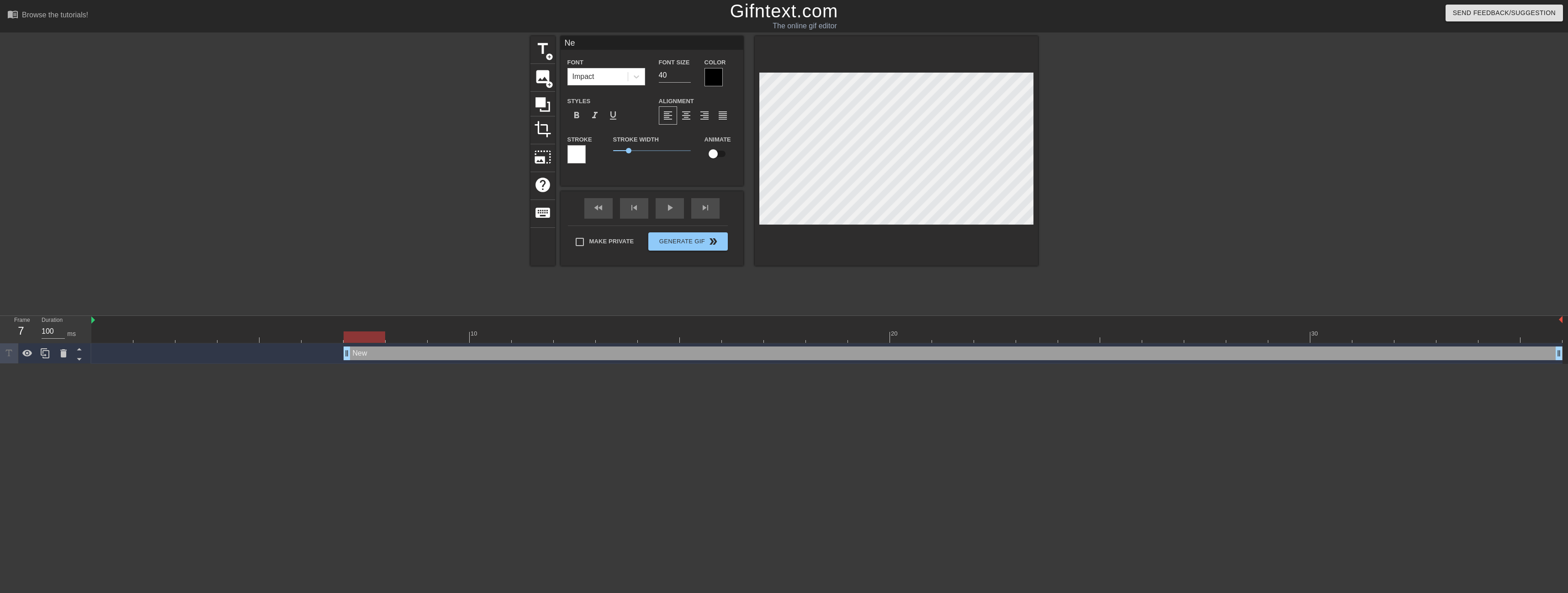 type on "N" 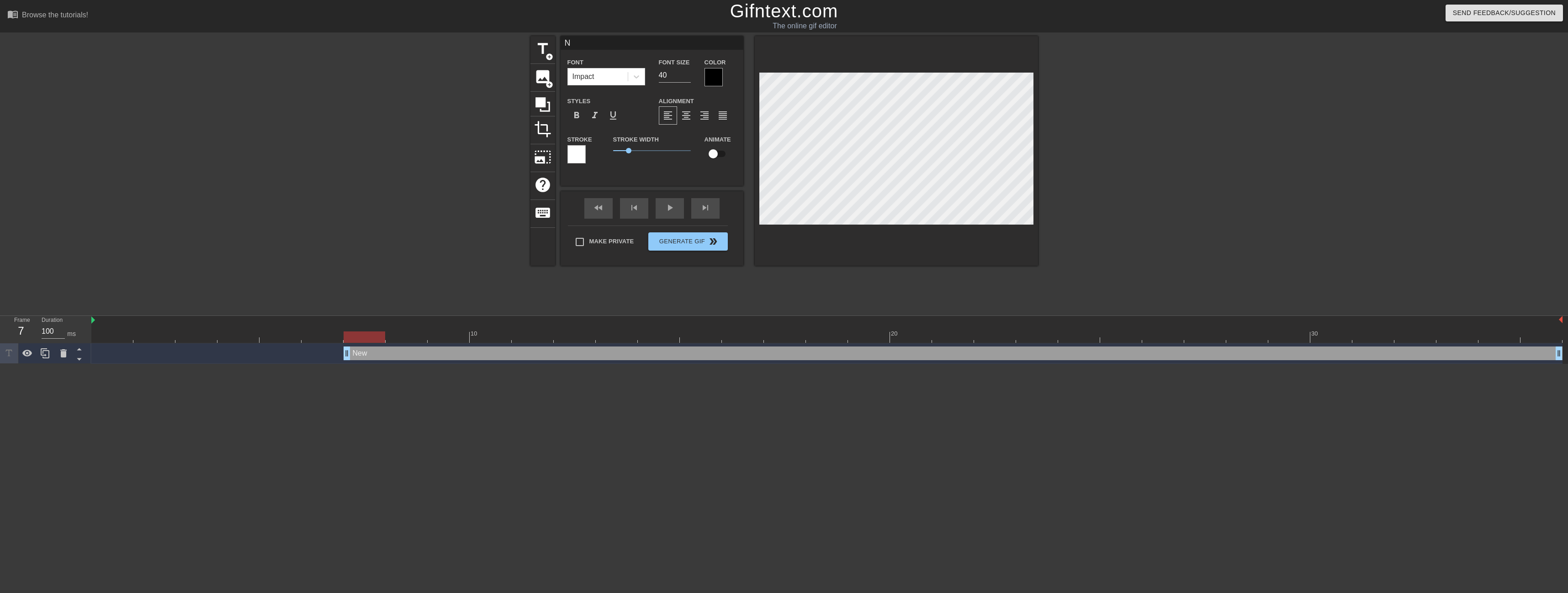 type 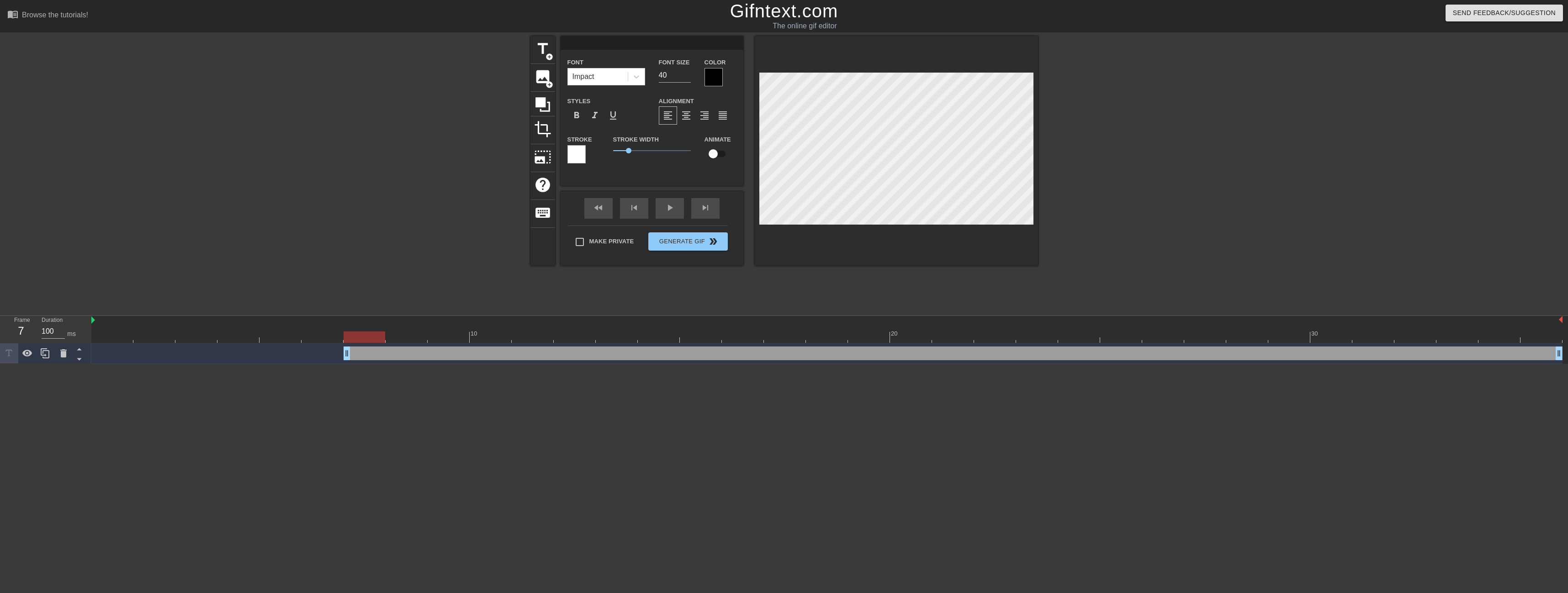 type 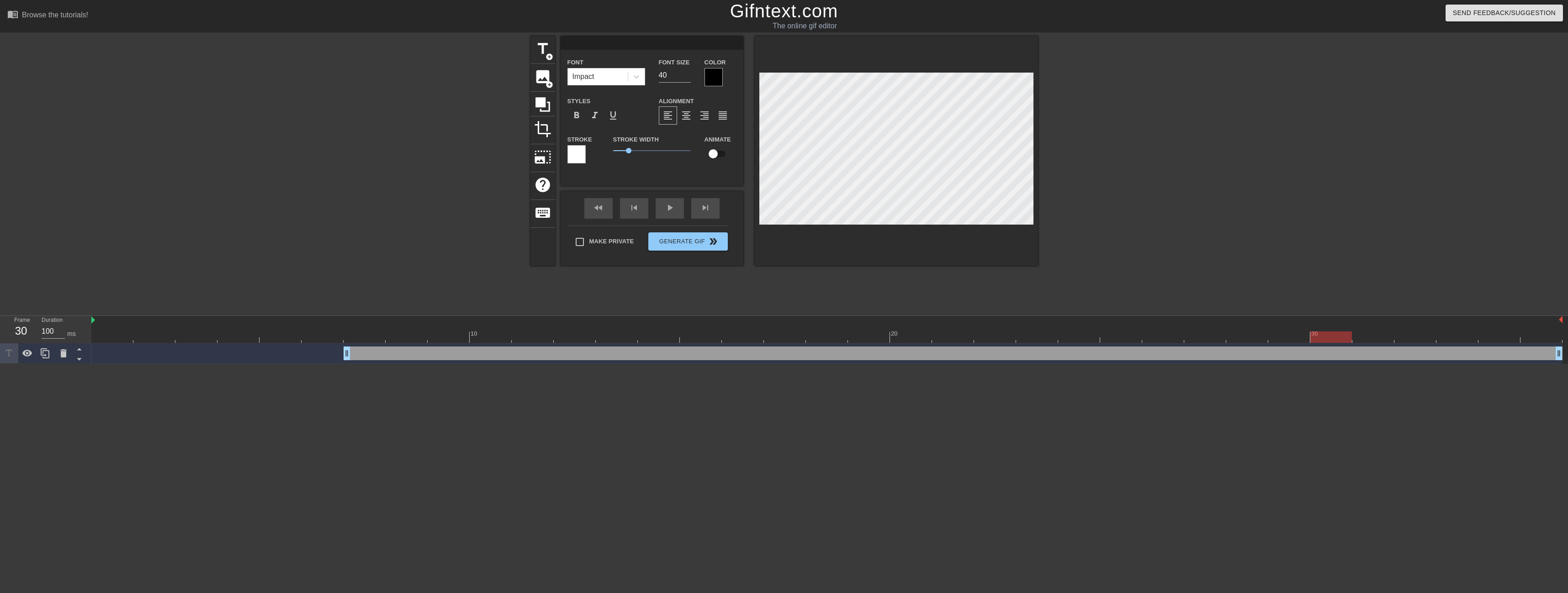 drag, startPoint x: 350, startPoint y: 336, endPoint x: 1318, endPoint y: 335, distance: 968.001 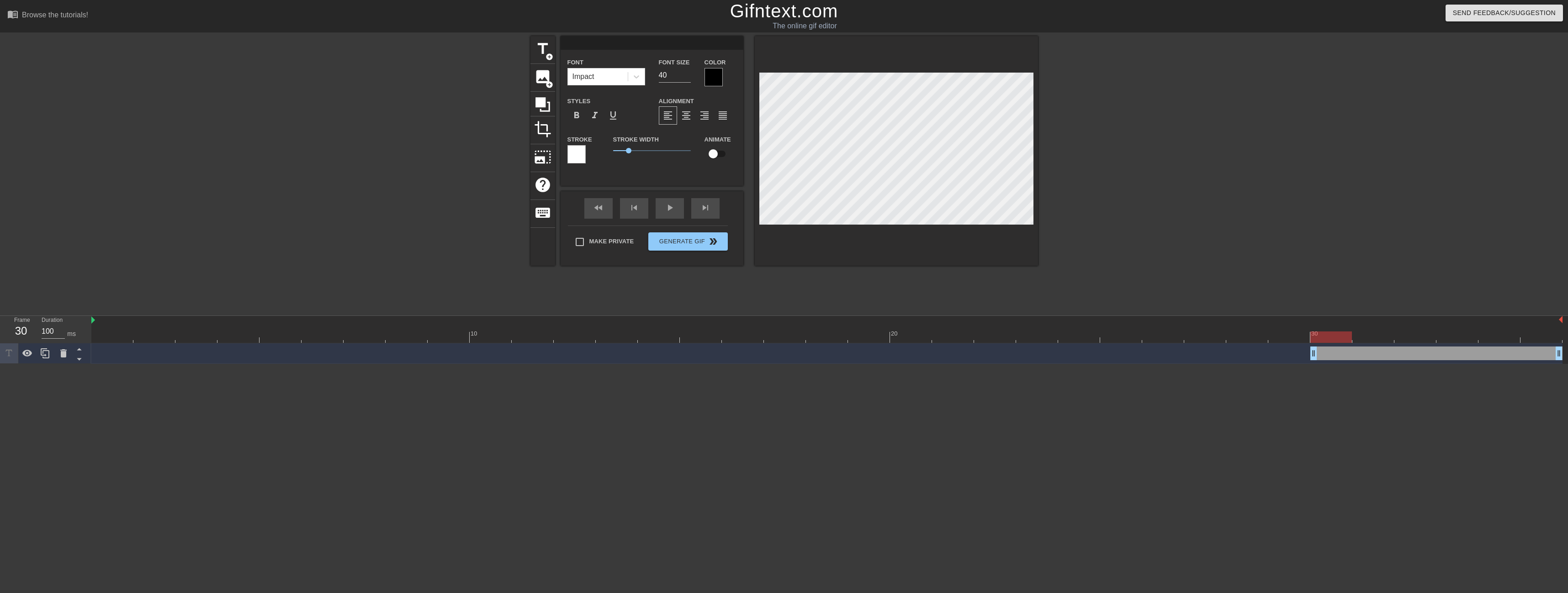 drag, startPoint x: 344, startPoint y: 346, endPoint x: 1311, endPoint y: 378, distance: 967.5293 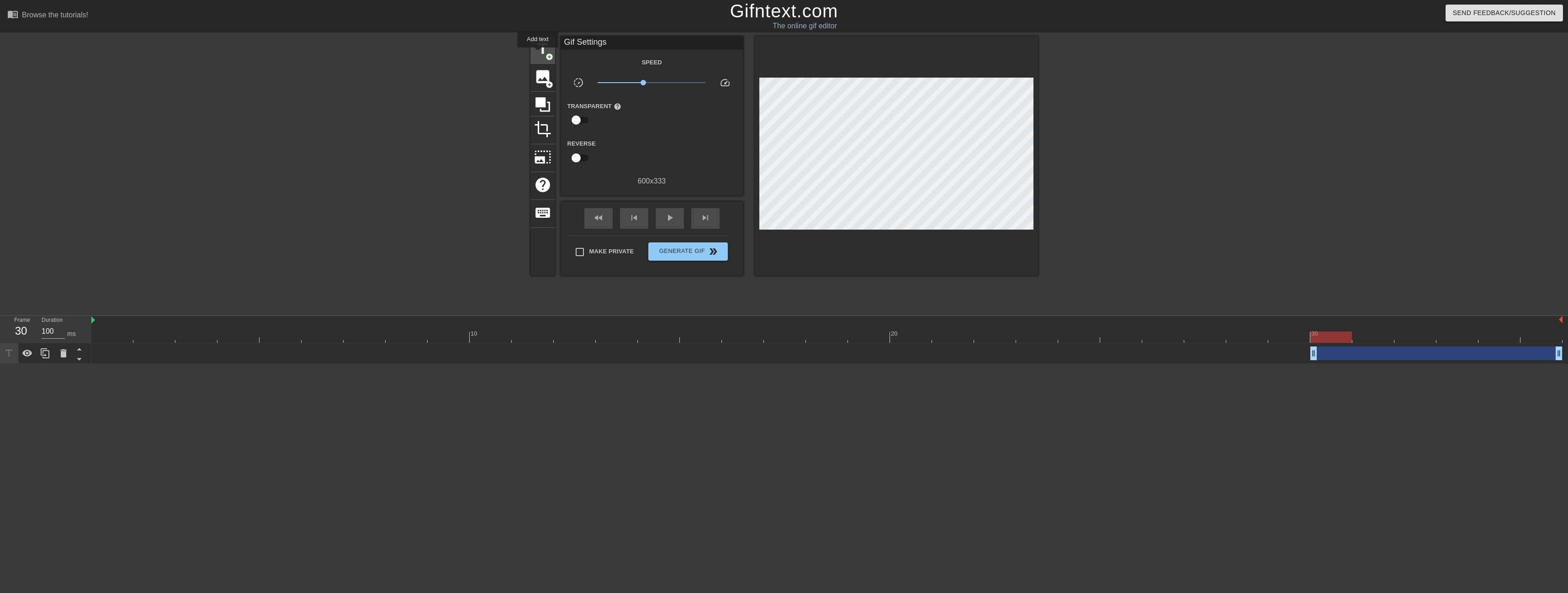 click on "title" at bounding box center (543, 49) 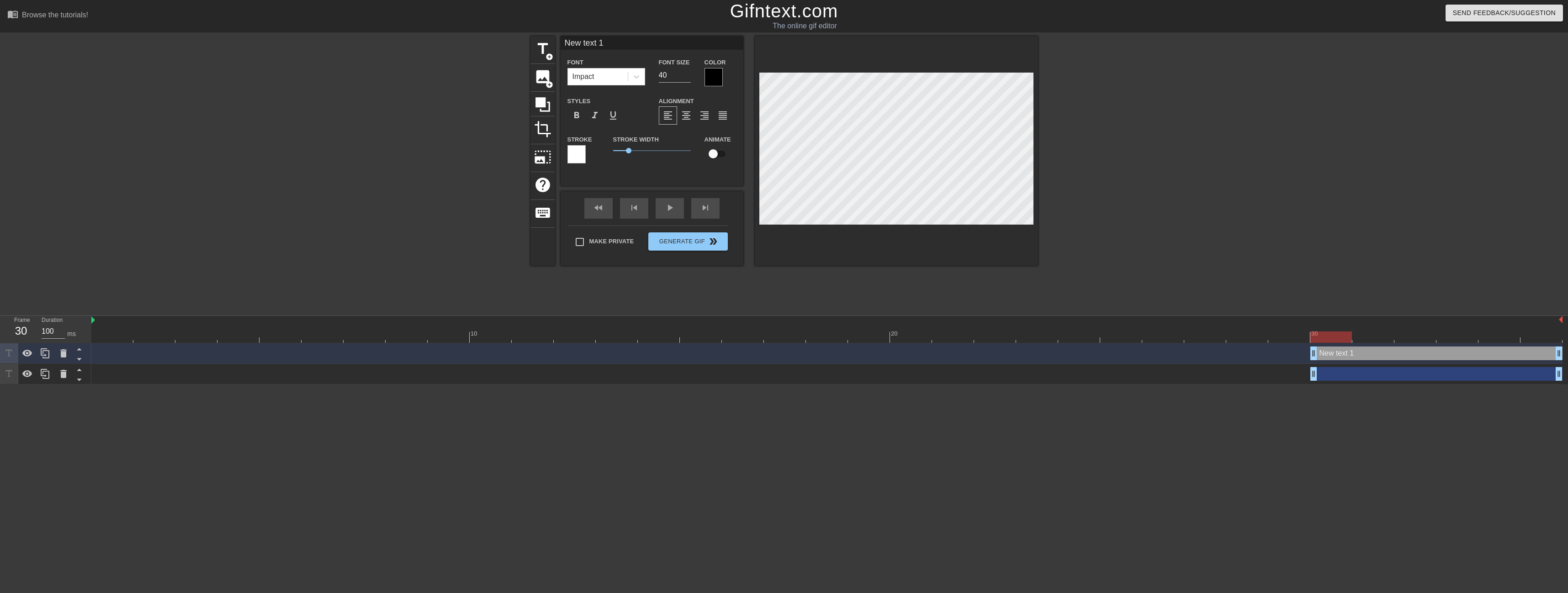 scroll, scrollTop: 1, scrollLeft: 3, axis: both 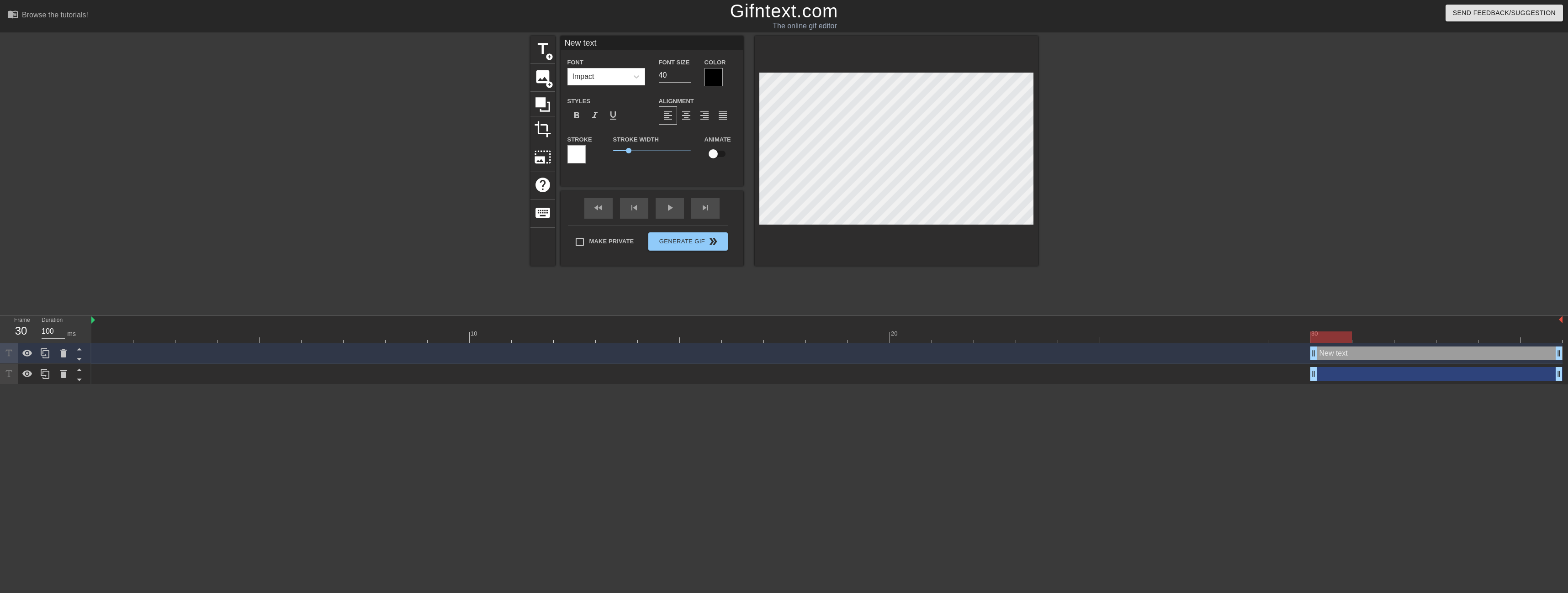 type on "New text" 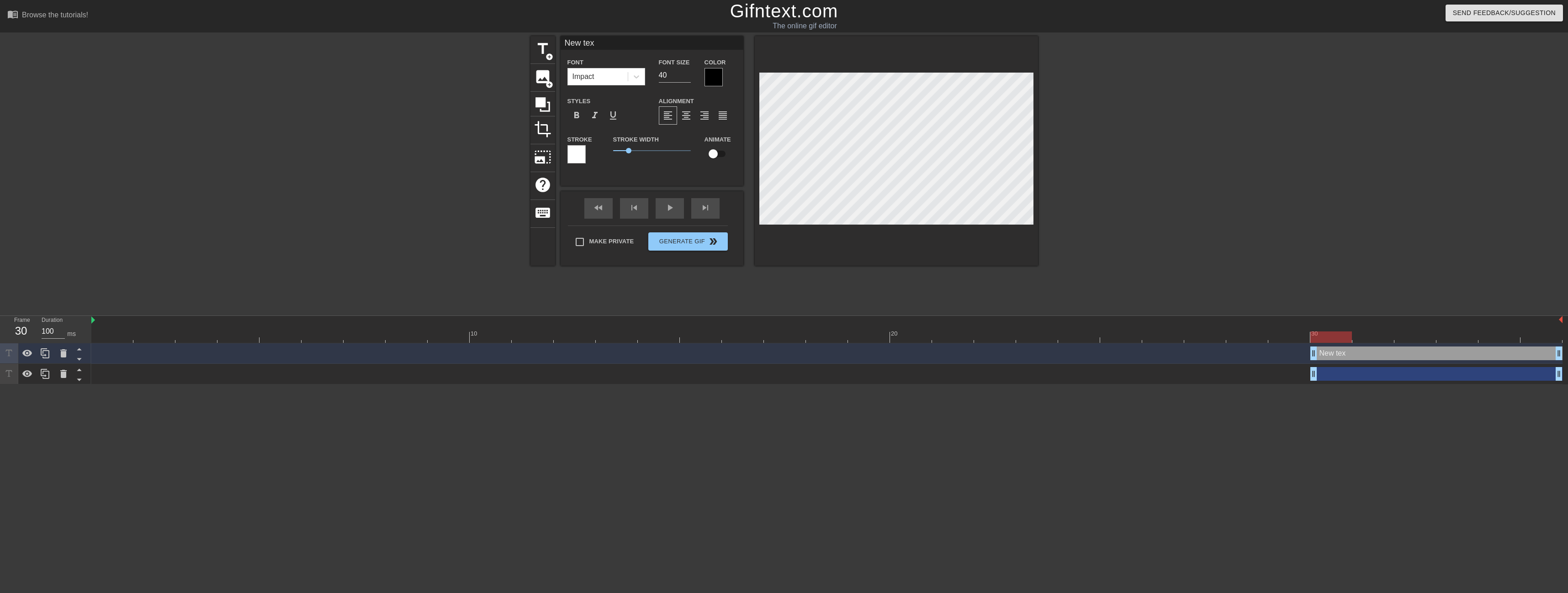 type on "New te" 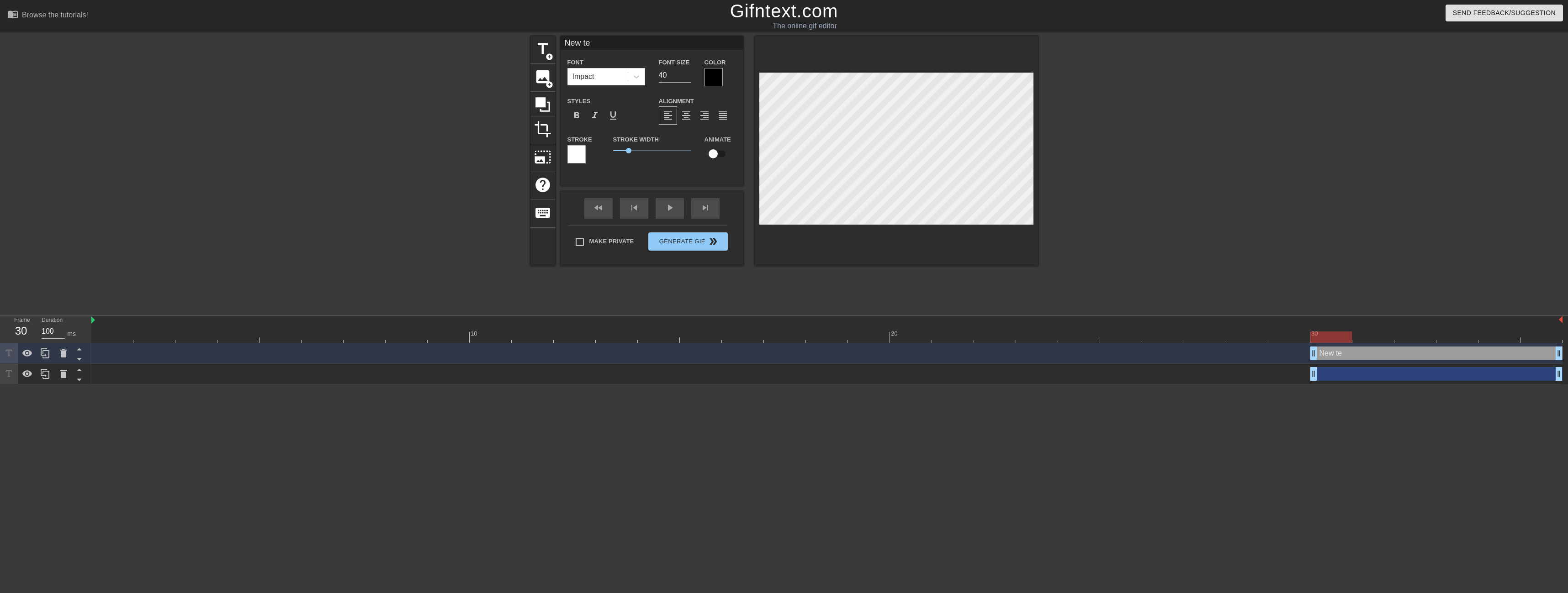 type on "New t" 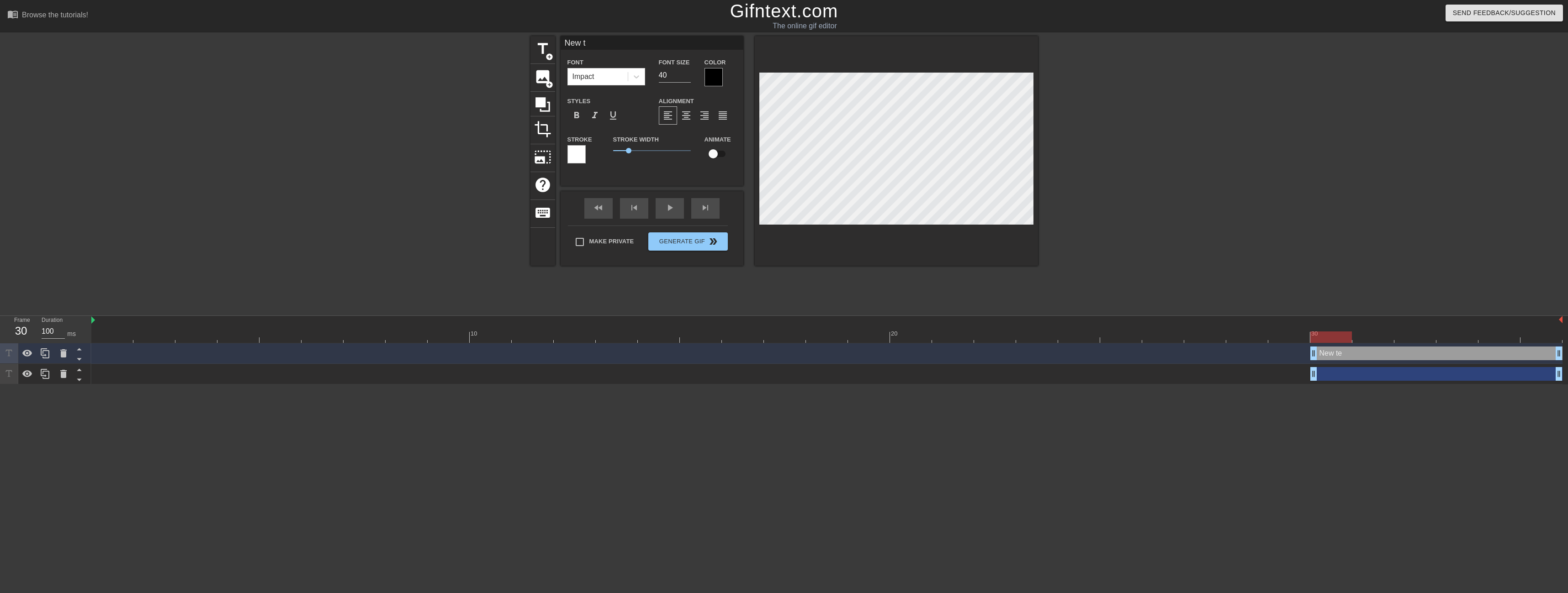 type on "New" 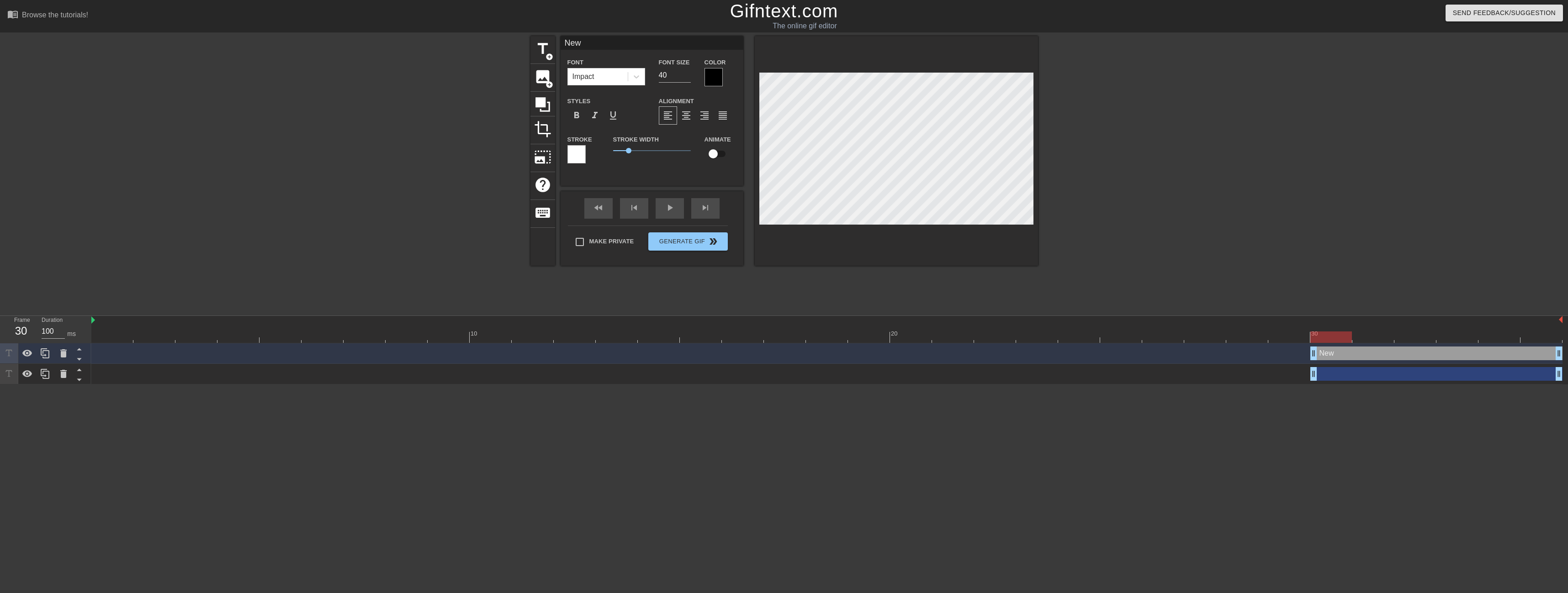 type on "New" 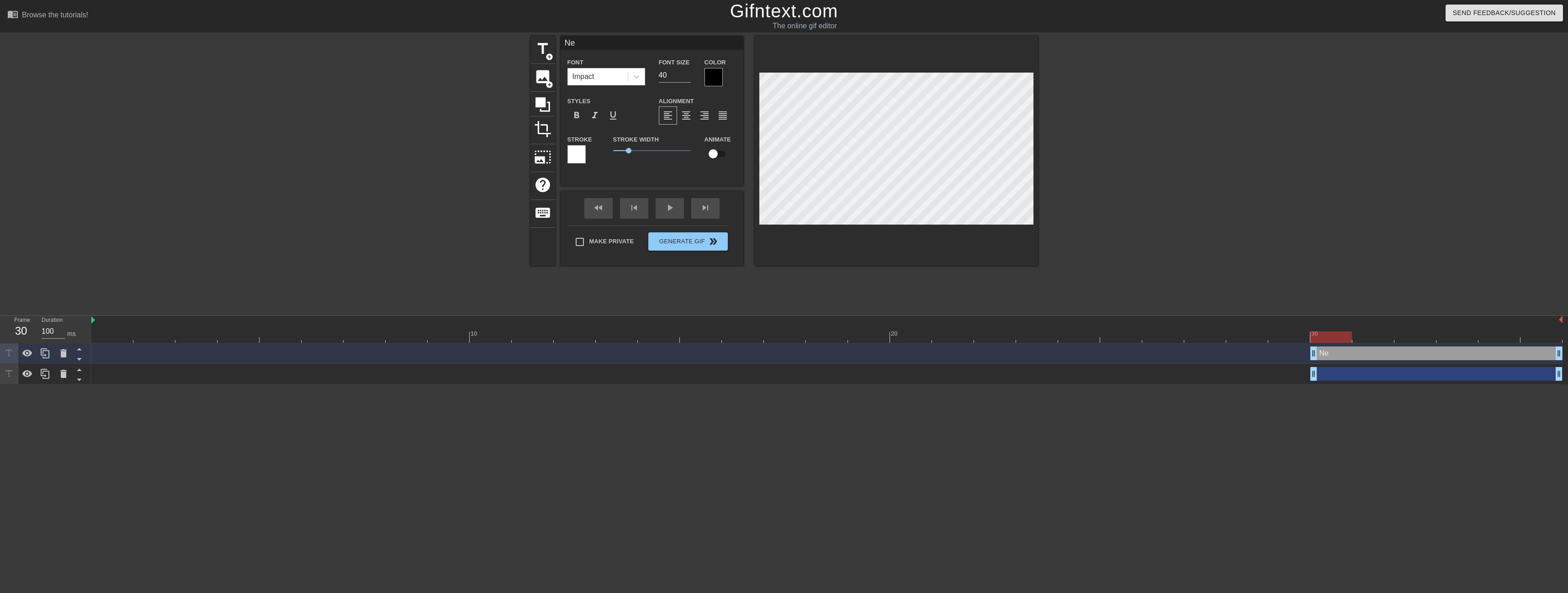 scroll, scrollTop: 1, scrollLeft: 1, axis: both 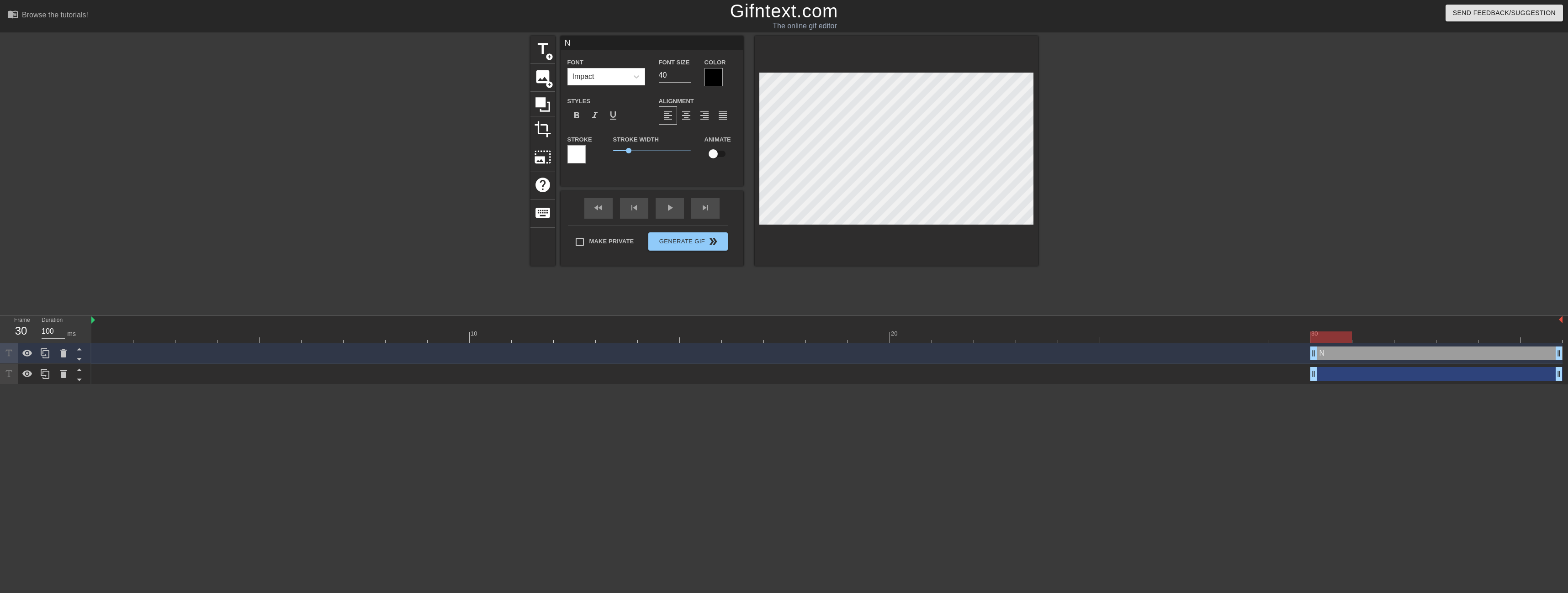 type 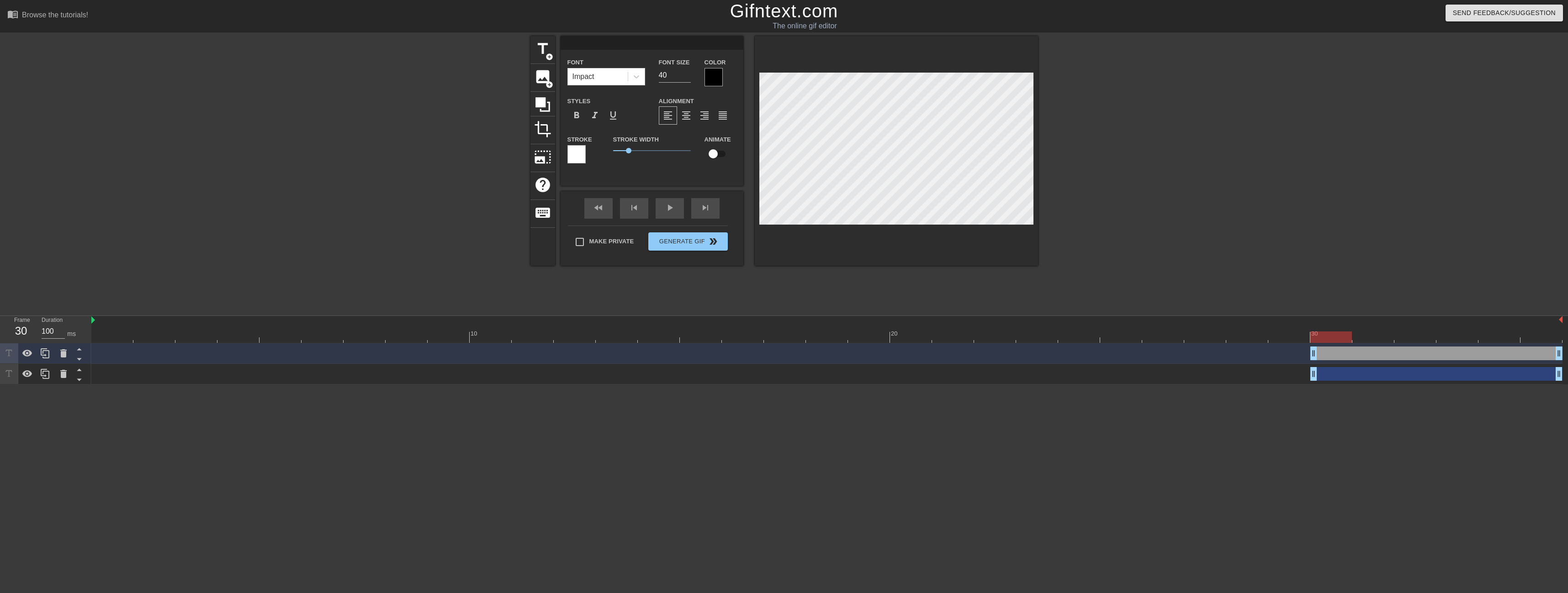 type on "T" 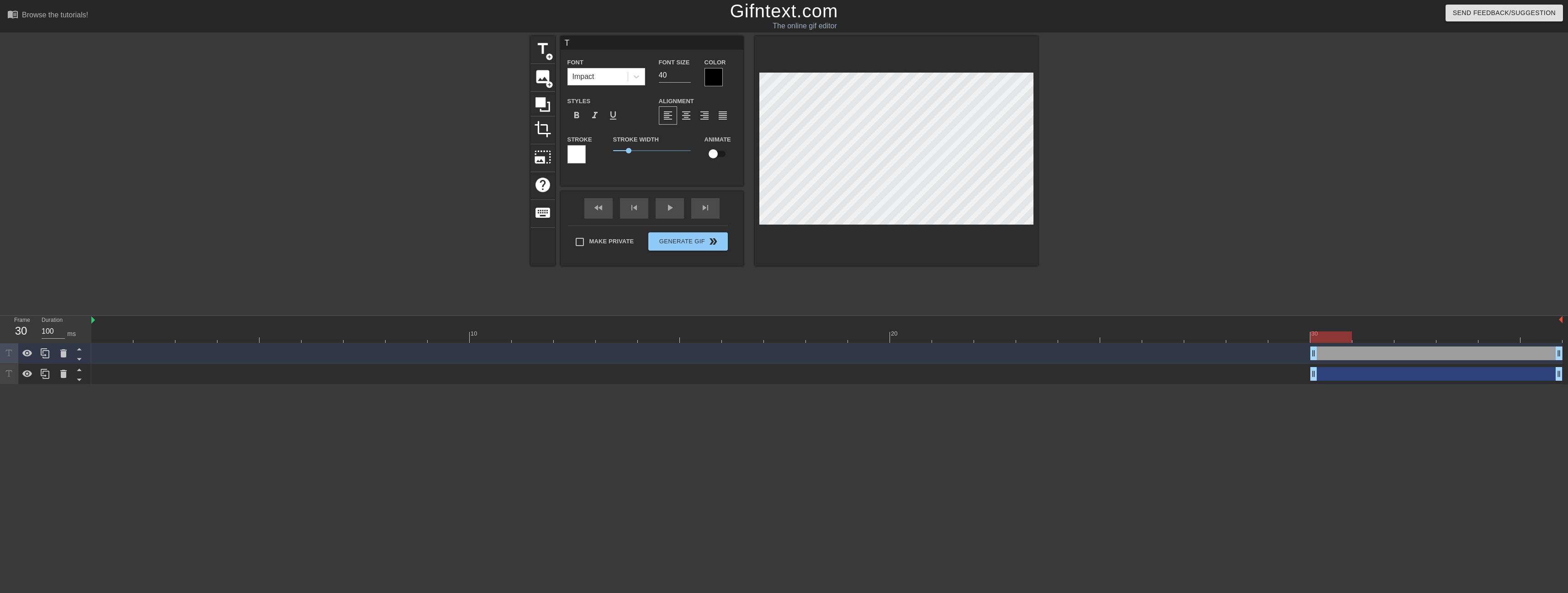 scroll, scrollTop: 1, scrollLeft: 1, axis: both 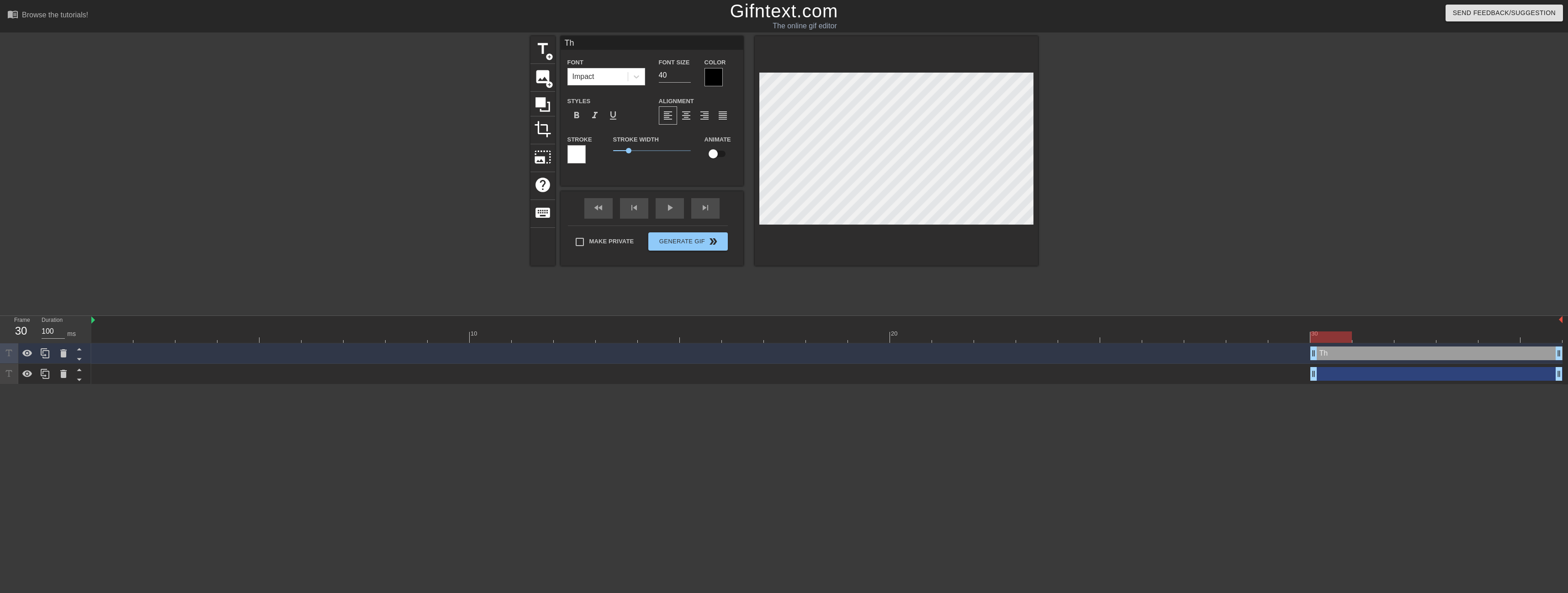 type on "Tha" 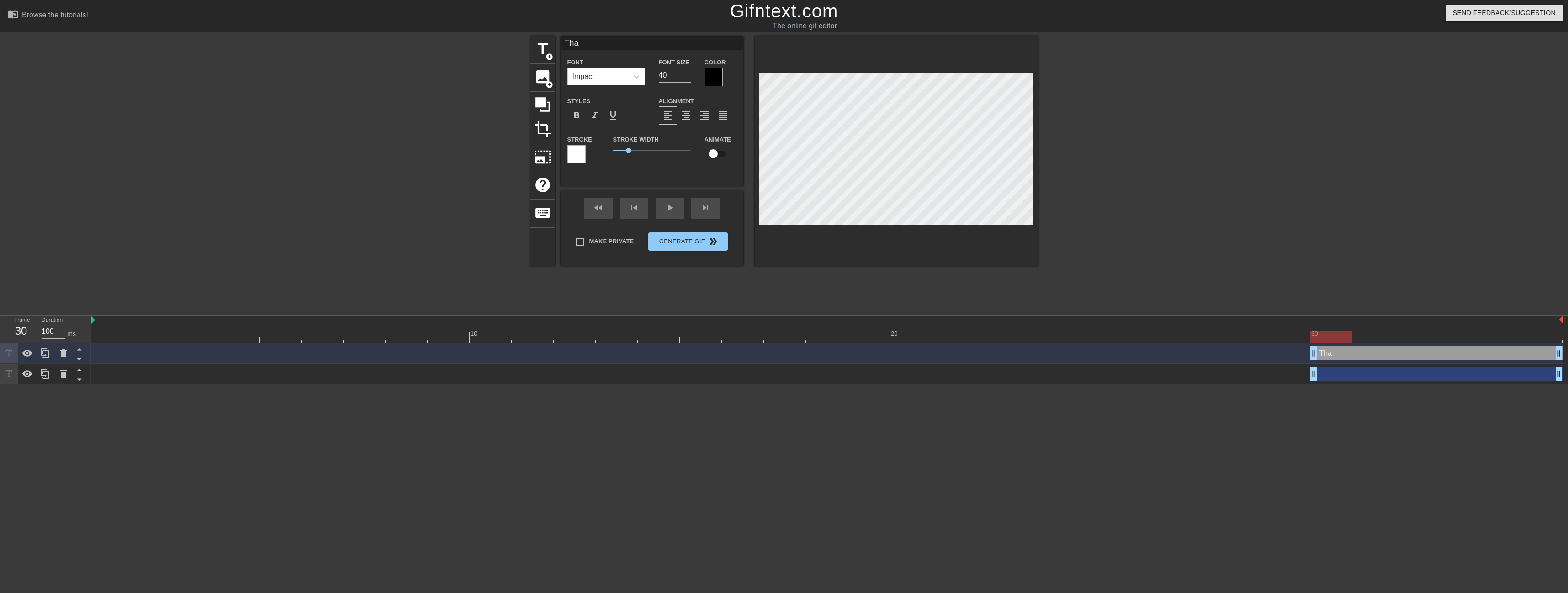 type on "Than" 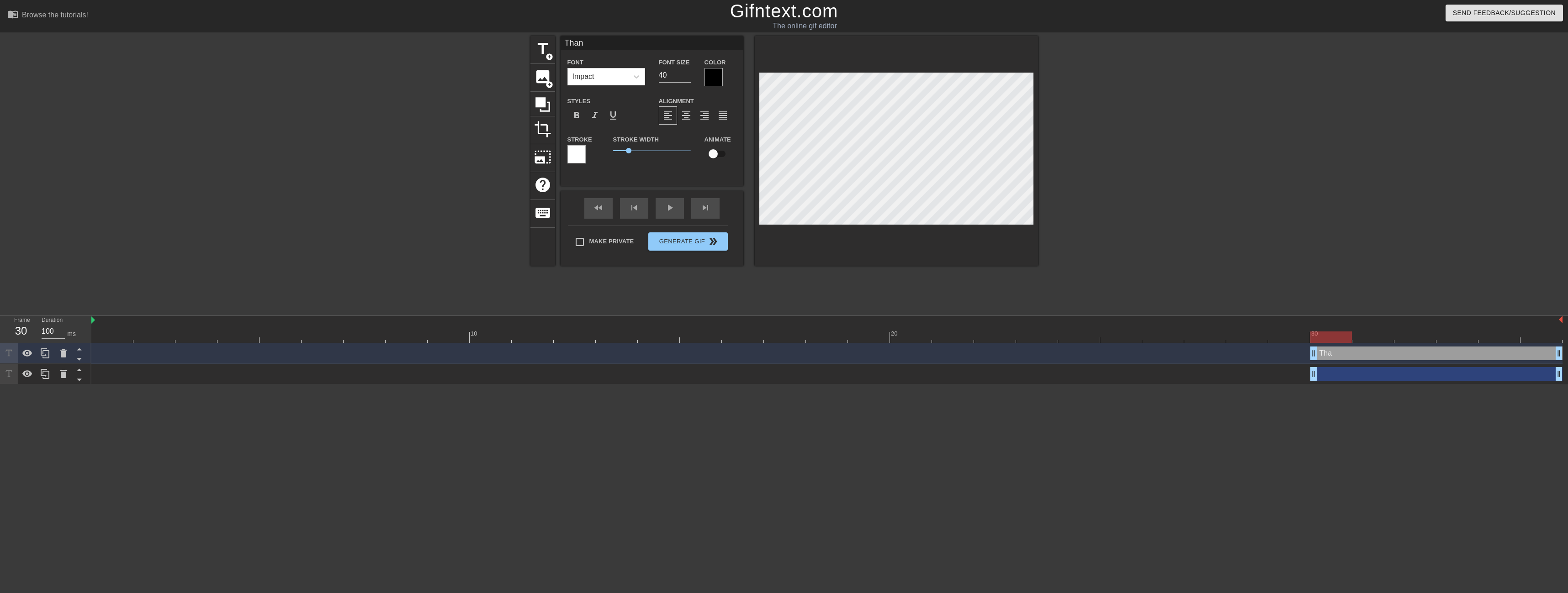 type on "Than" 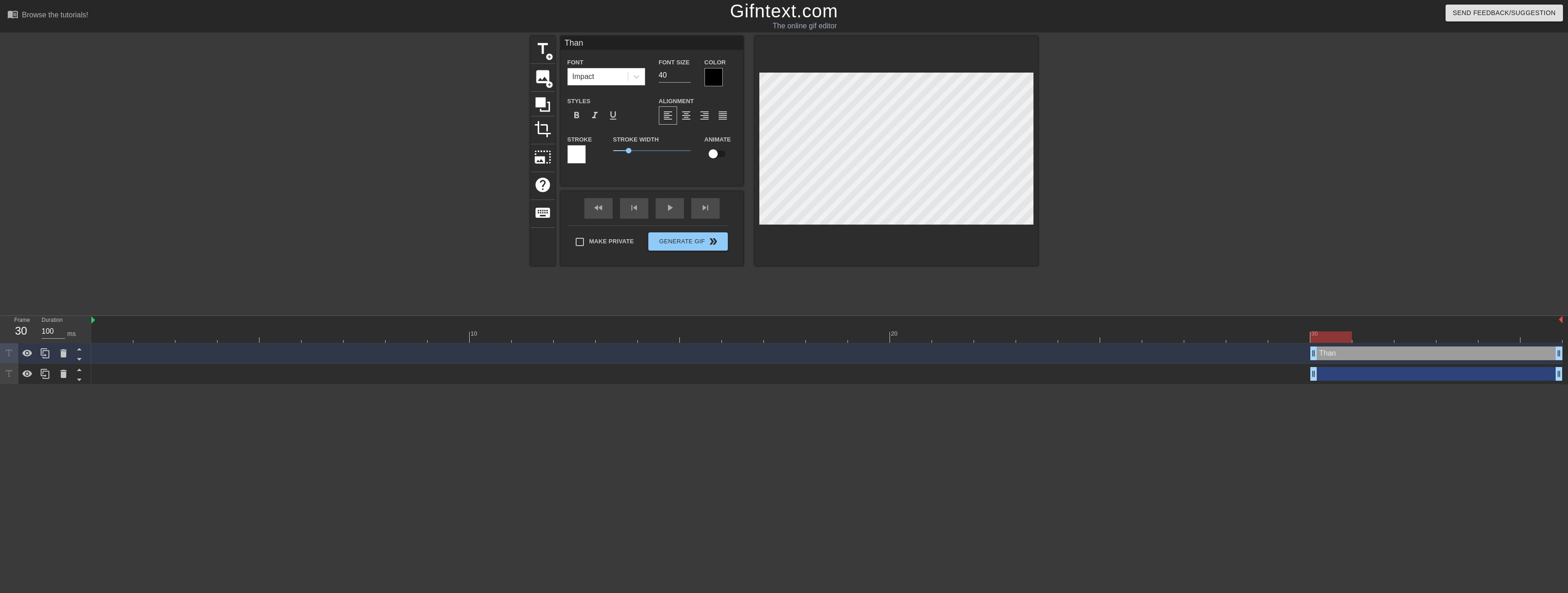type on "Thank" 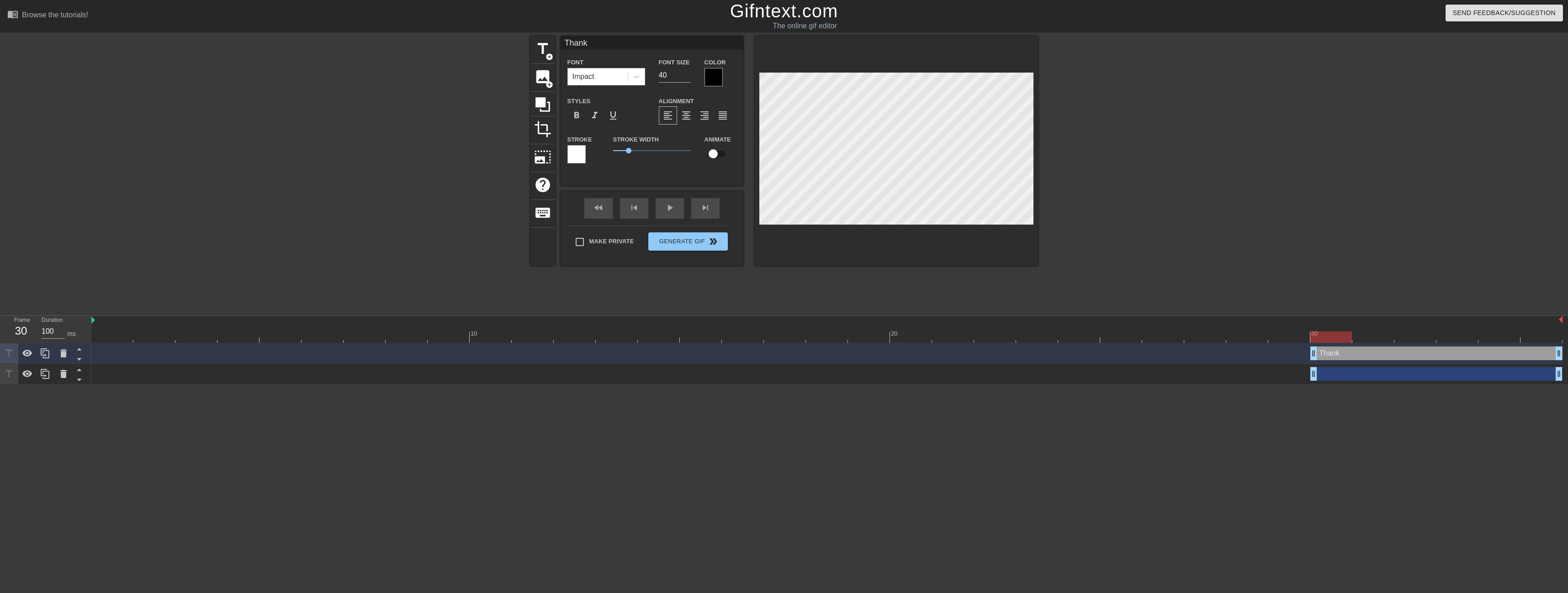 type on "Thank" 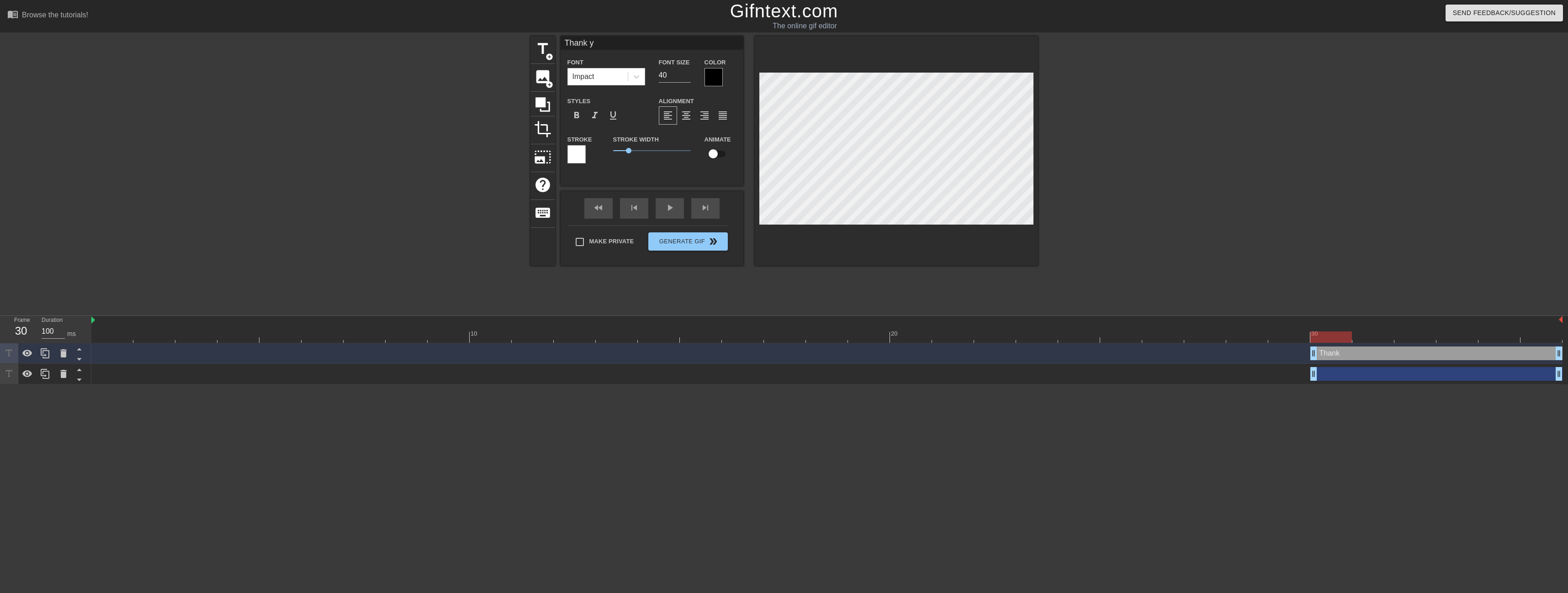 type on "Thank y" 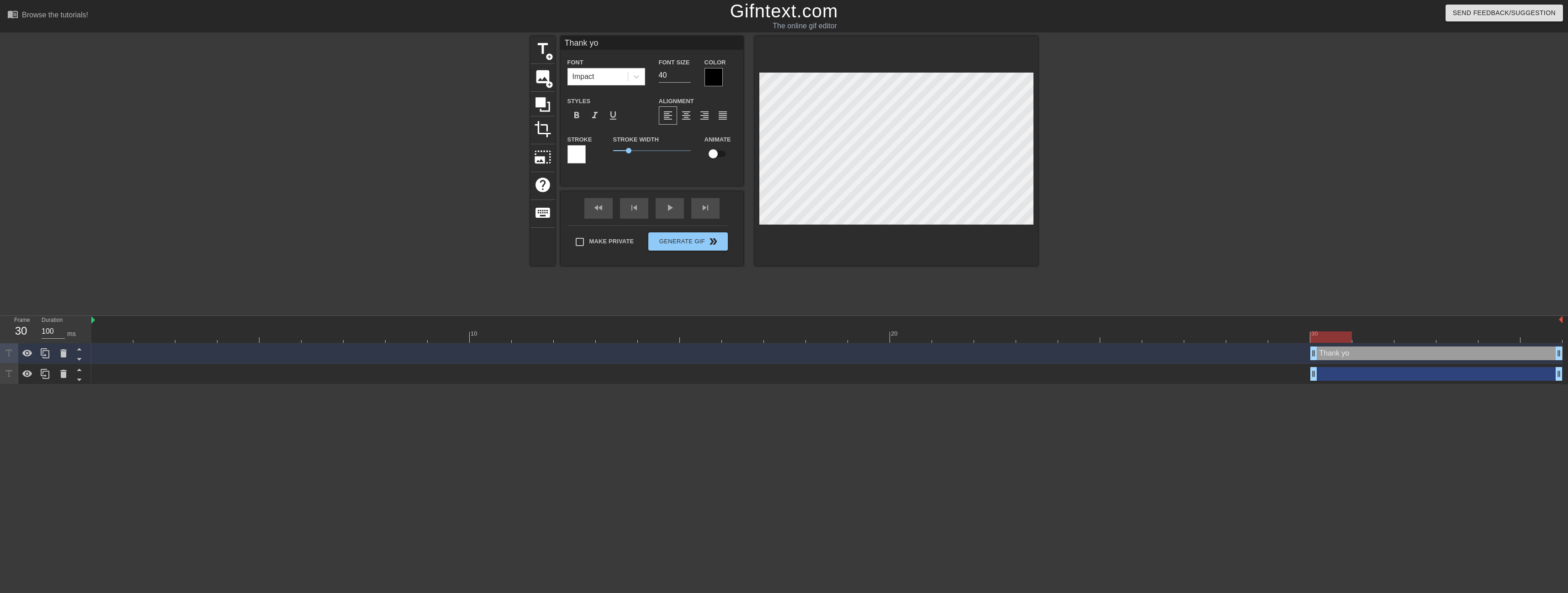 scroll, scrollTop: 1, scrollLeft: 2, axis: both 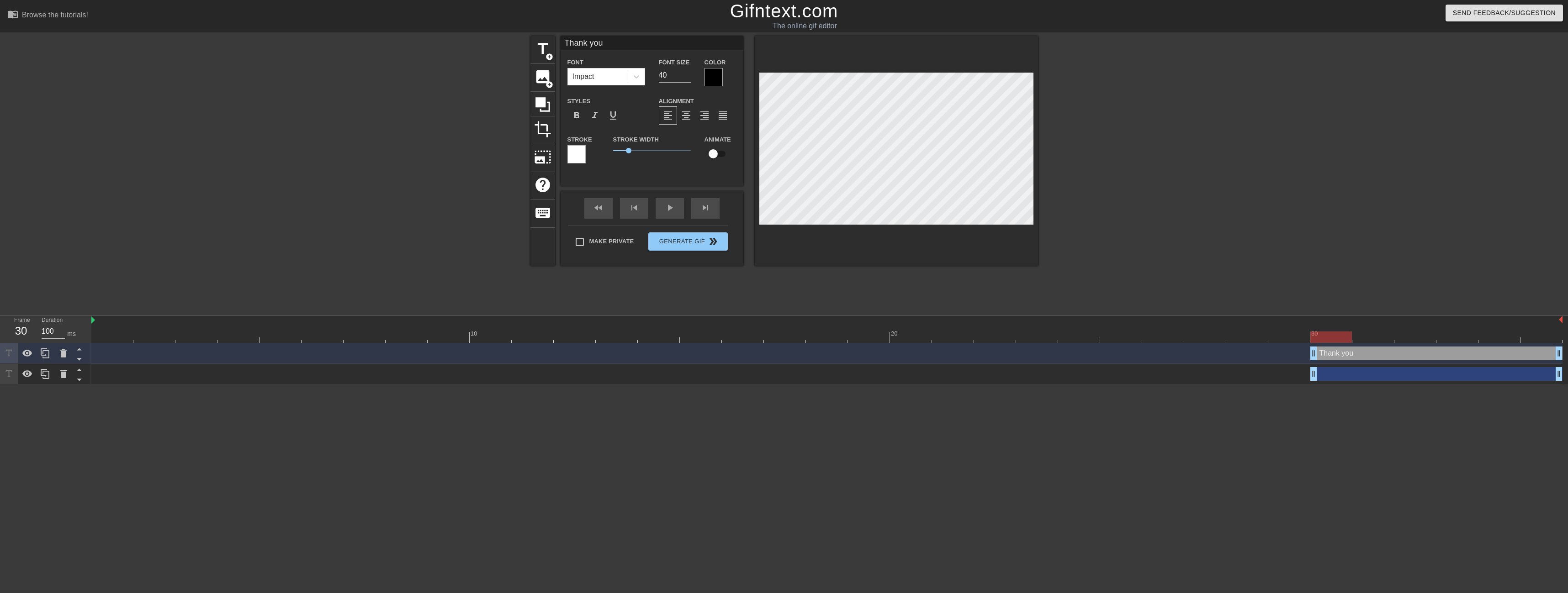 type on "Thank you" 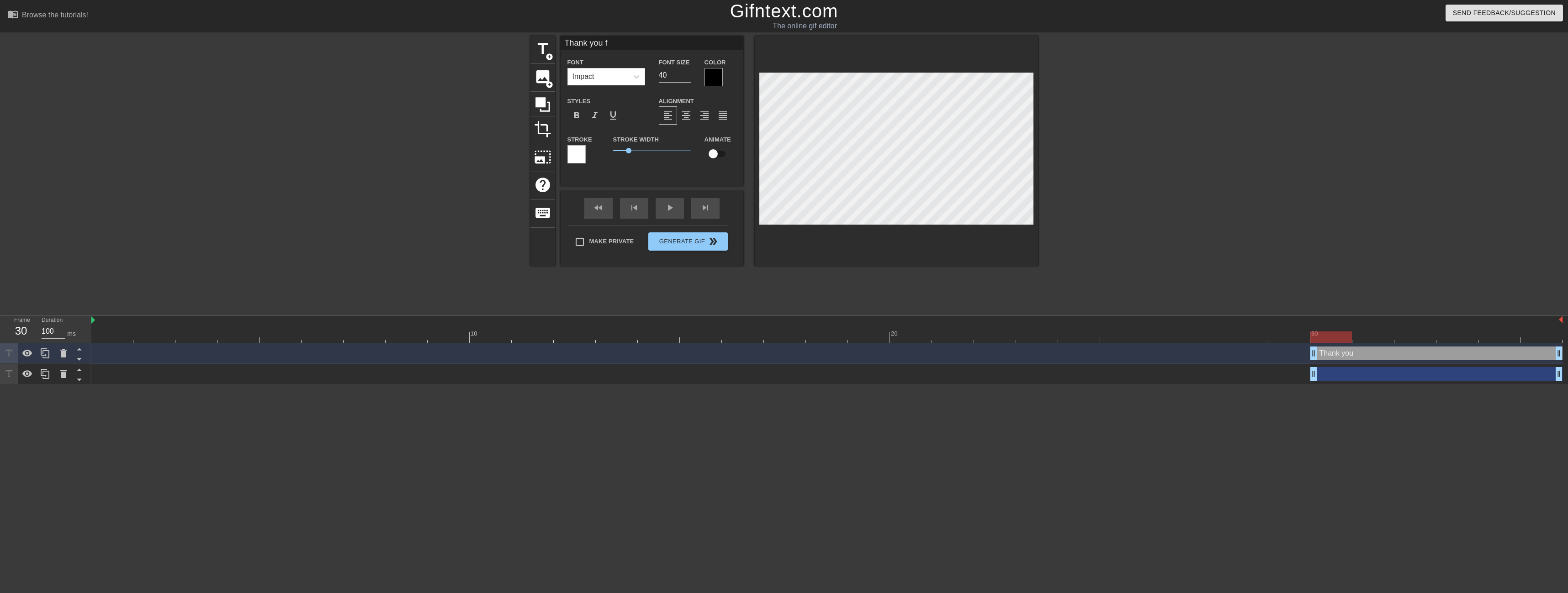 type on "Thank you fo" 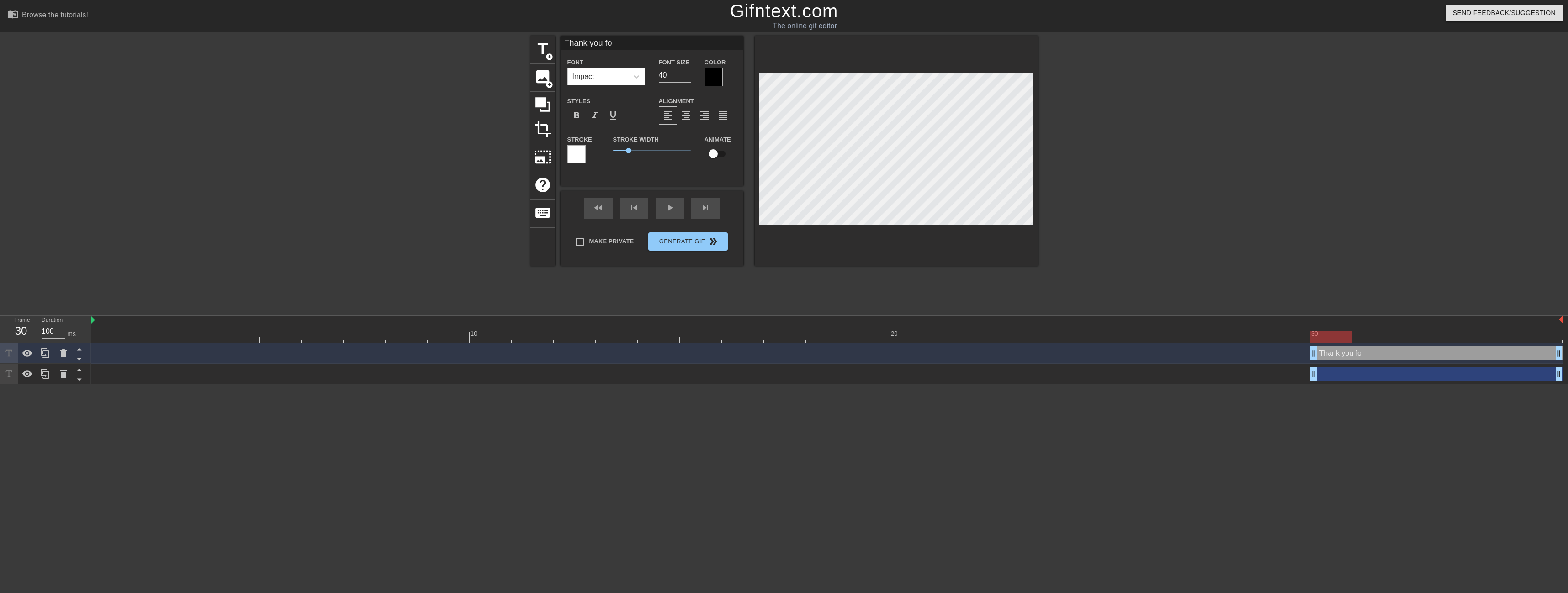 type on "Thank you for" 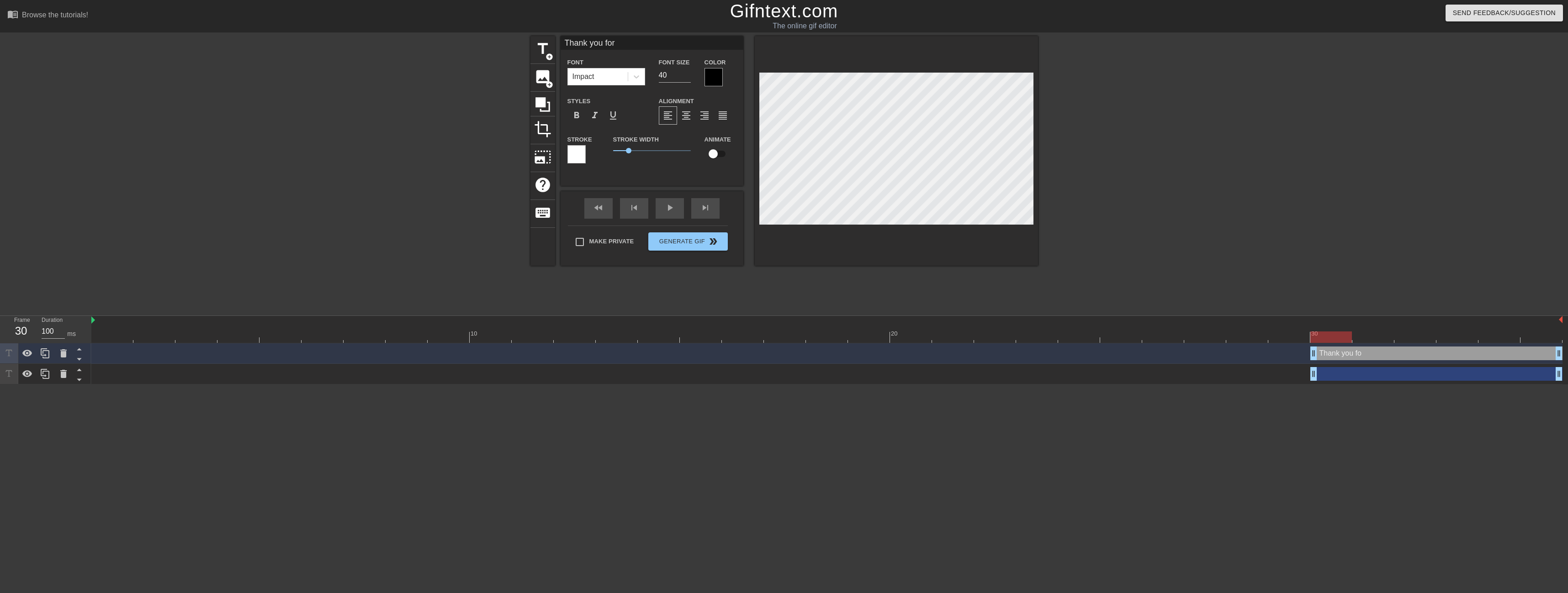 type on "Thank you for" 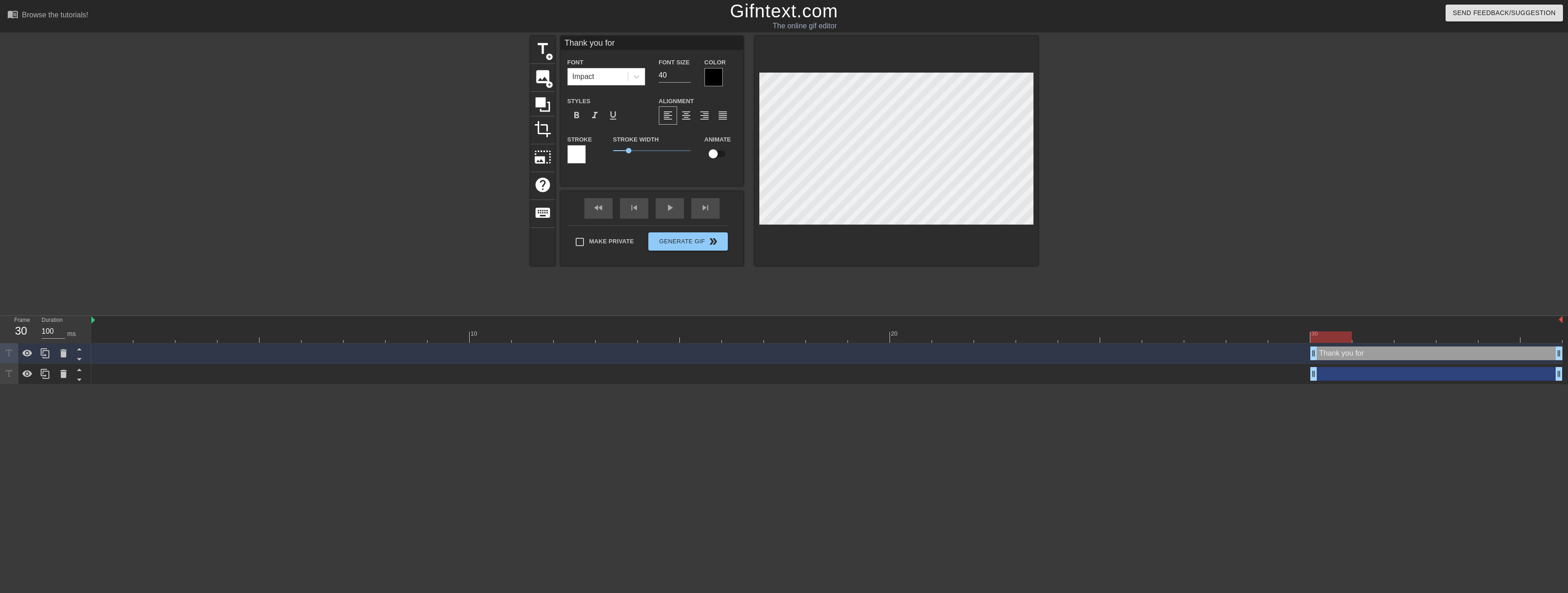 type on "Thank you for" 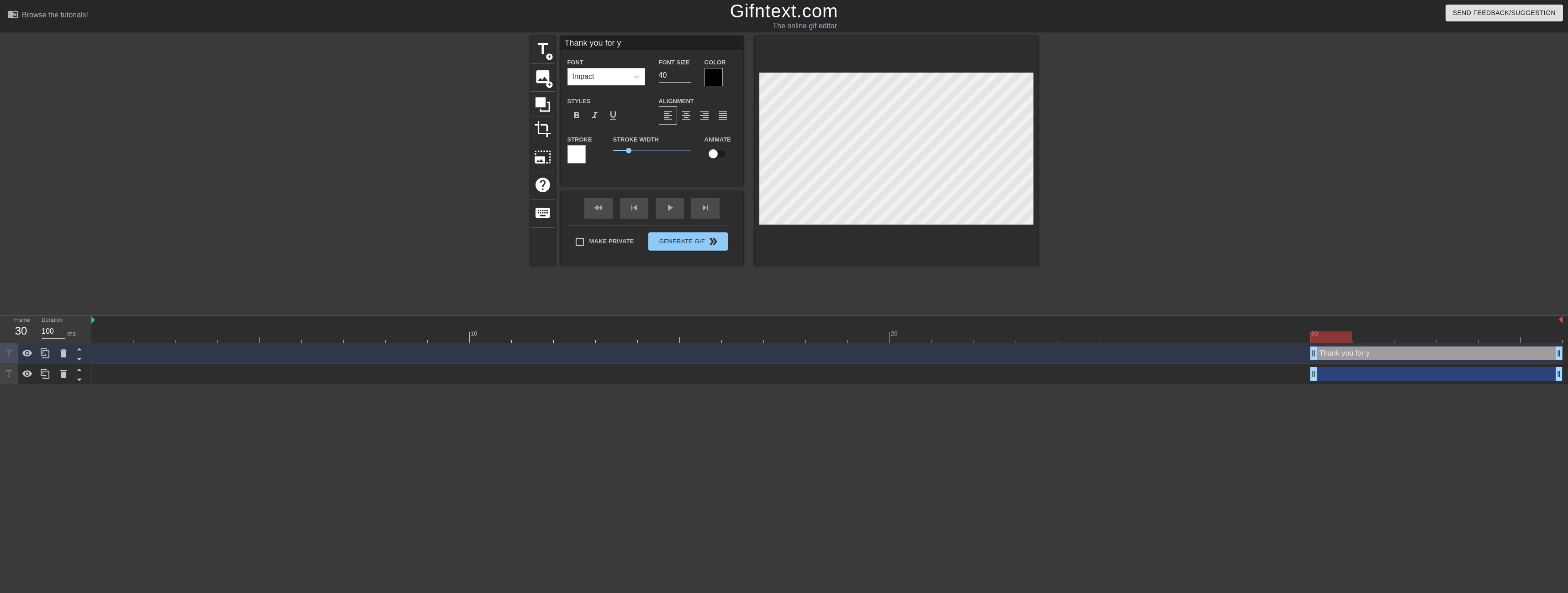type on "Thank you for yo" 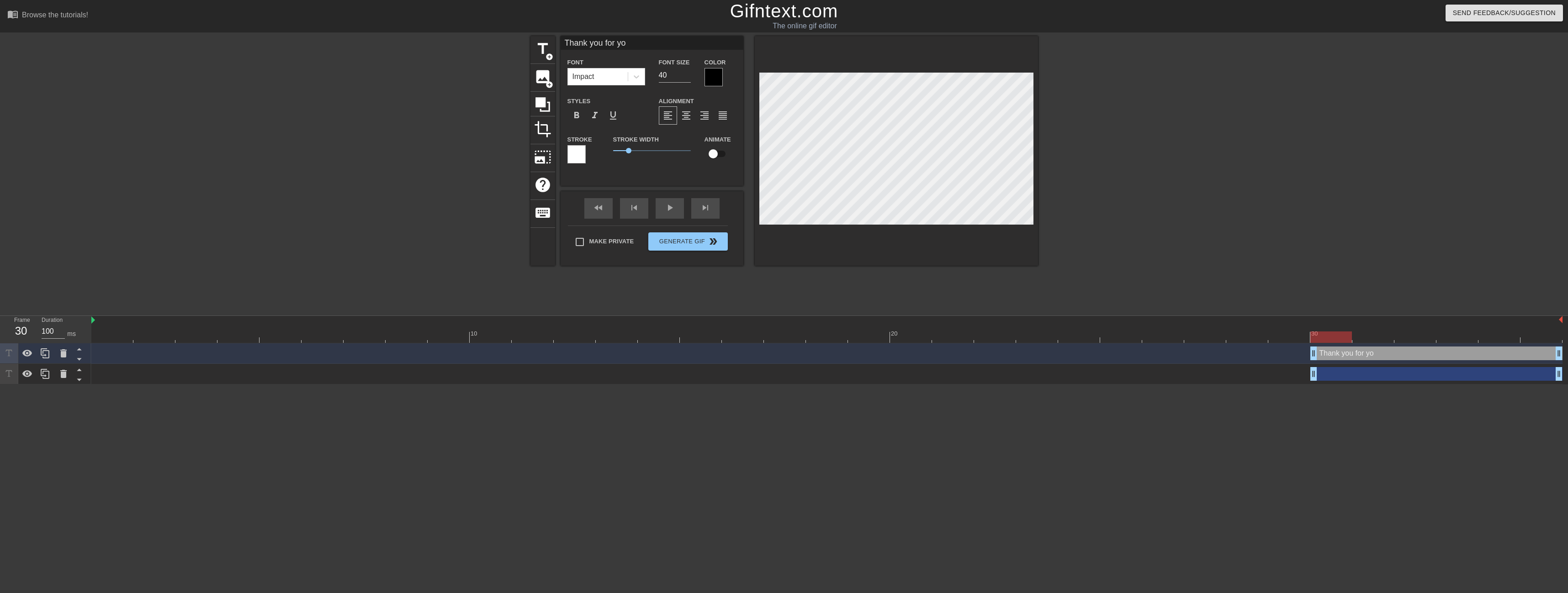 type on "Thank you for you" 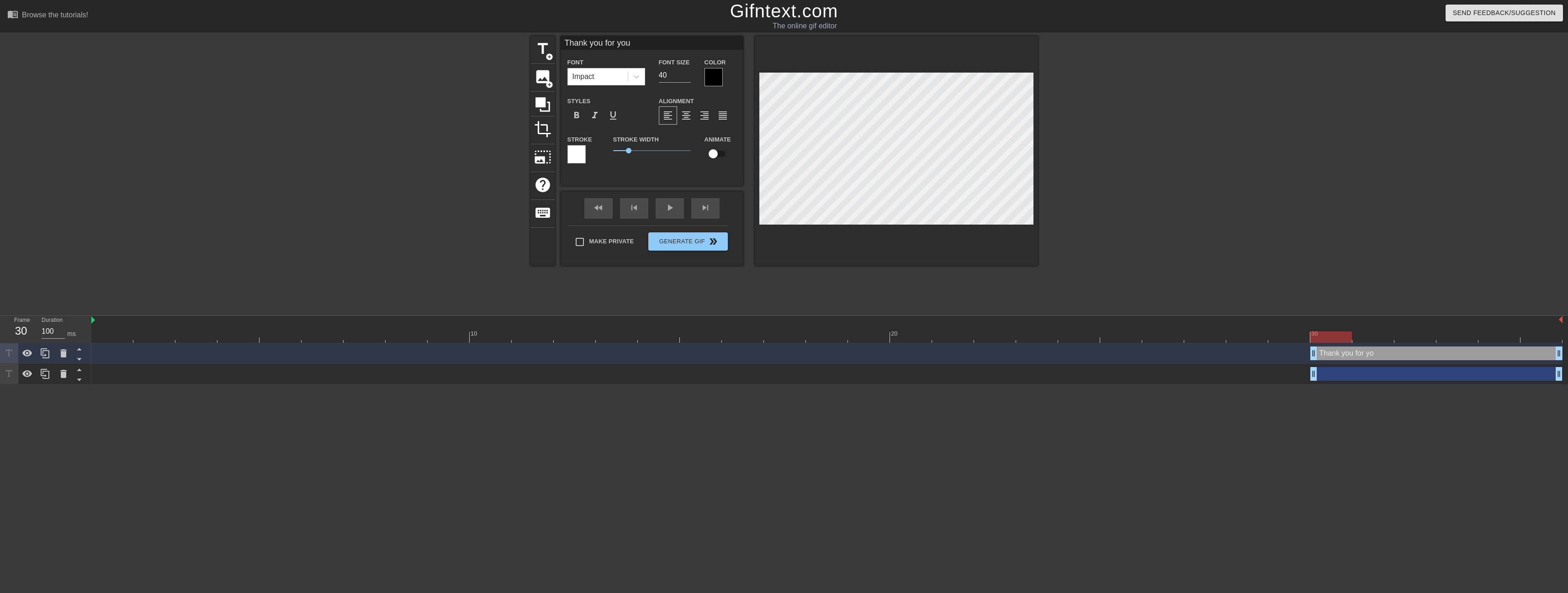 type on "Thank you for your" 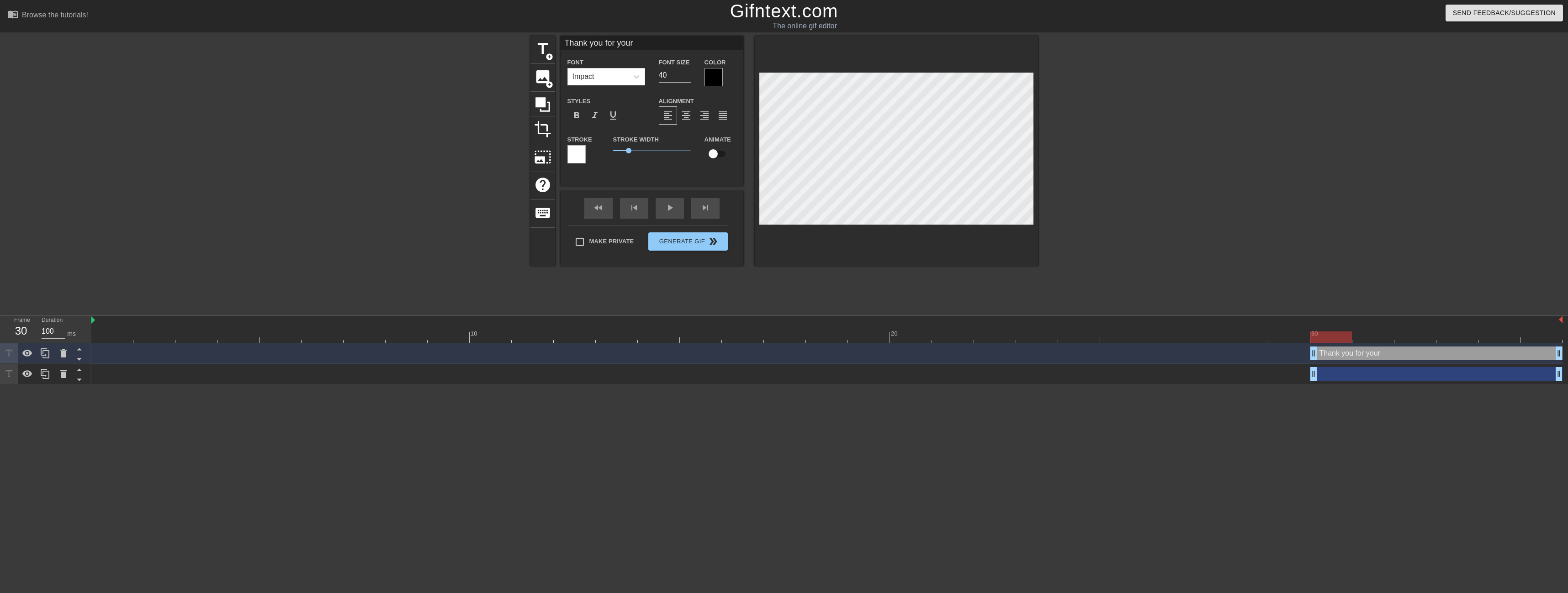 type on "Thank you for your" 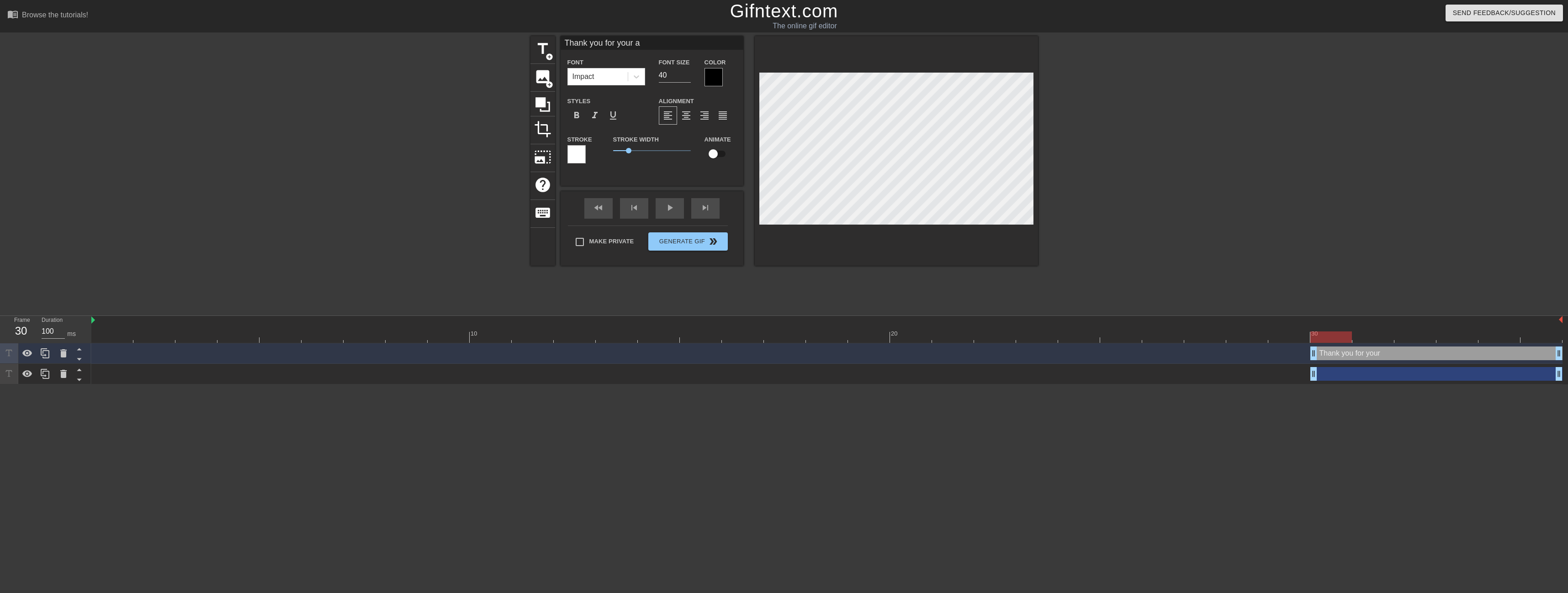 type on "Thank you for your at" 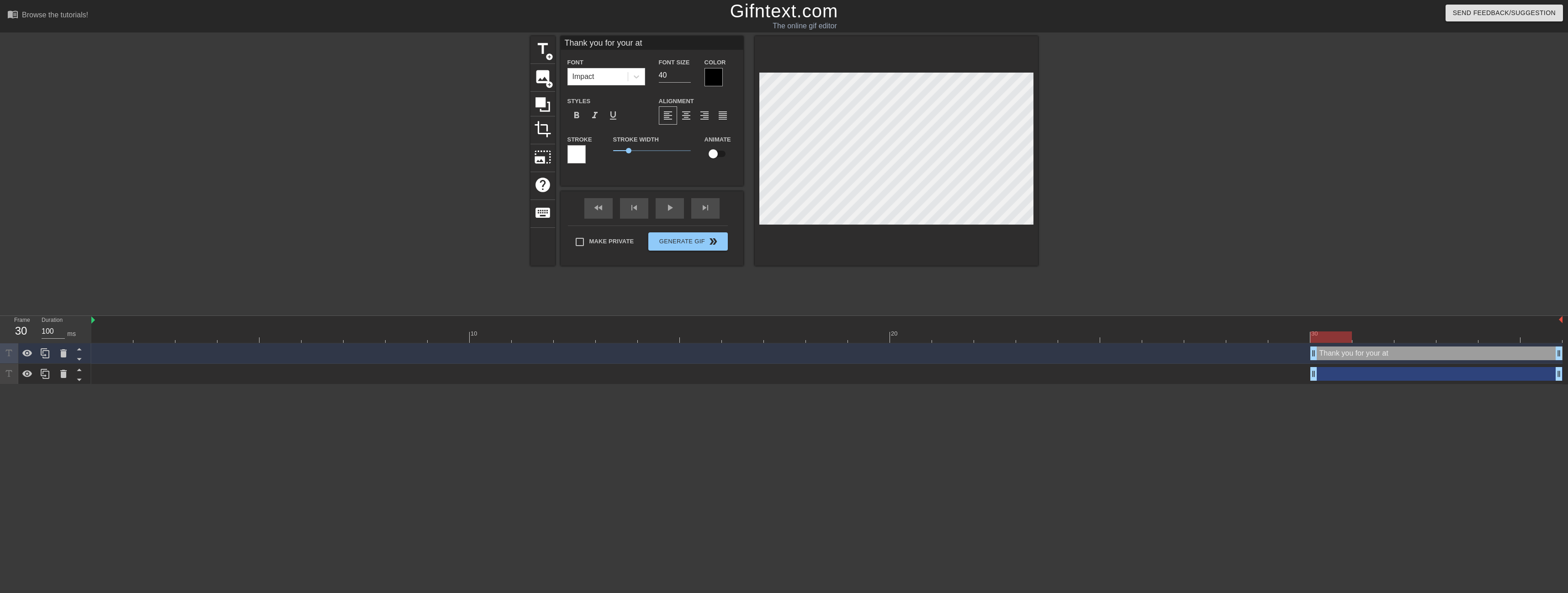 type on "Thank you for your att" 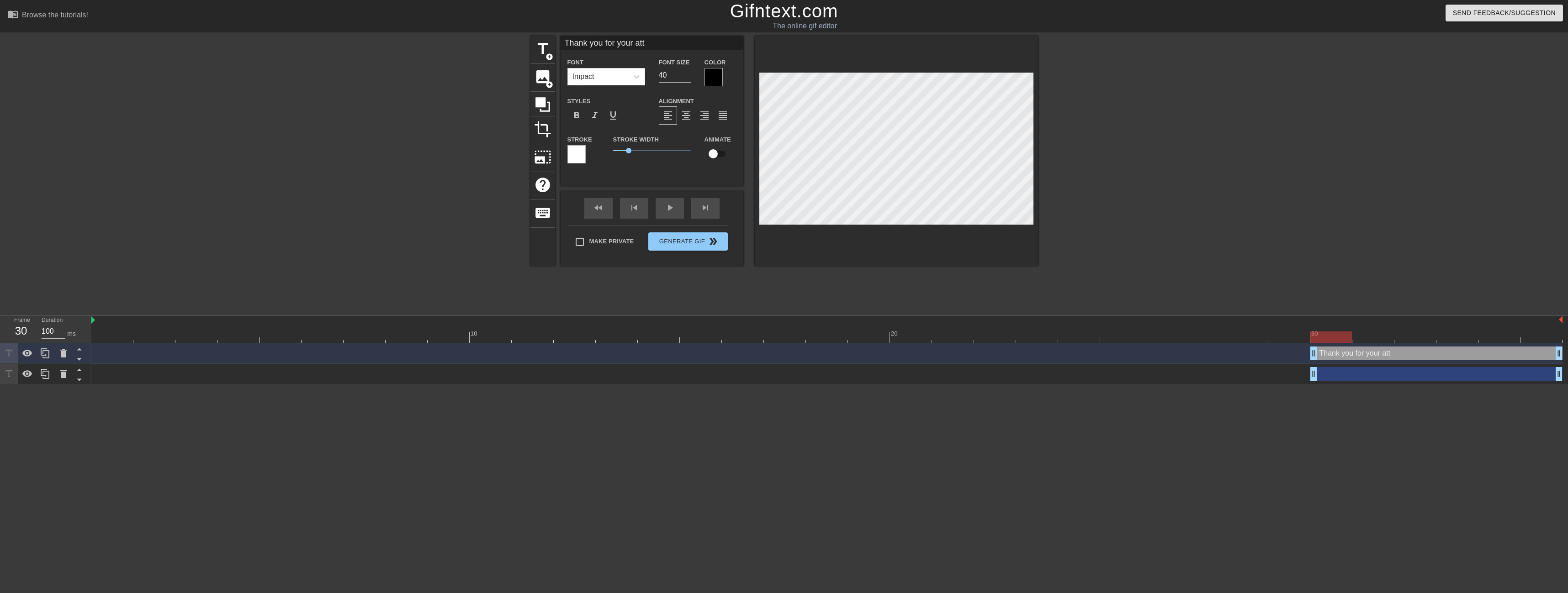 type on "Thank you for your atte" 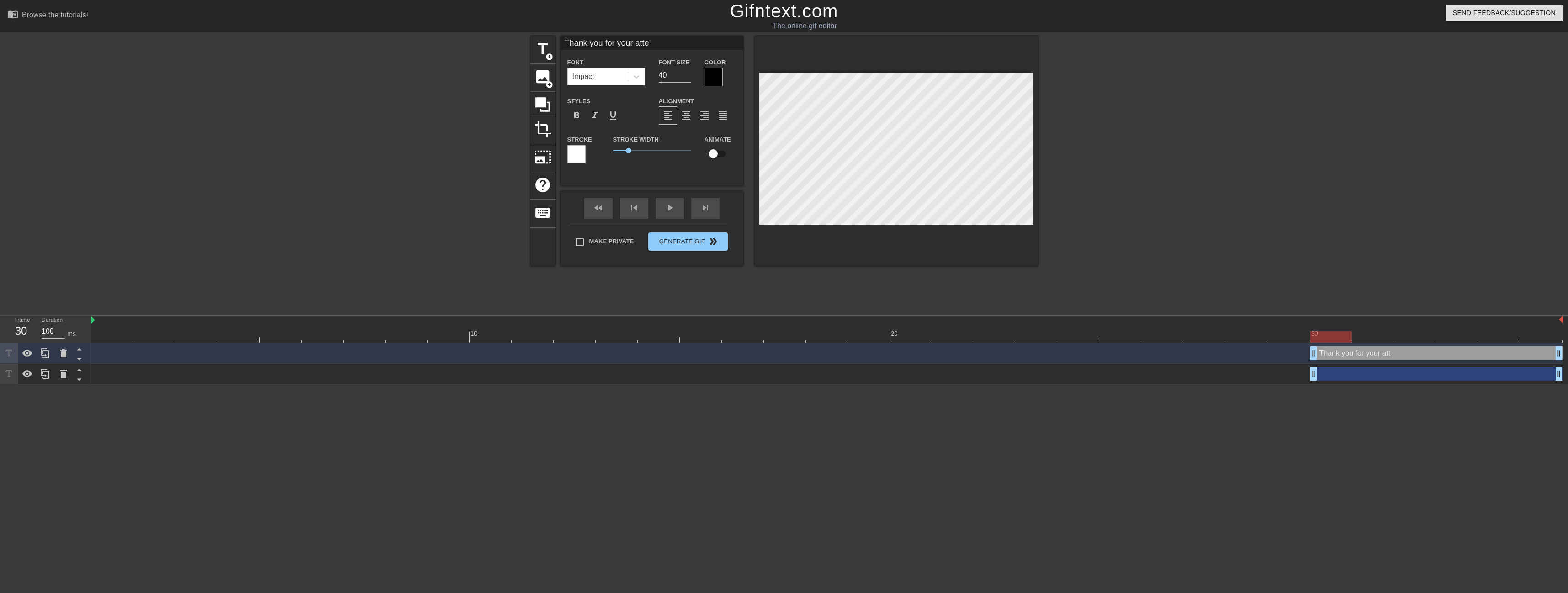 type on "Thank you for your atten" 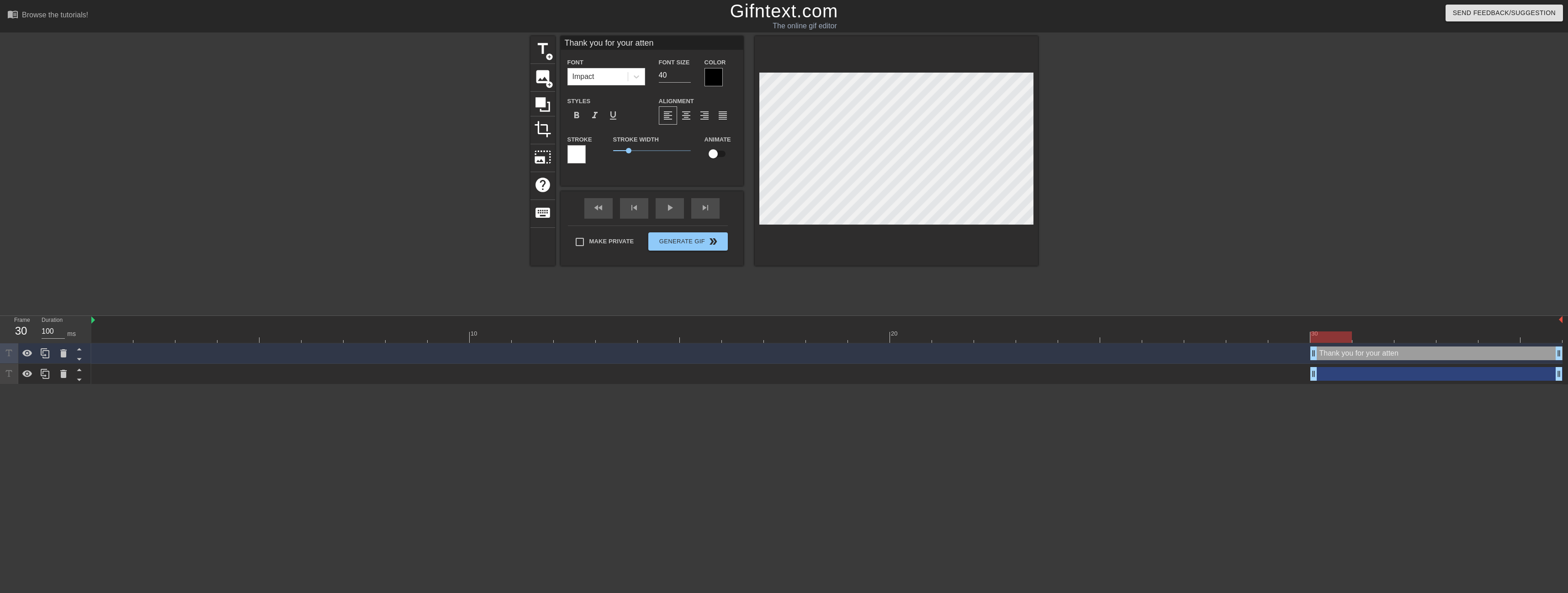 type on "Thank you for your attent" 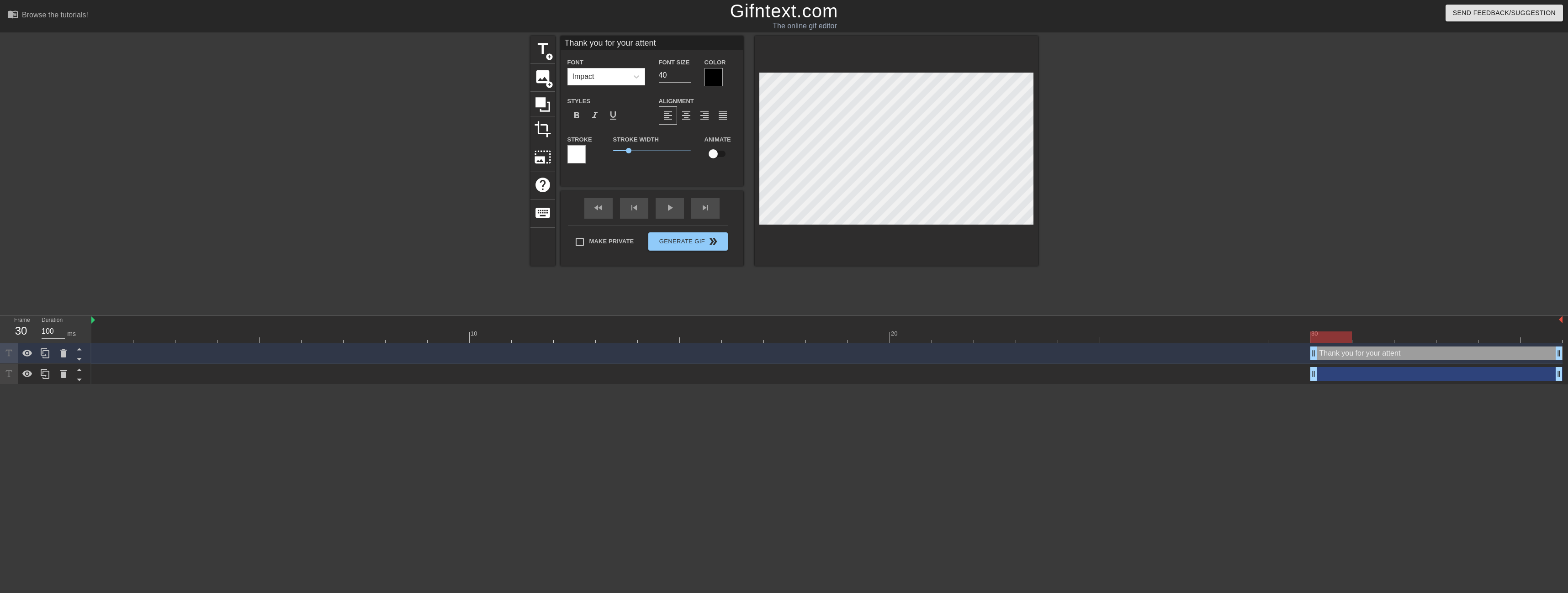 type on "Thank you for your attenti" 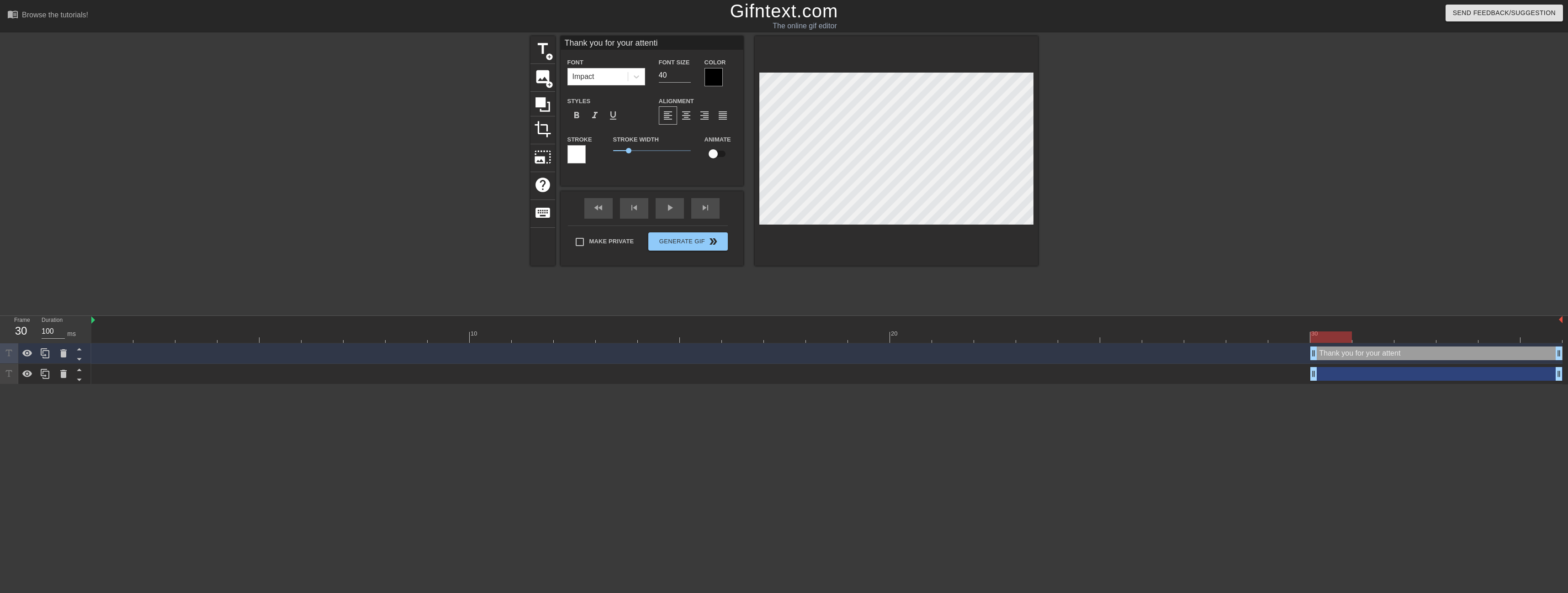 type on "Thank you for your attentio" 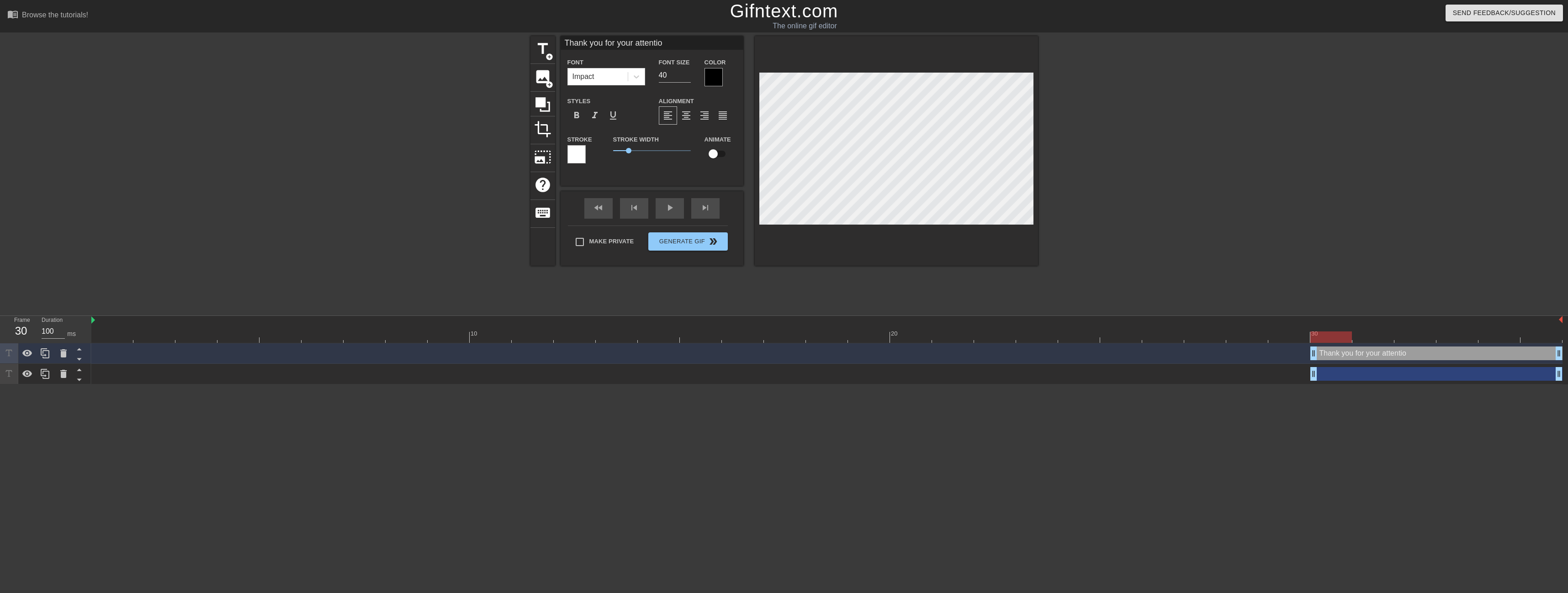 type on "Thank you for your attention" 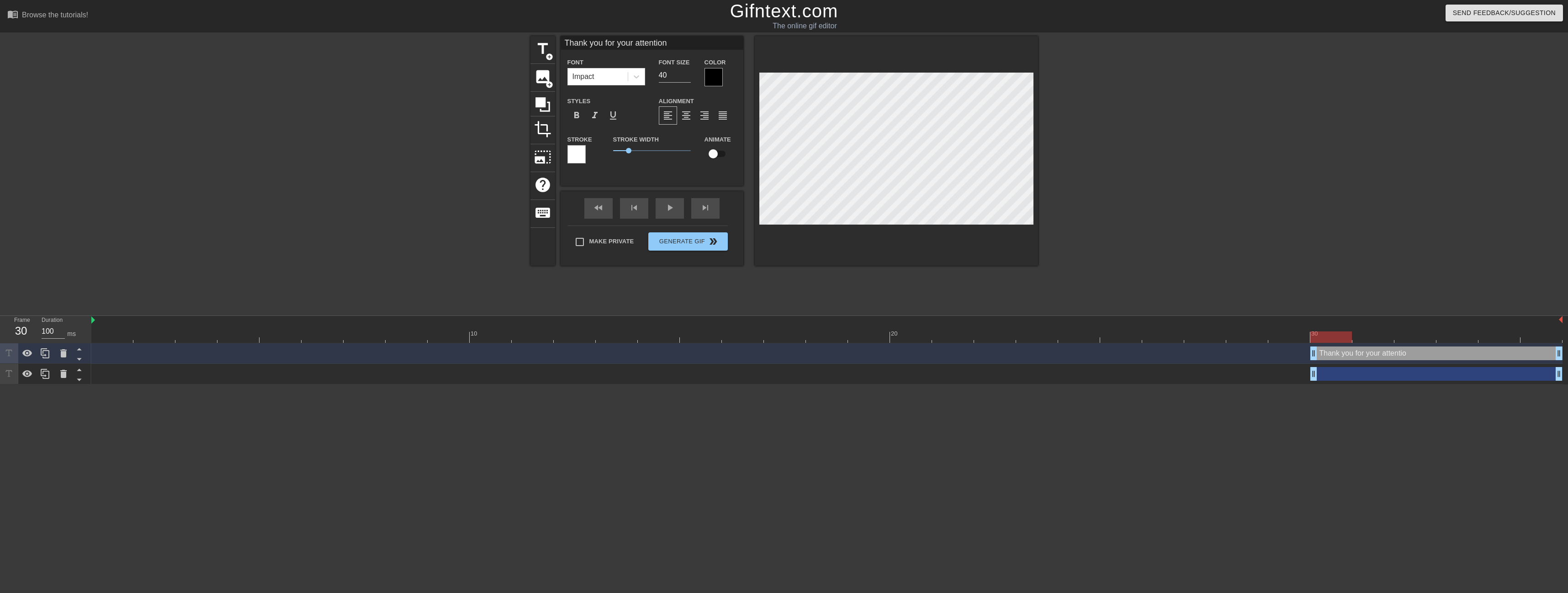 scroll, scrollTop: 1, scrollLeft: 6, axis: both 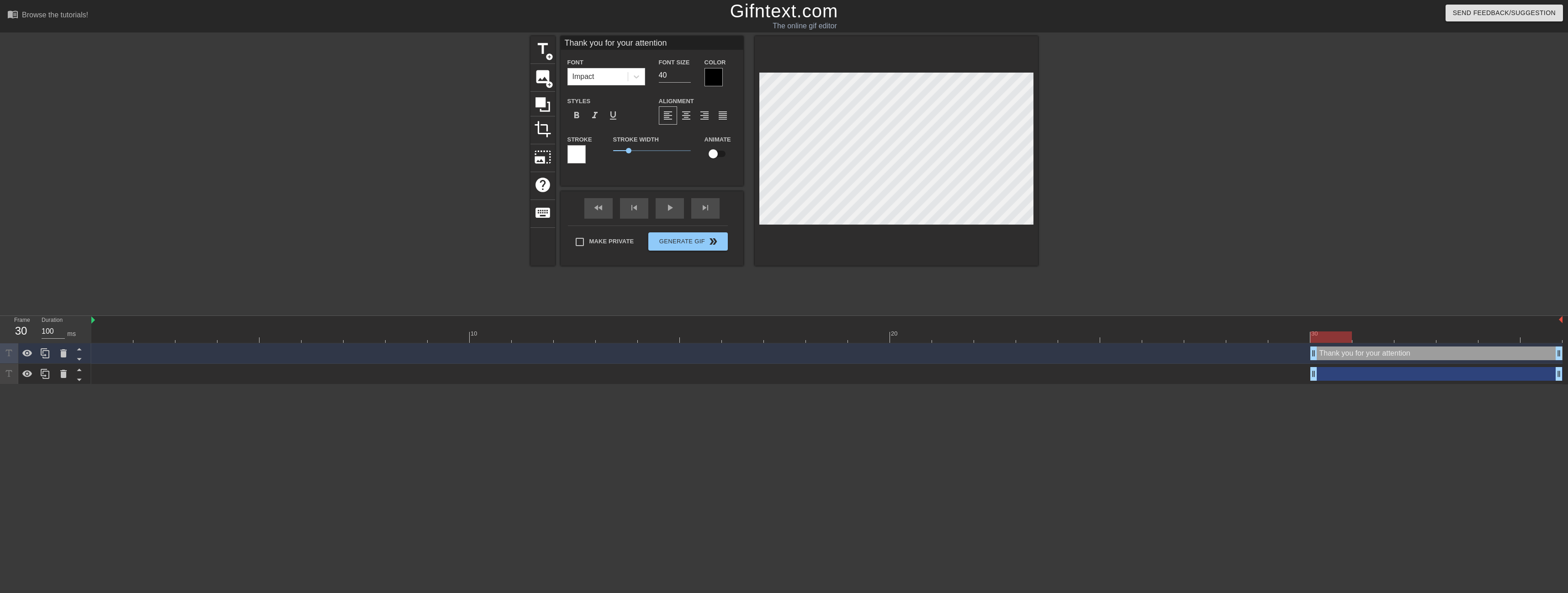 type on "Thank you for your attention" 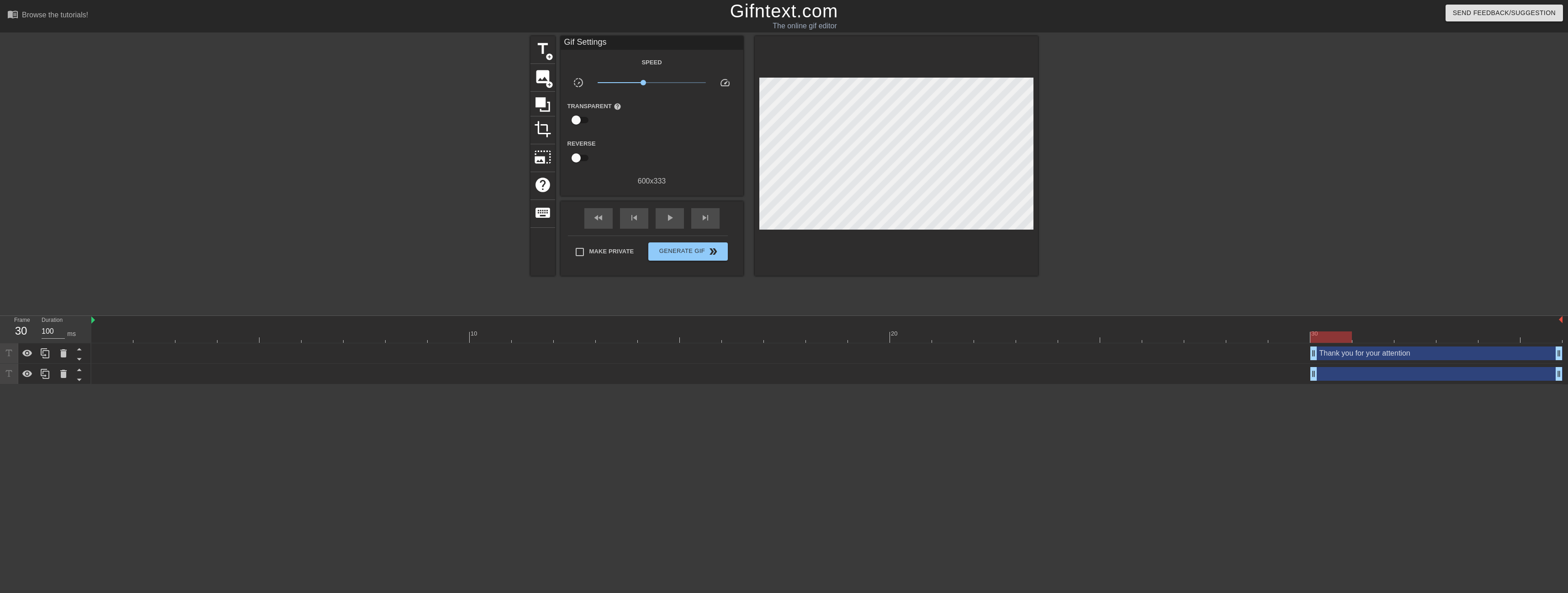 click at bounding box center [1118, 173] 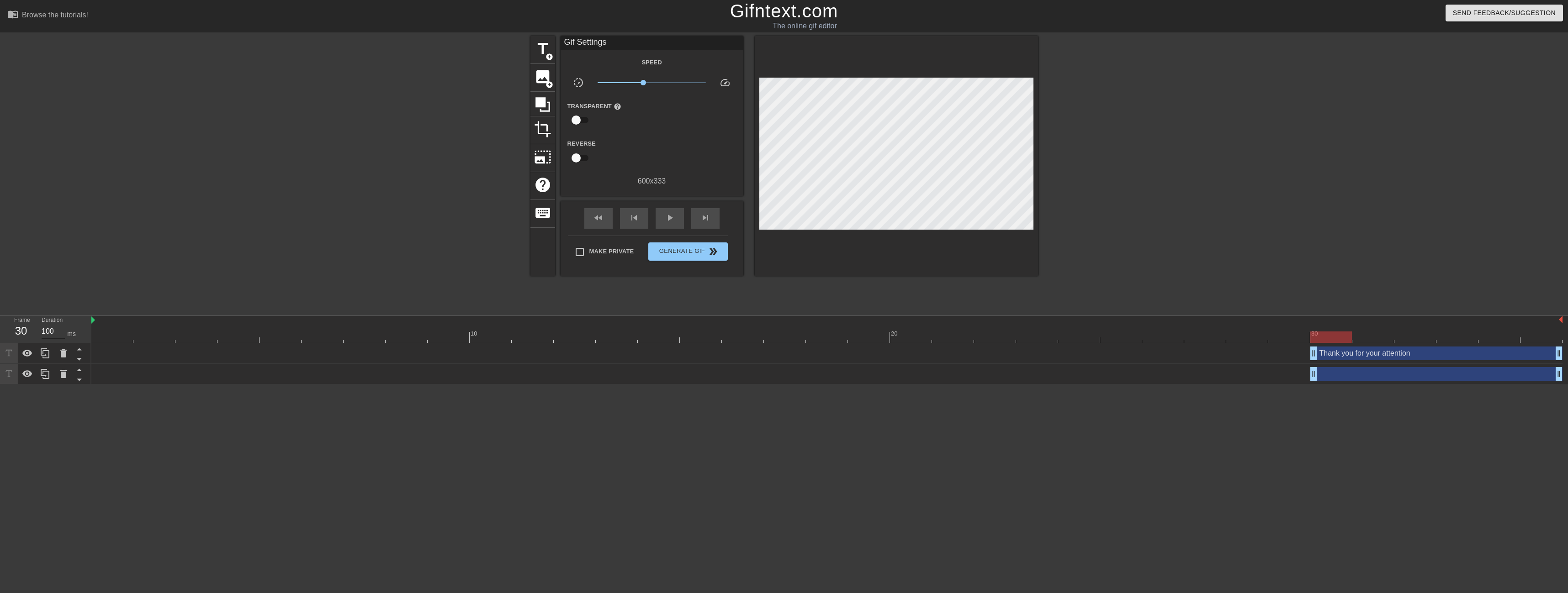 click on "100" at bounding box center (53, 331) 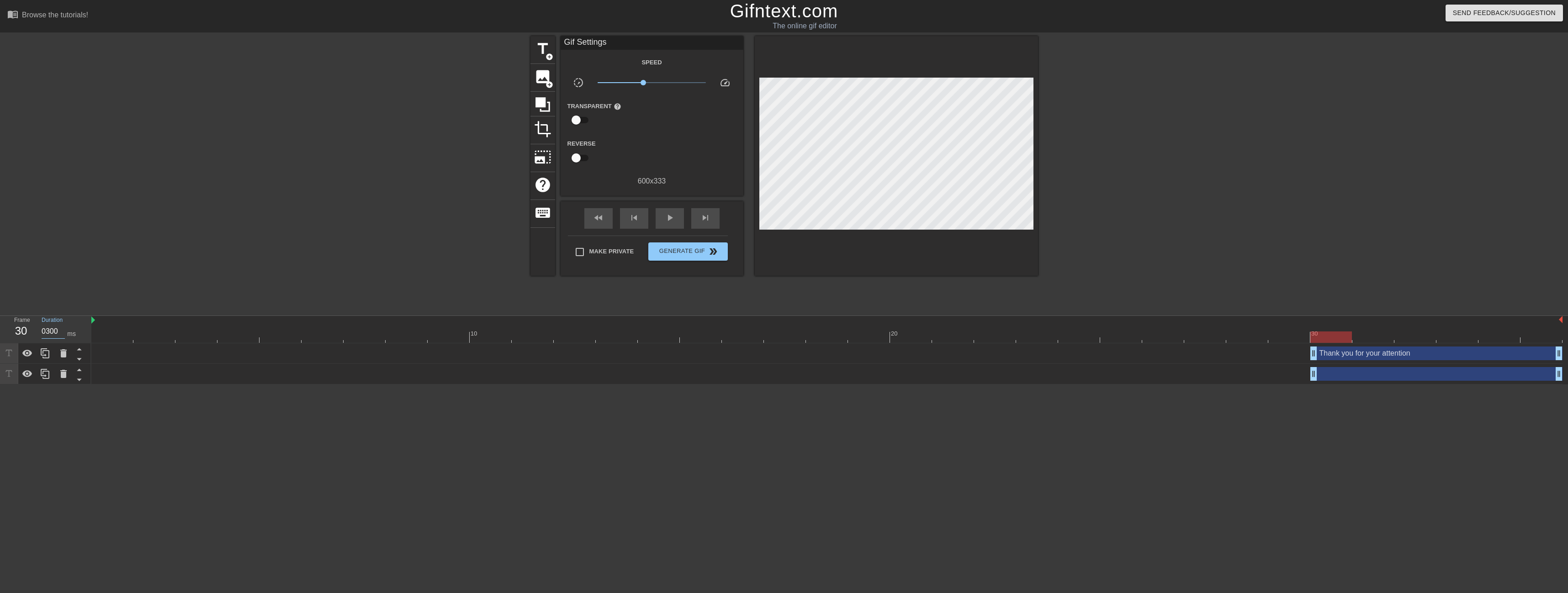 scroll, scrollTop: 0, scrollLeft: 4, axis: horizontal 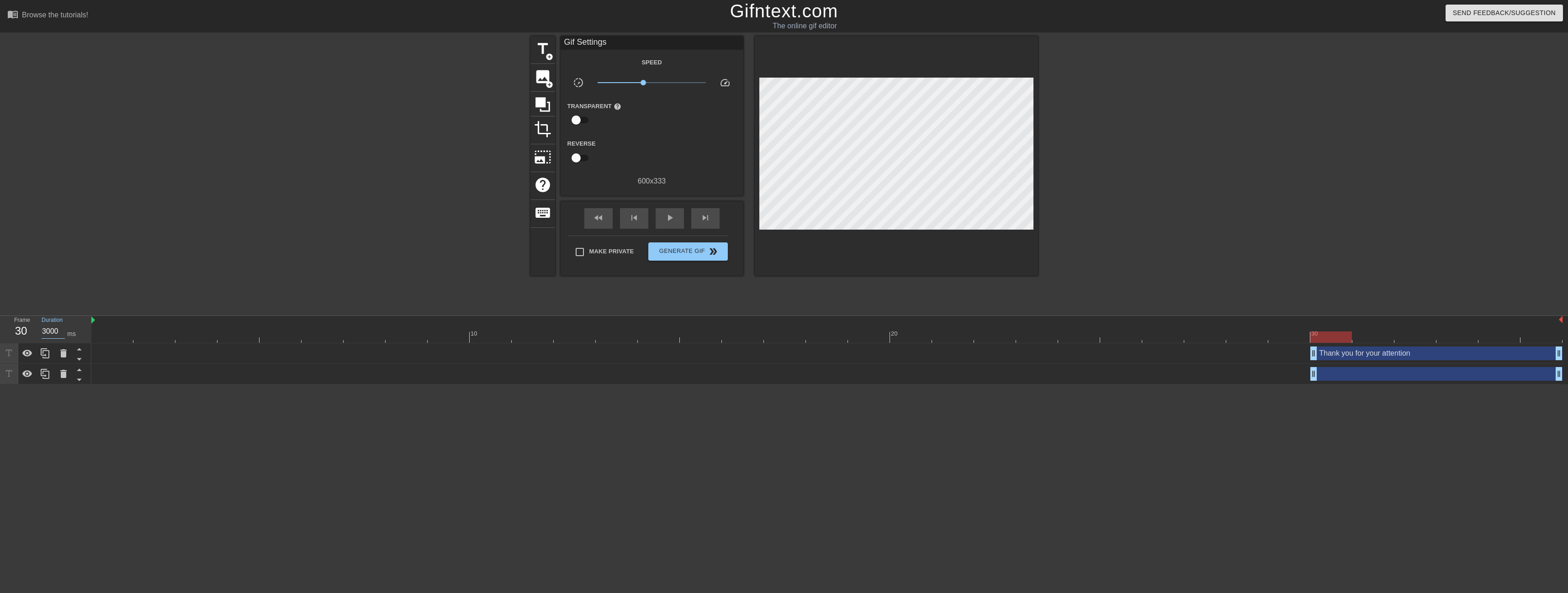 click on "menu_book Browse the tutorials! Gifntext.com The online gif editor Send Feedback/Suggestion     title add_circle image add_circle crop photo_size_select_large help keyboard Gif Settings Speed slow_motion_video x0.700 speed Transparent help Reverse 600  x  333 fast_rewind skip_previous play_arrow skip_next Make Private Generate Gif double_arrow     Frame 30 Duration 03000 ms                                       10                                         20                                         30                         Thank you for your attention drag_handle drag_handle   drag_handle drag_handle Duplicate layer" at bounding box center [784, 192] 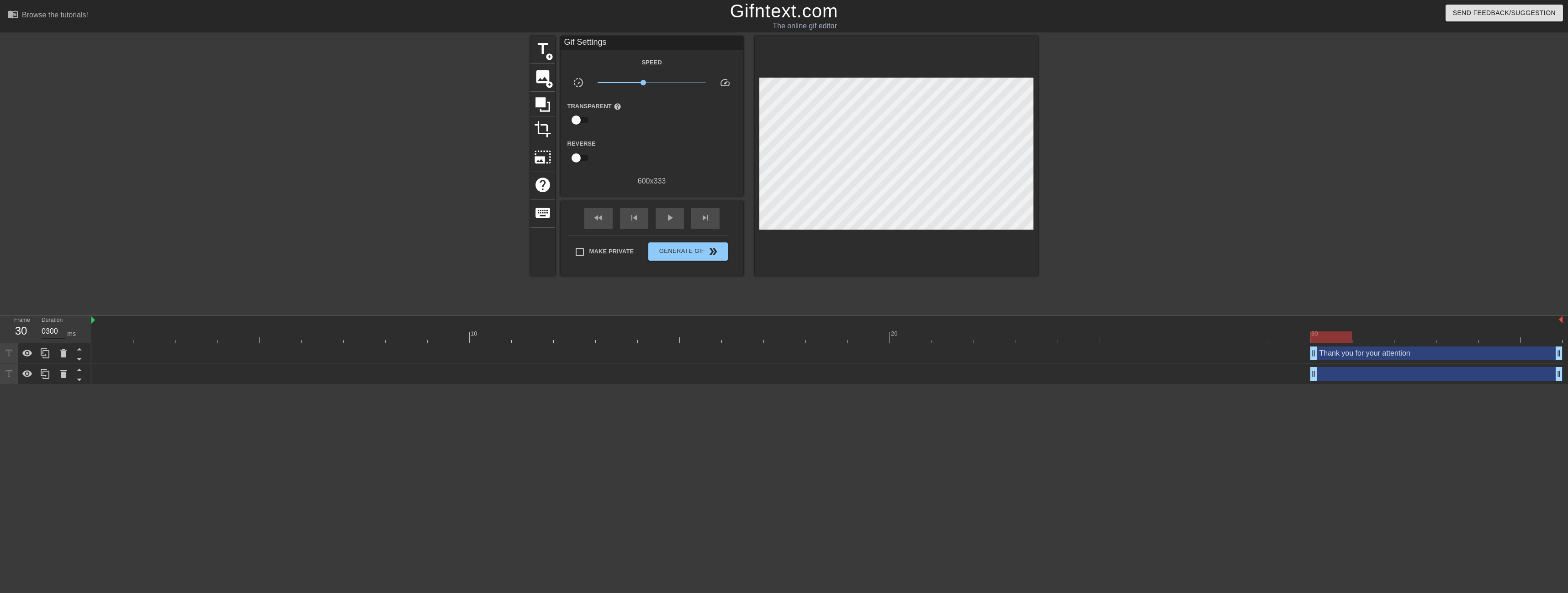 click on "03000" at bounding box center (53, 331) 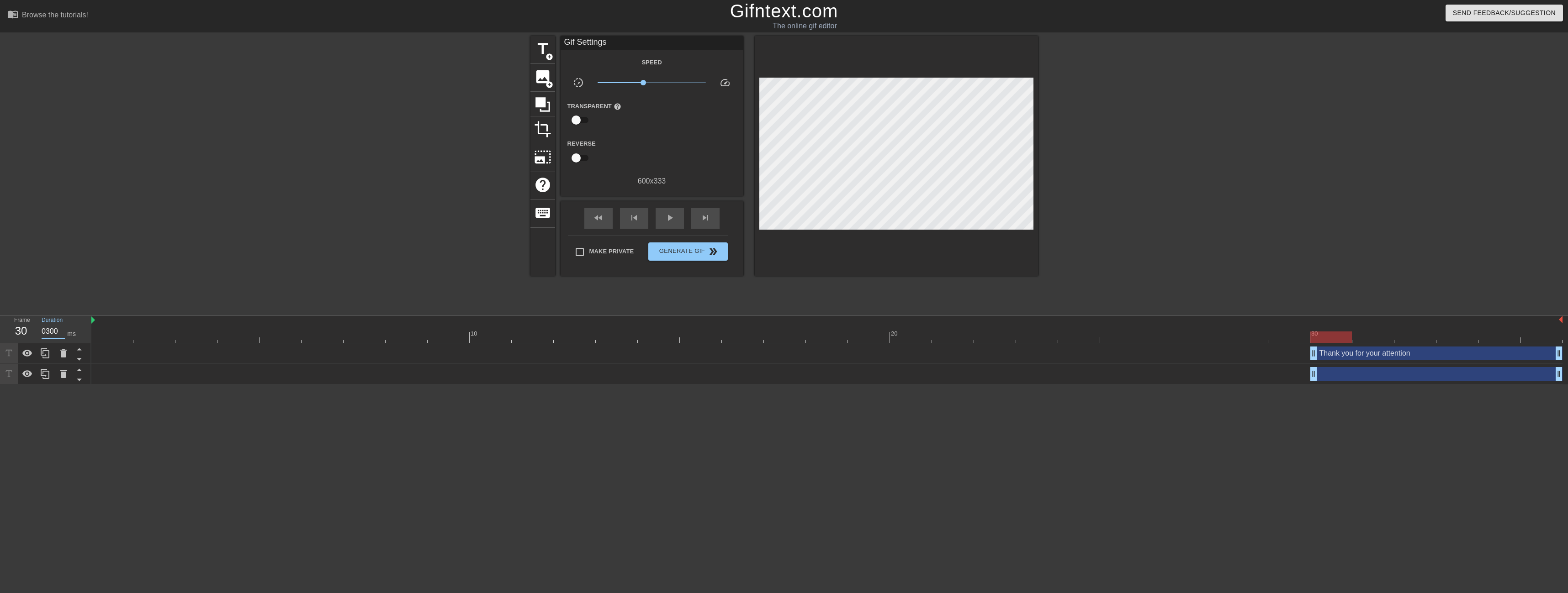 click on "03000" at bounding box center [53, 331] 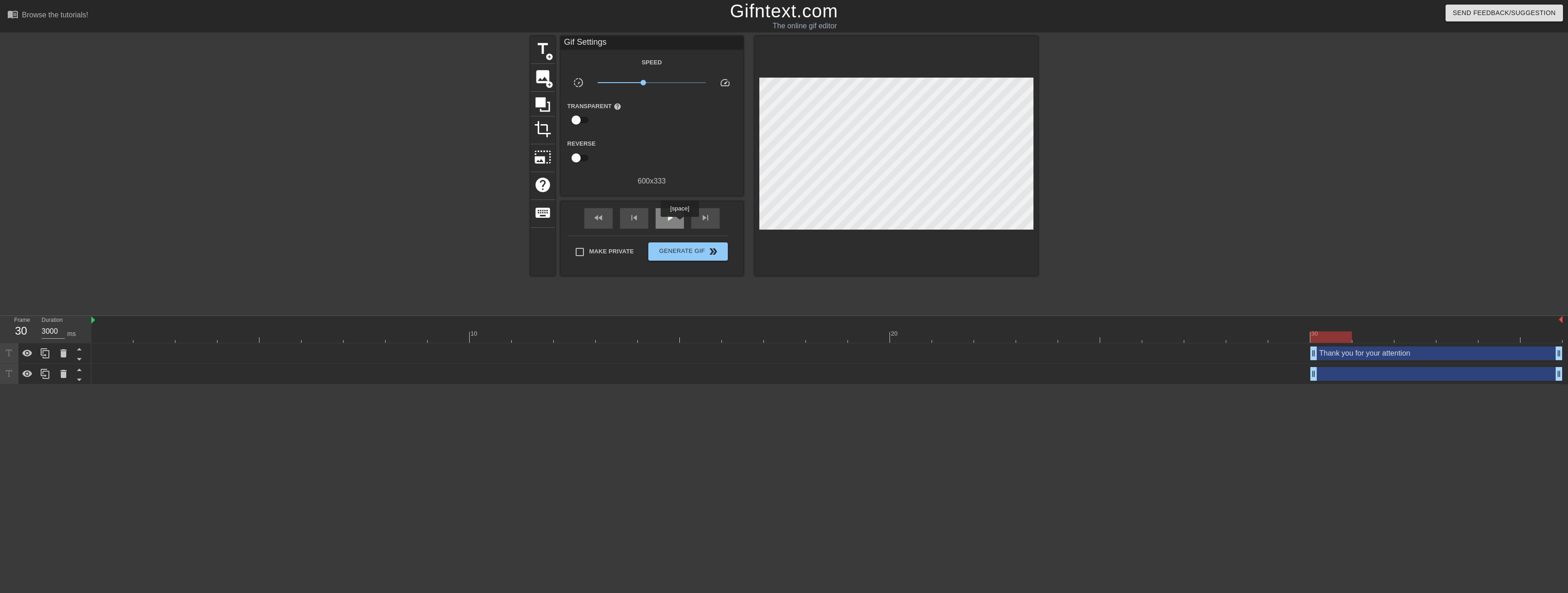 click on "play_arrow" at bounding box center [670, 218] 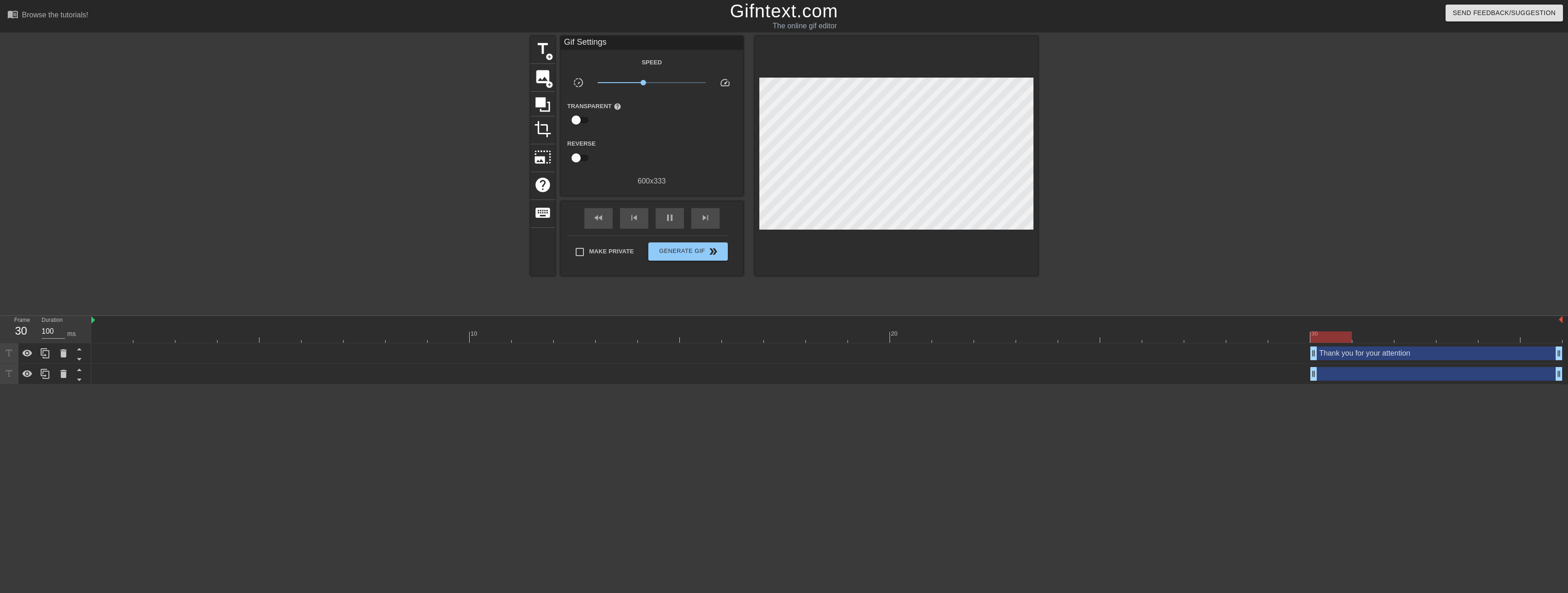 click at bounding box center (827, 337) 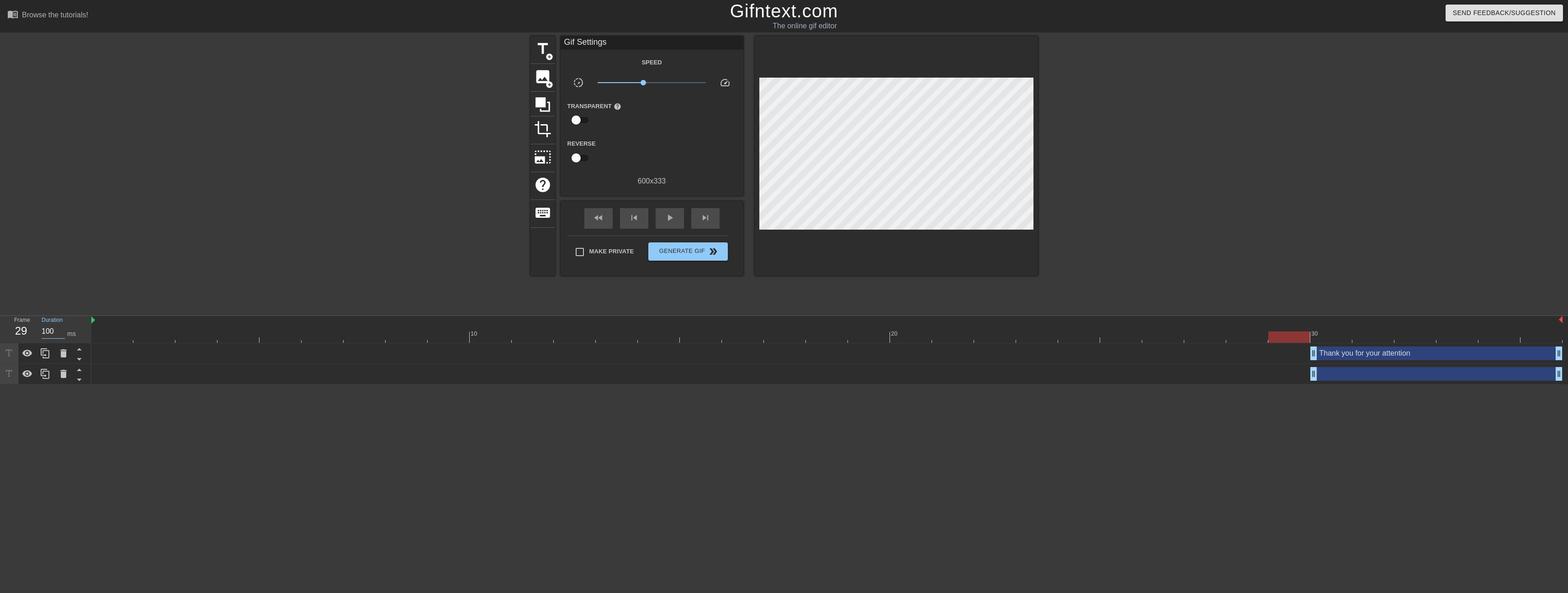 click on "100" at bounding box center (53, 331) 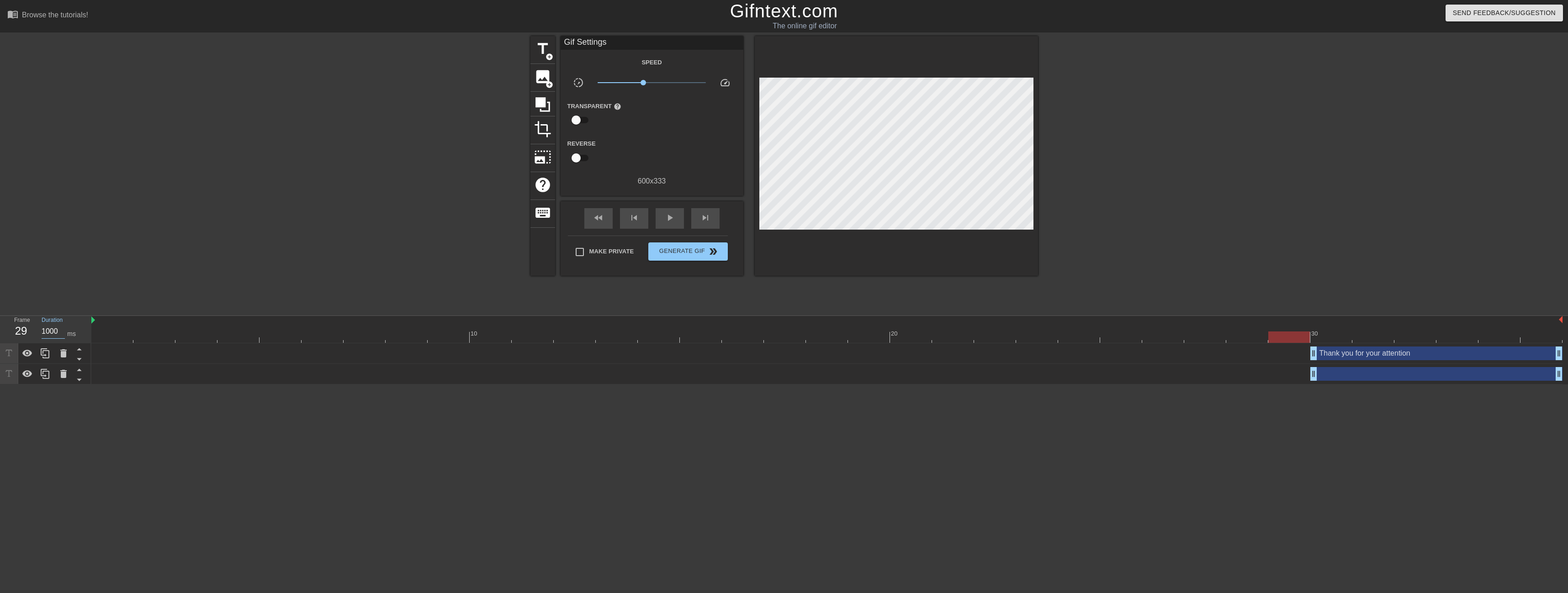 type on "1000" 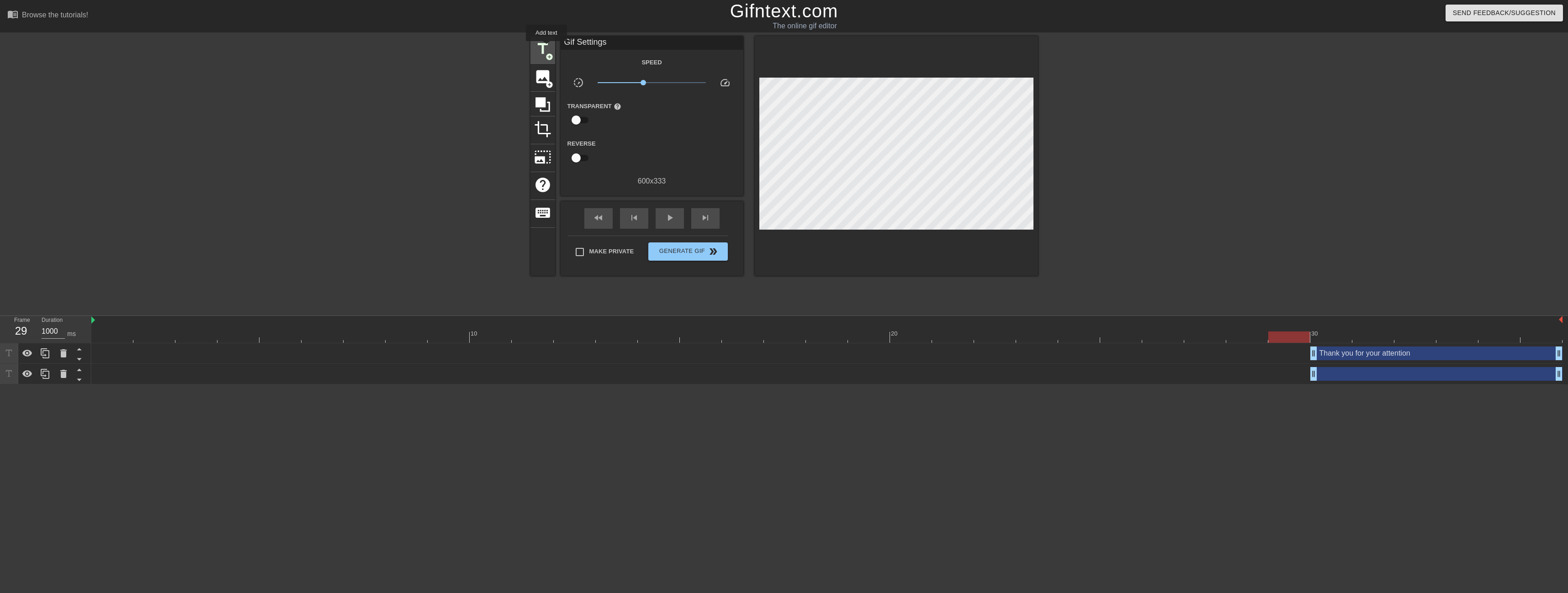 click on "title" at bounding box center (543, 49) 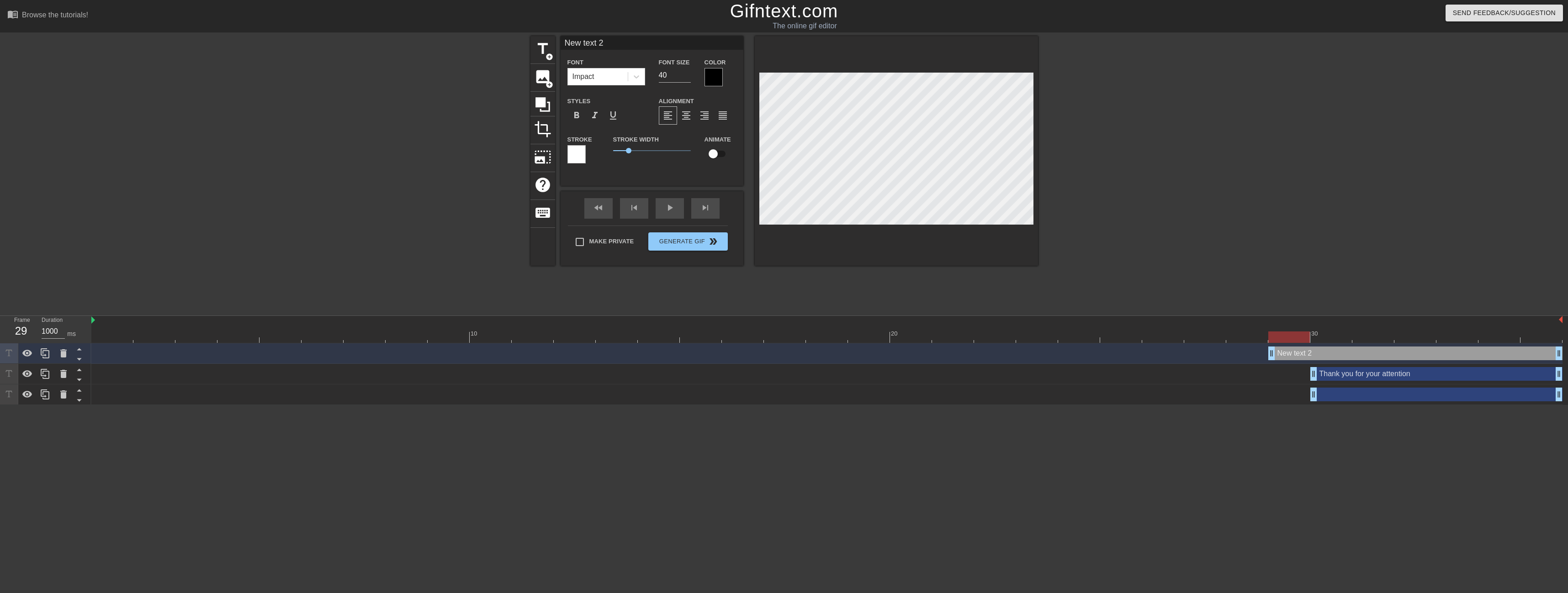type on "New text" 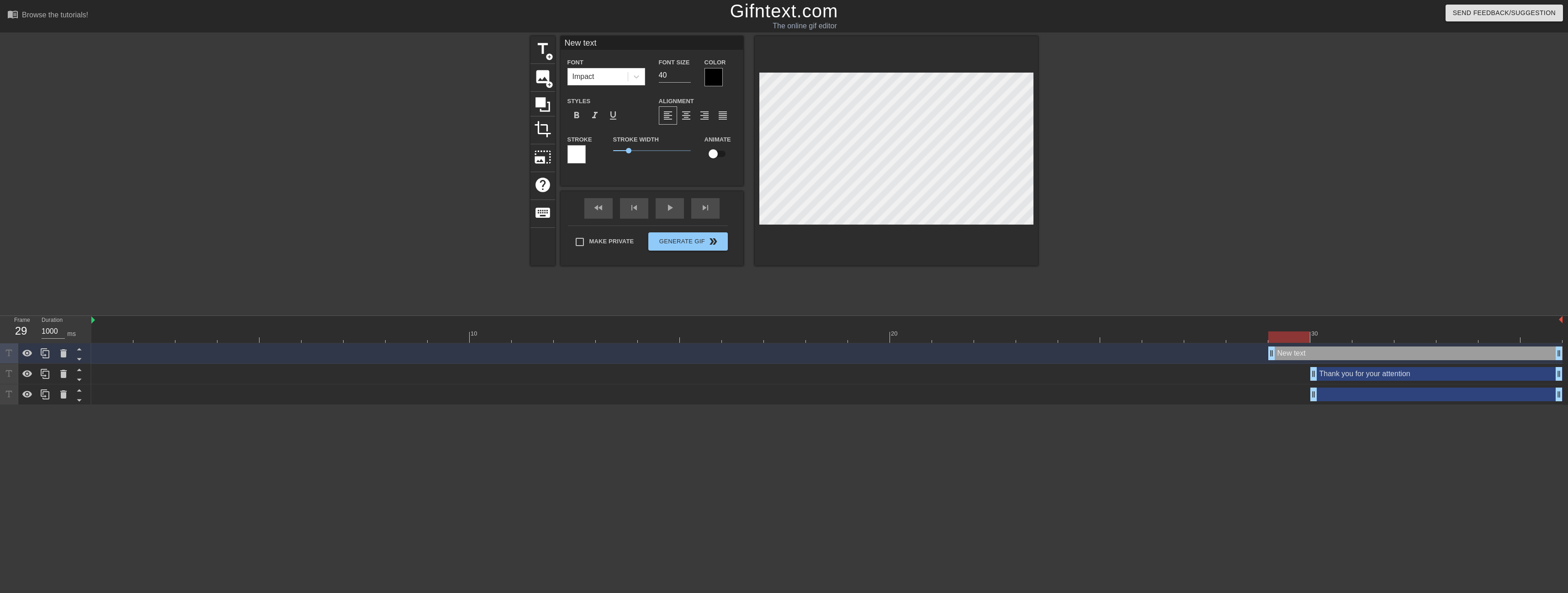 type on "New text" 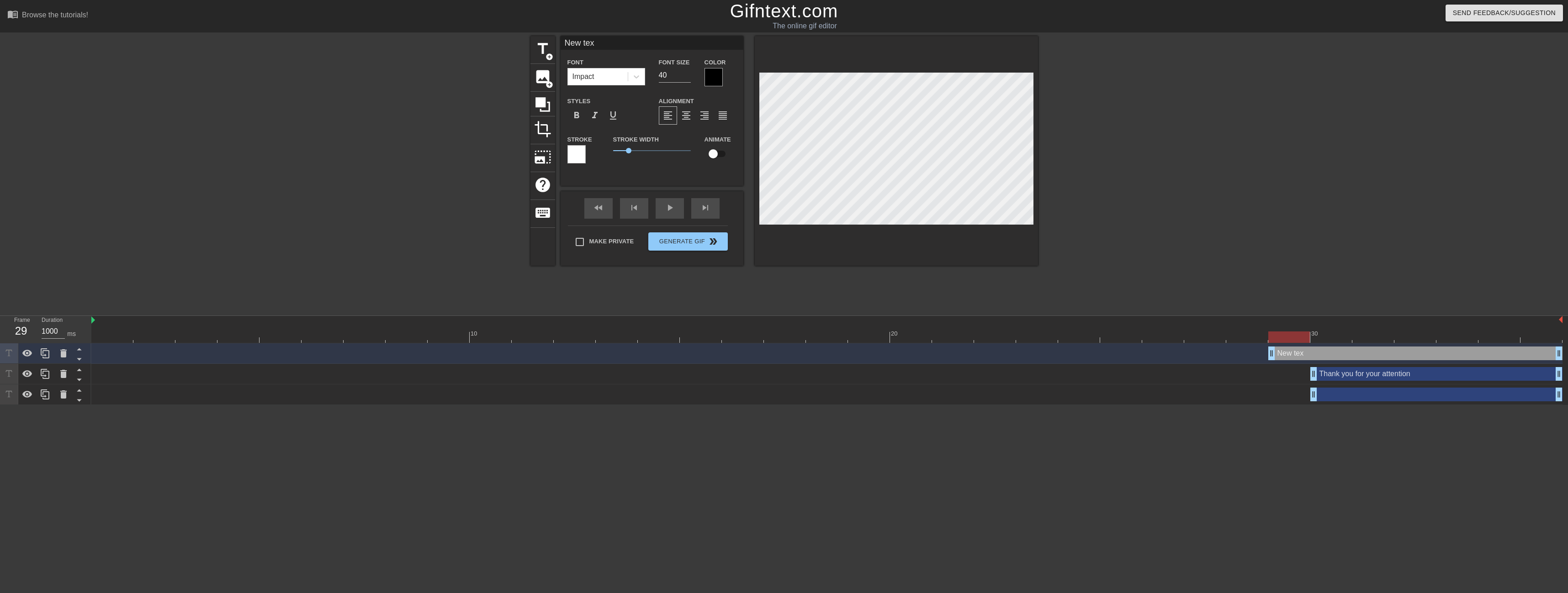 type on "New te" 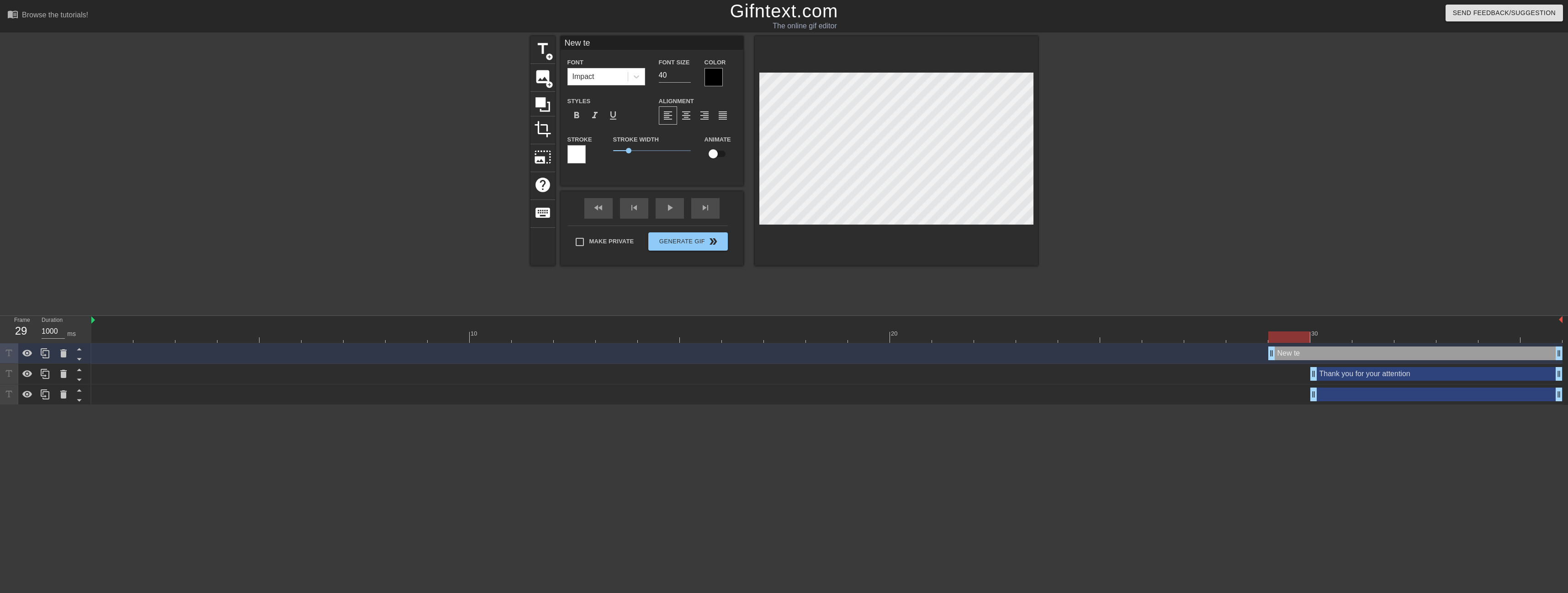 type on "New t" 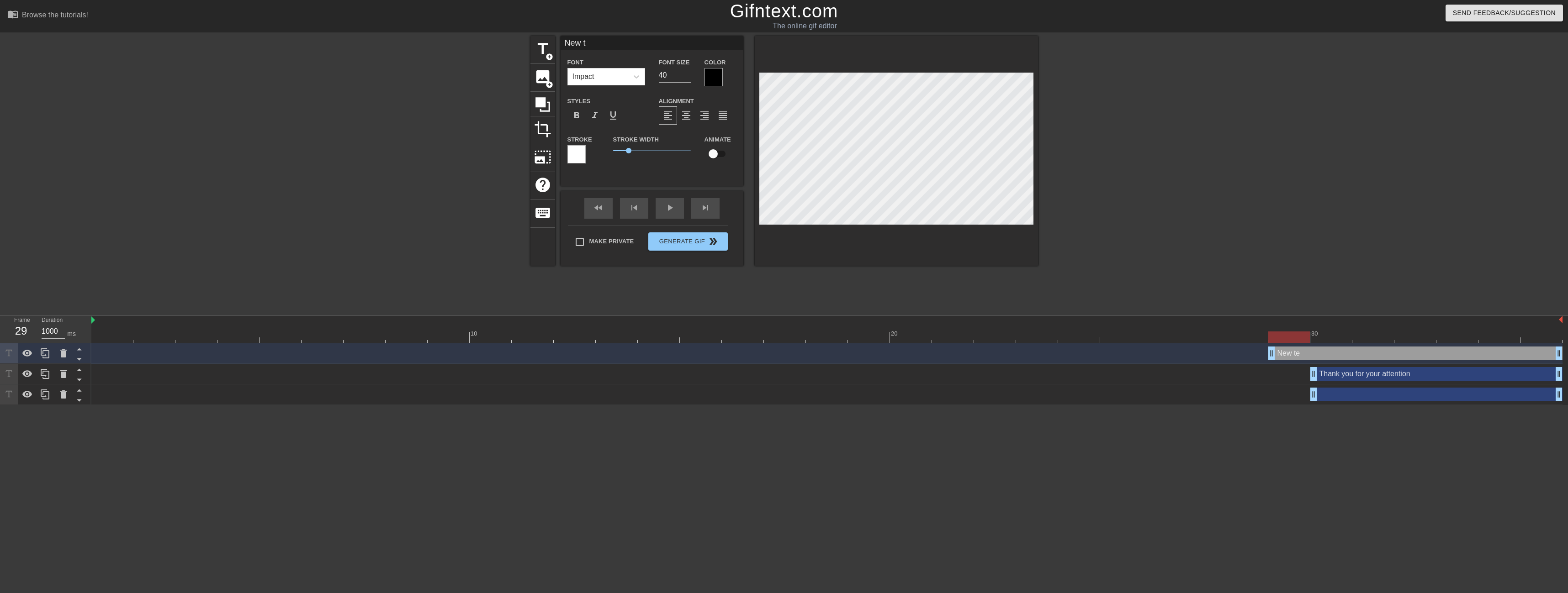 type on "New" 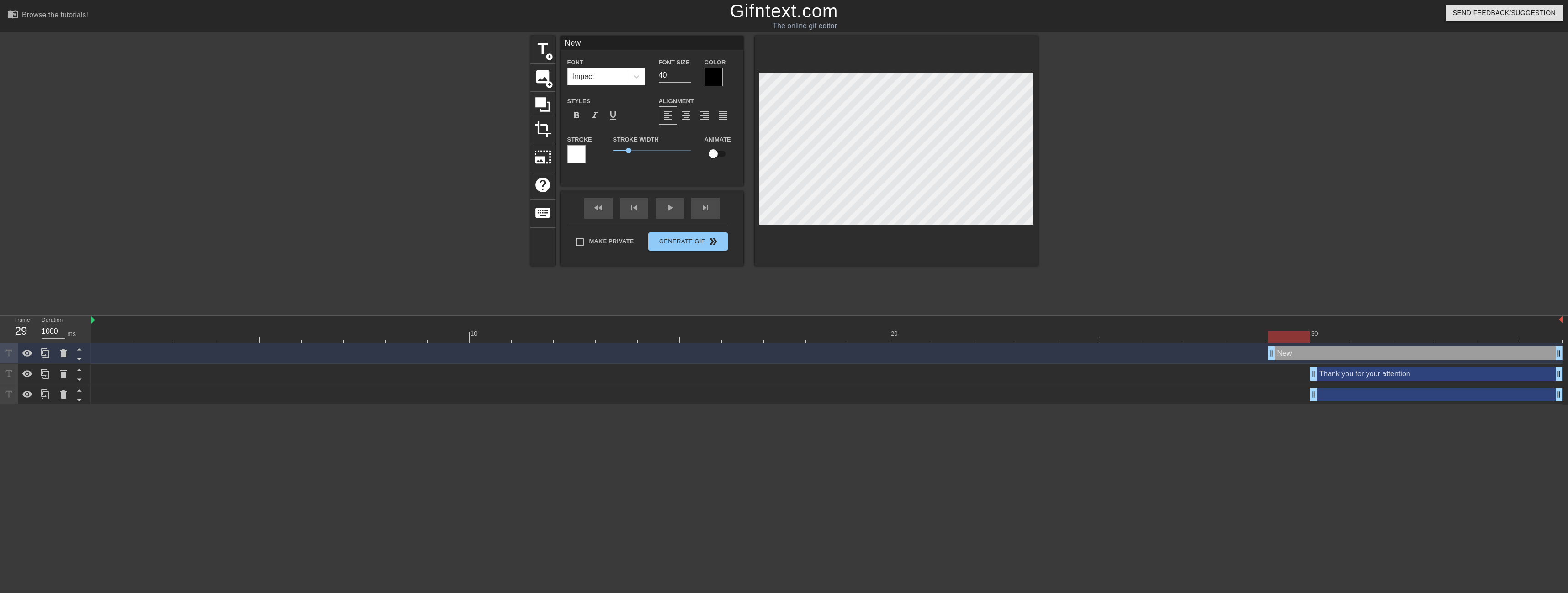 type on "New" 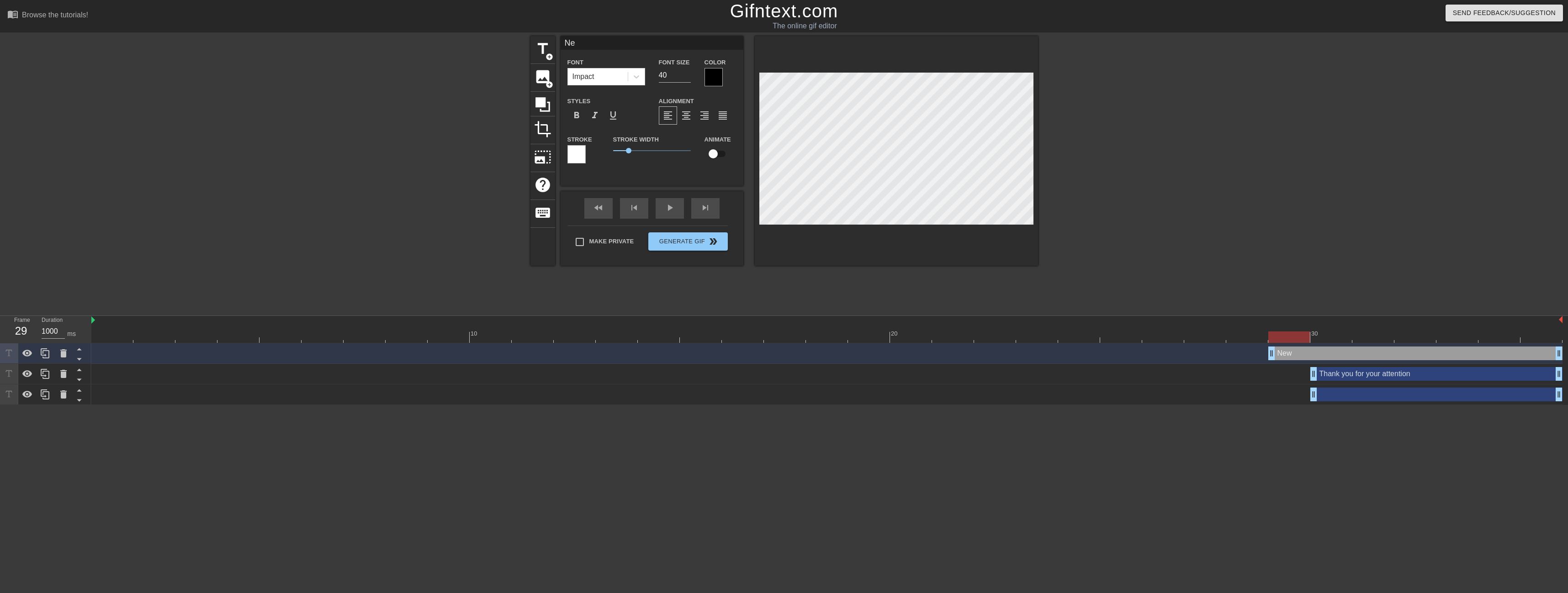 scroll, scrollTop: 1, scrollLeft: 1, axis: both 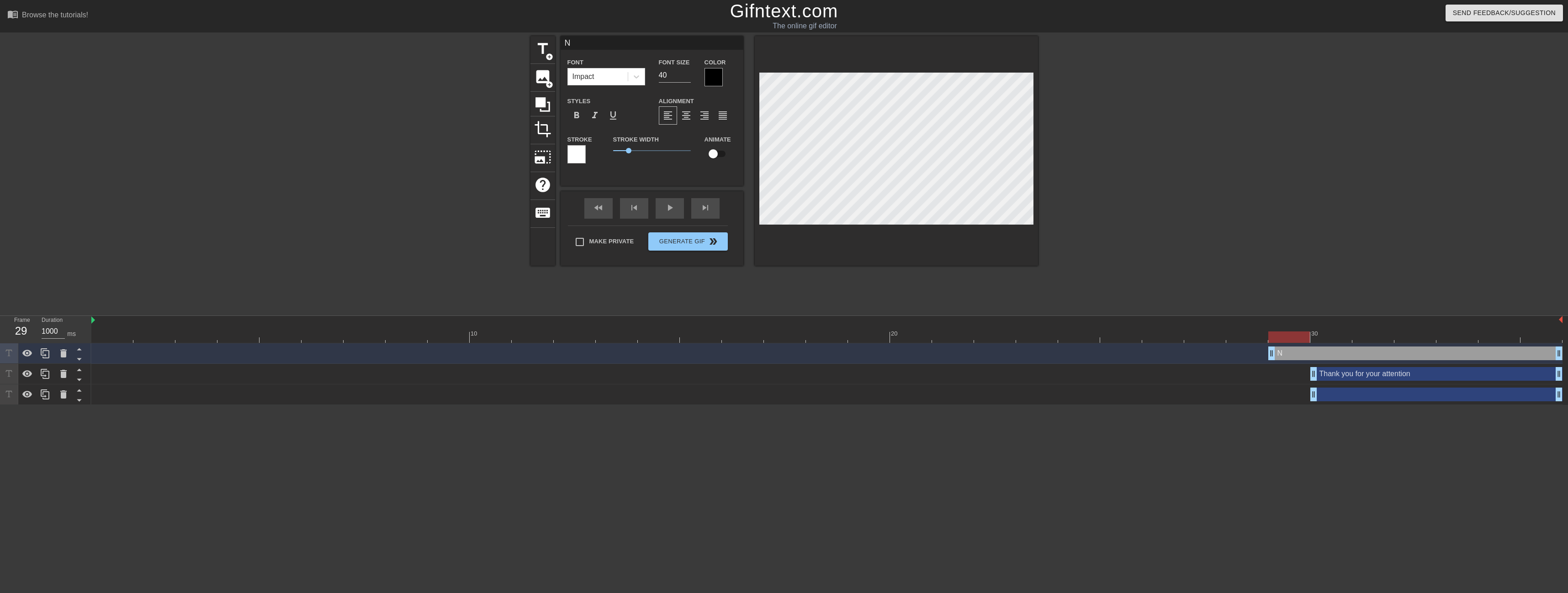 type 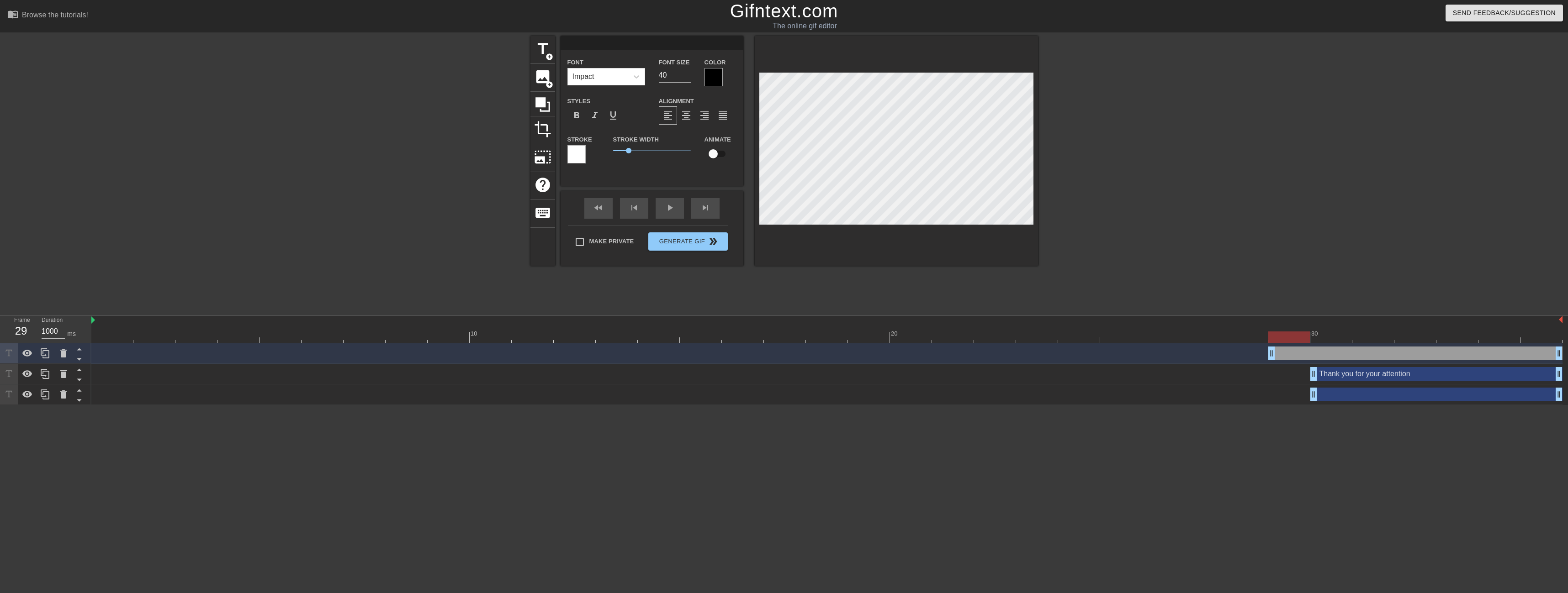 type on "T" 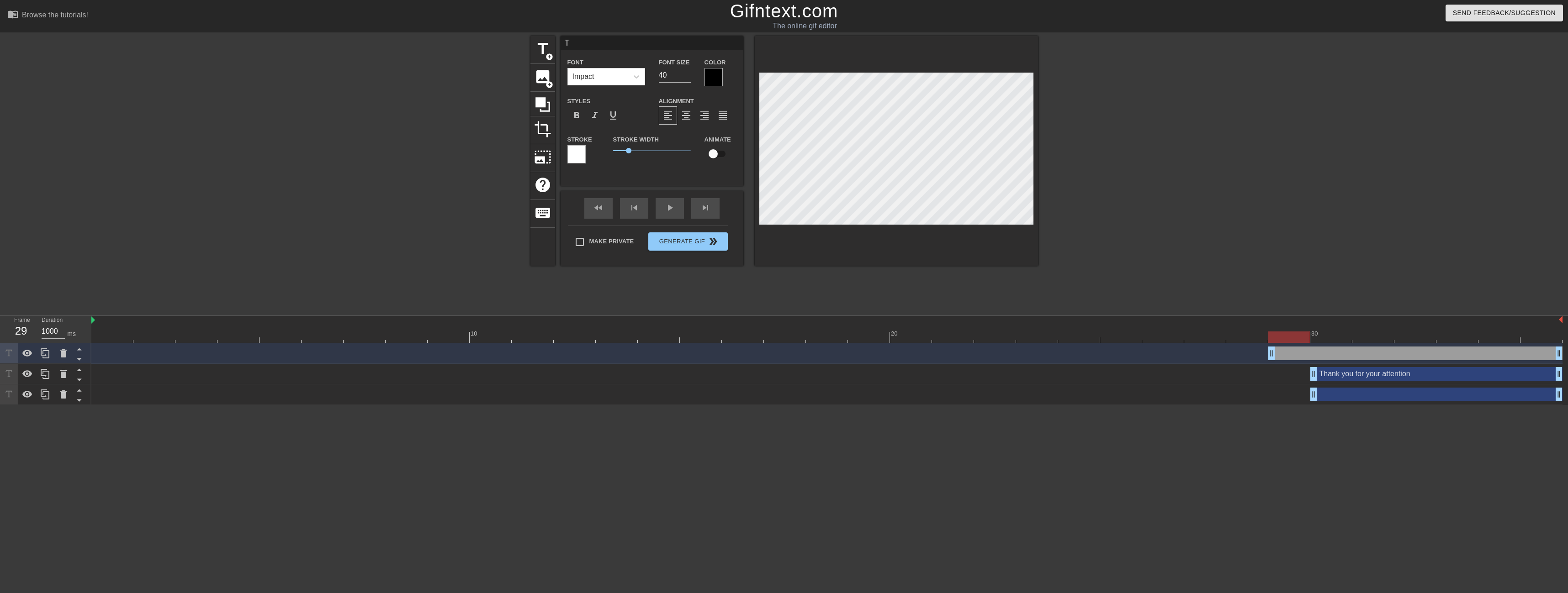 scroll, scrollTop: 1, scrollLeft: 1, axis: both 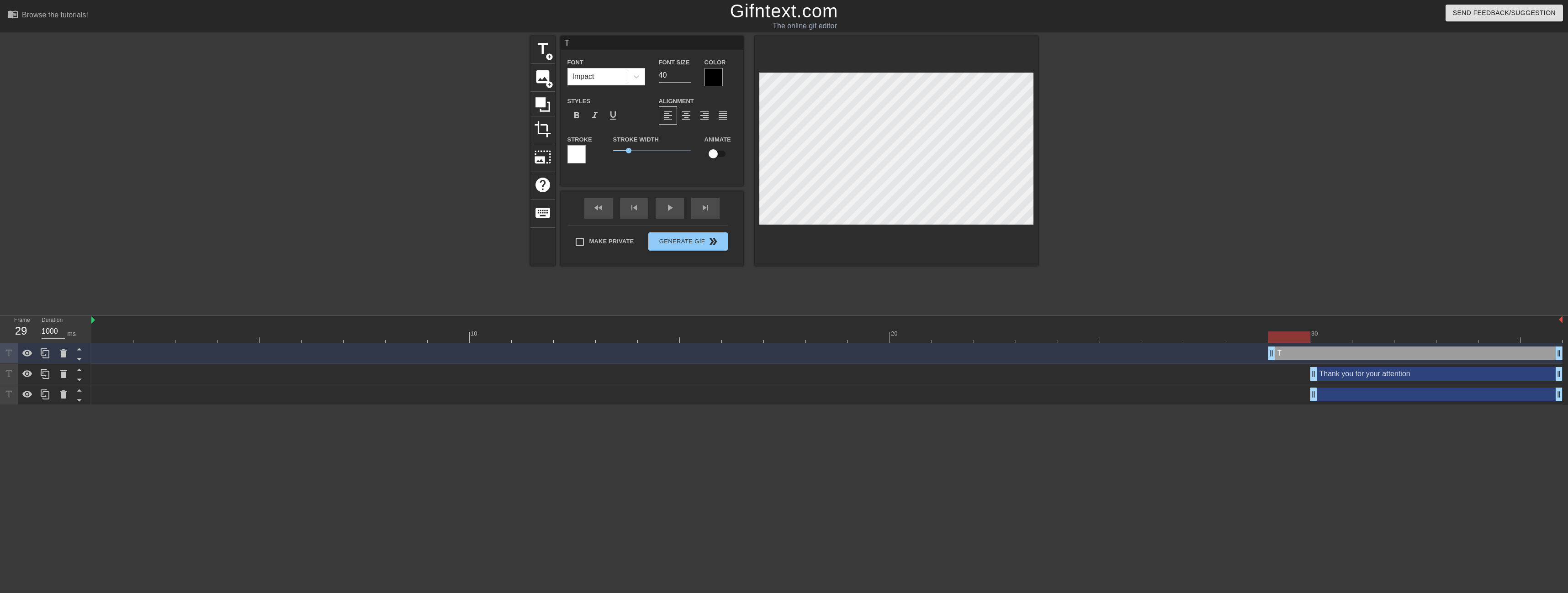 type on "Th" 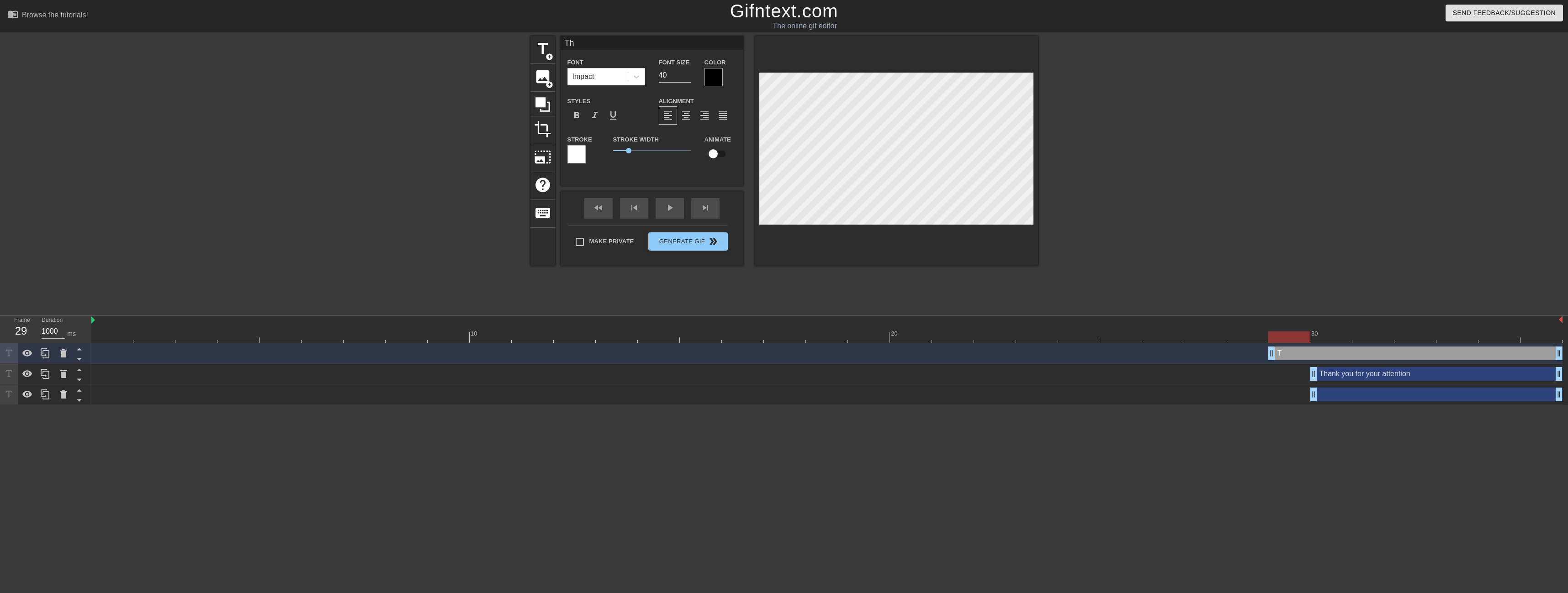 type on "The" 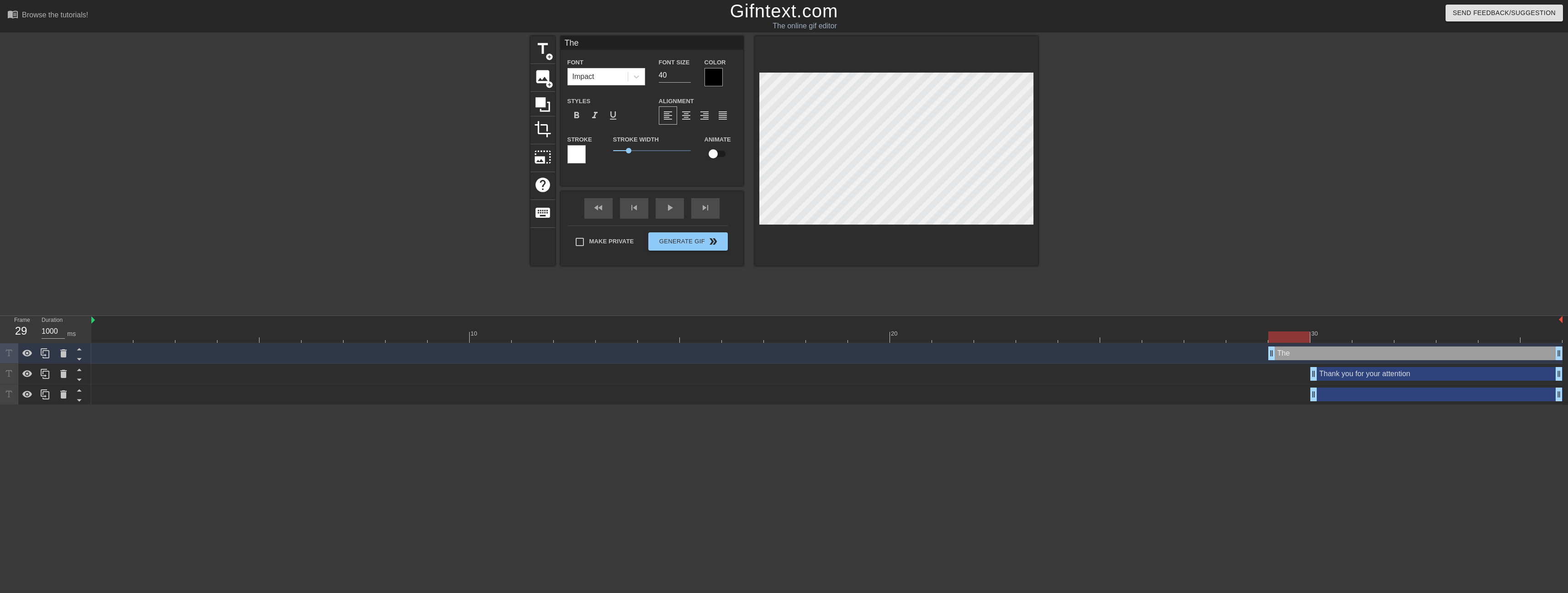type on "The" 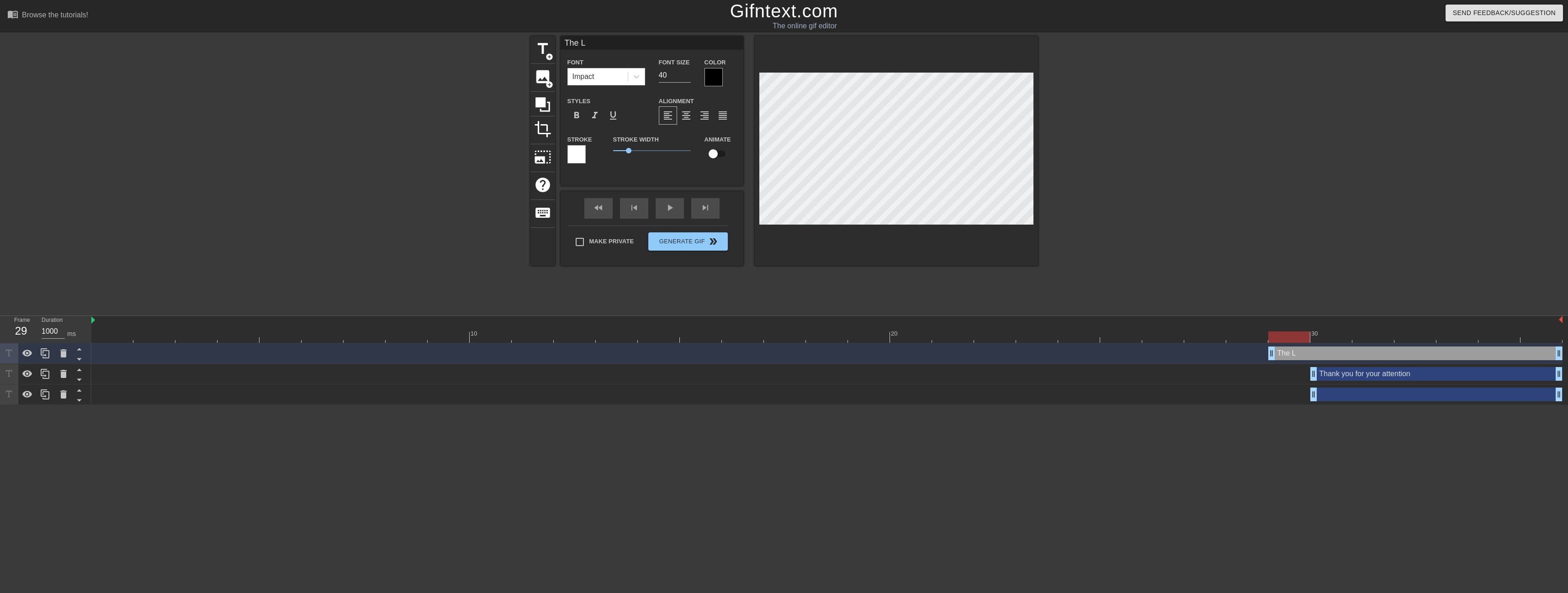 type on "The Lu" 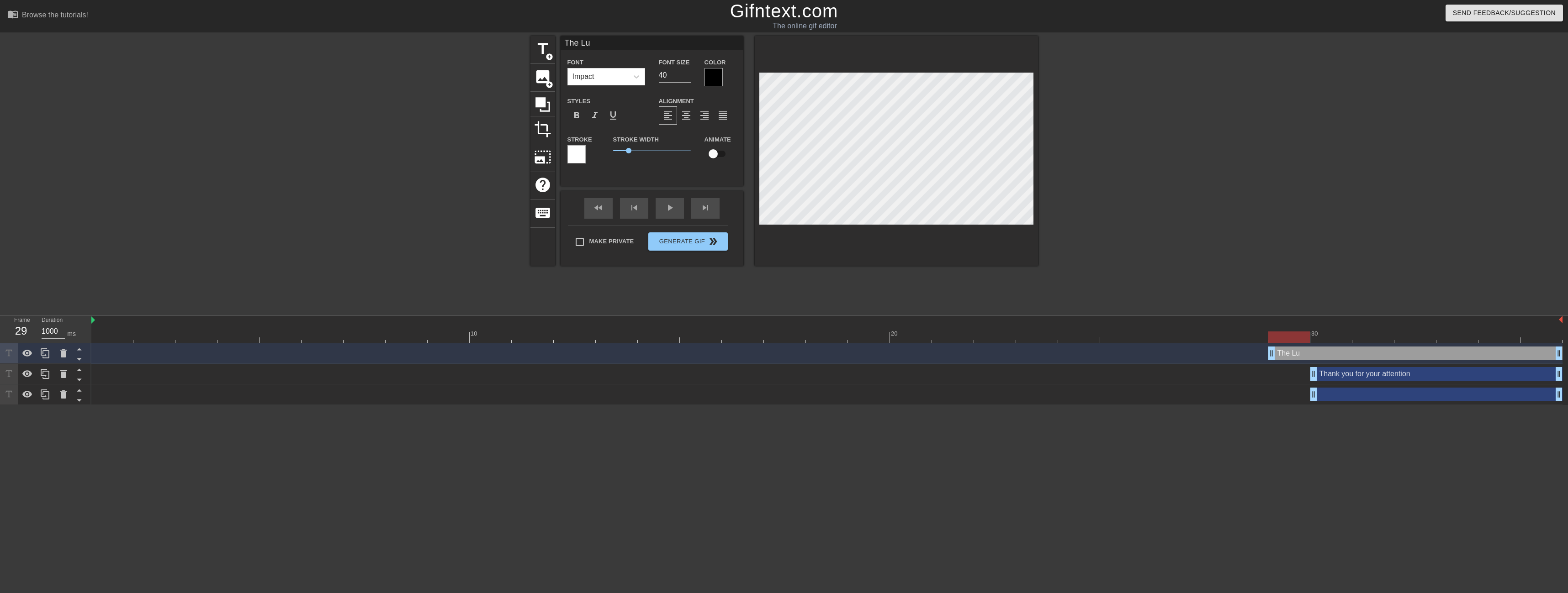 type on "The Lur" 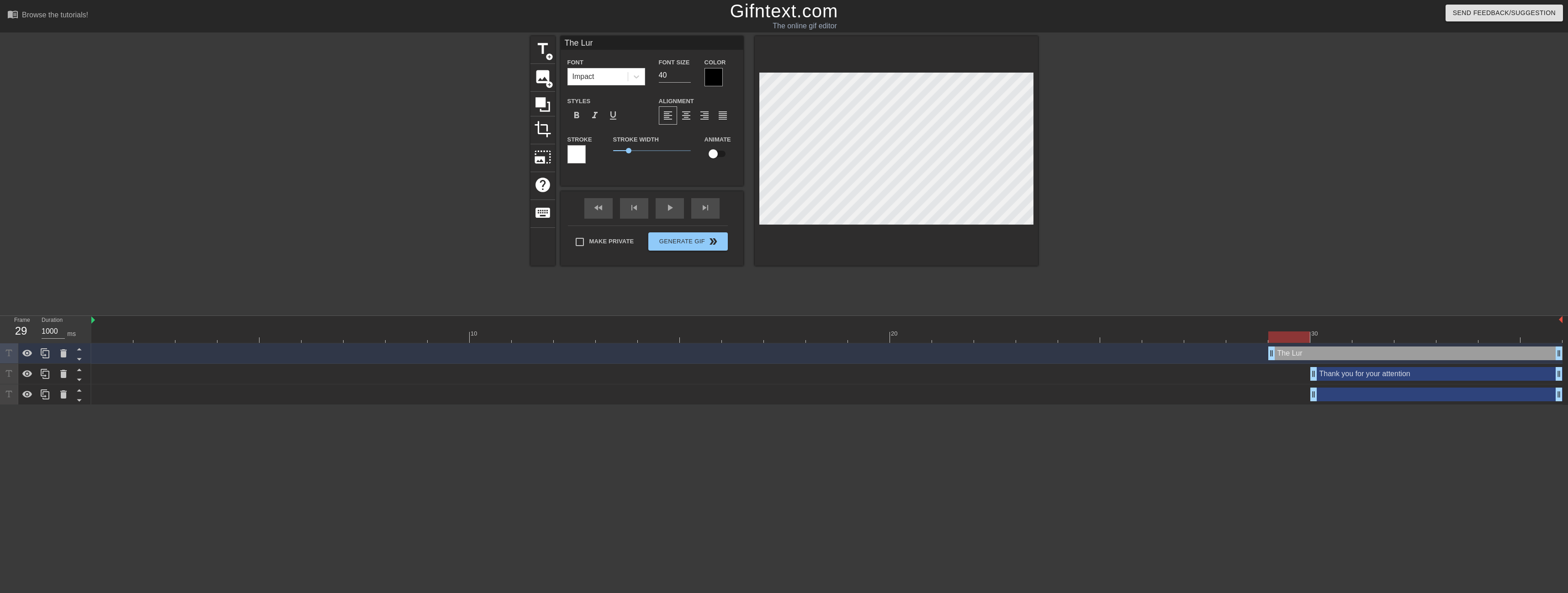 type on "The Lura" 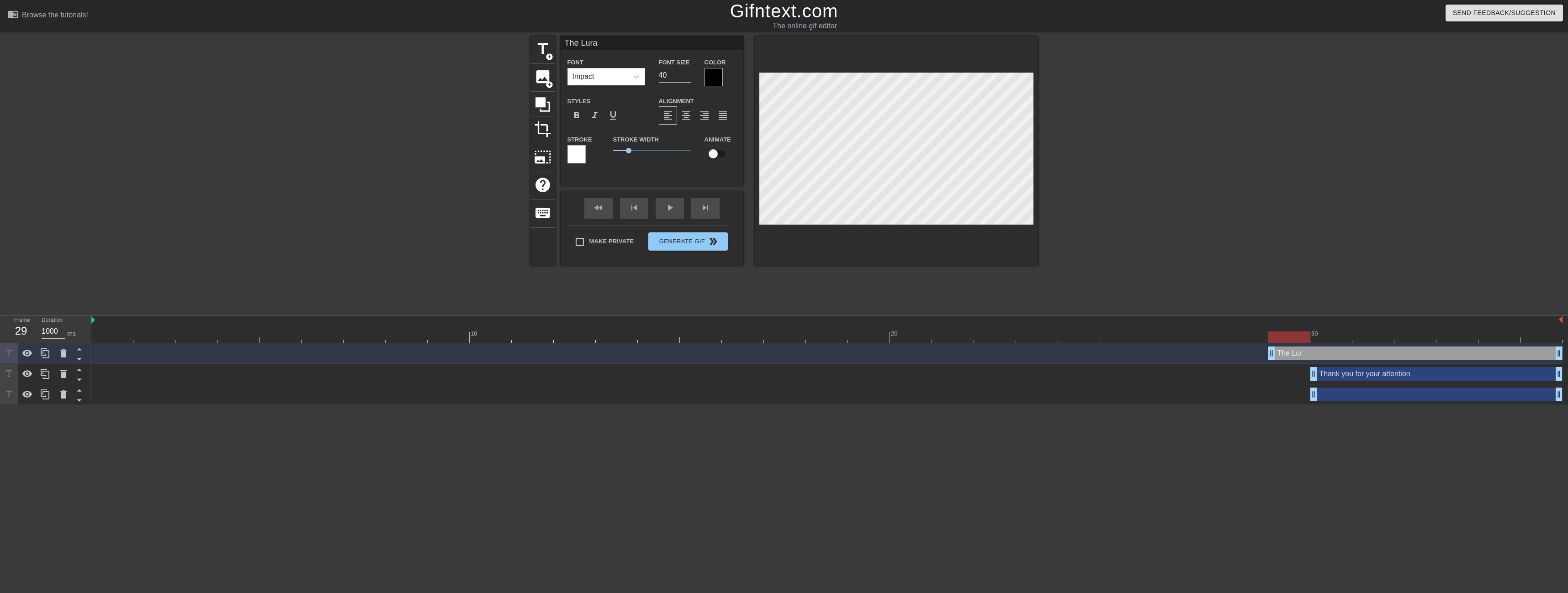 type on "The Lura" 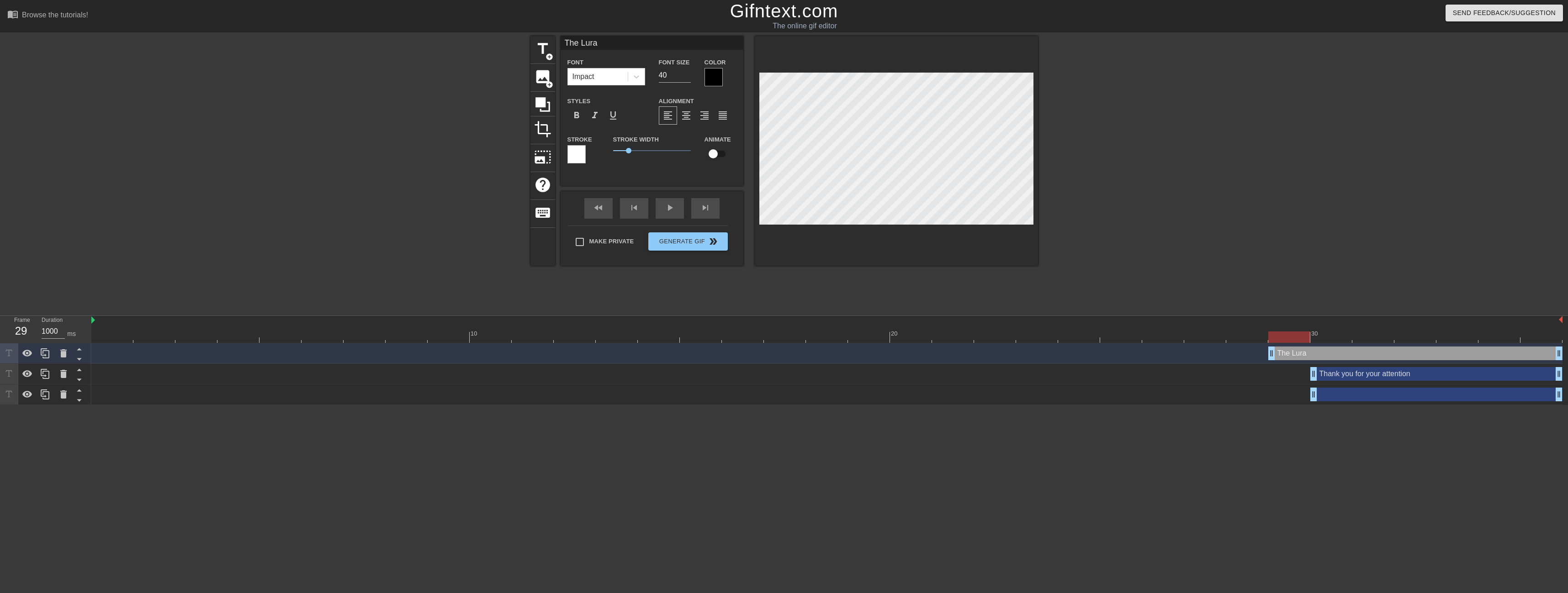 type on "The Lura d" 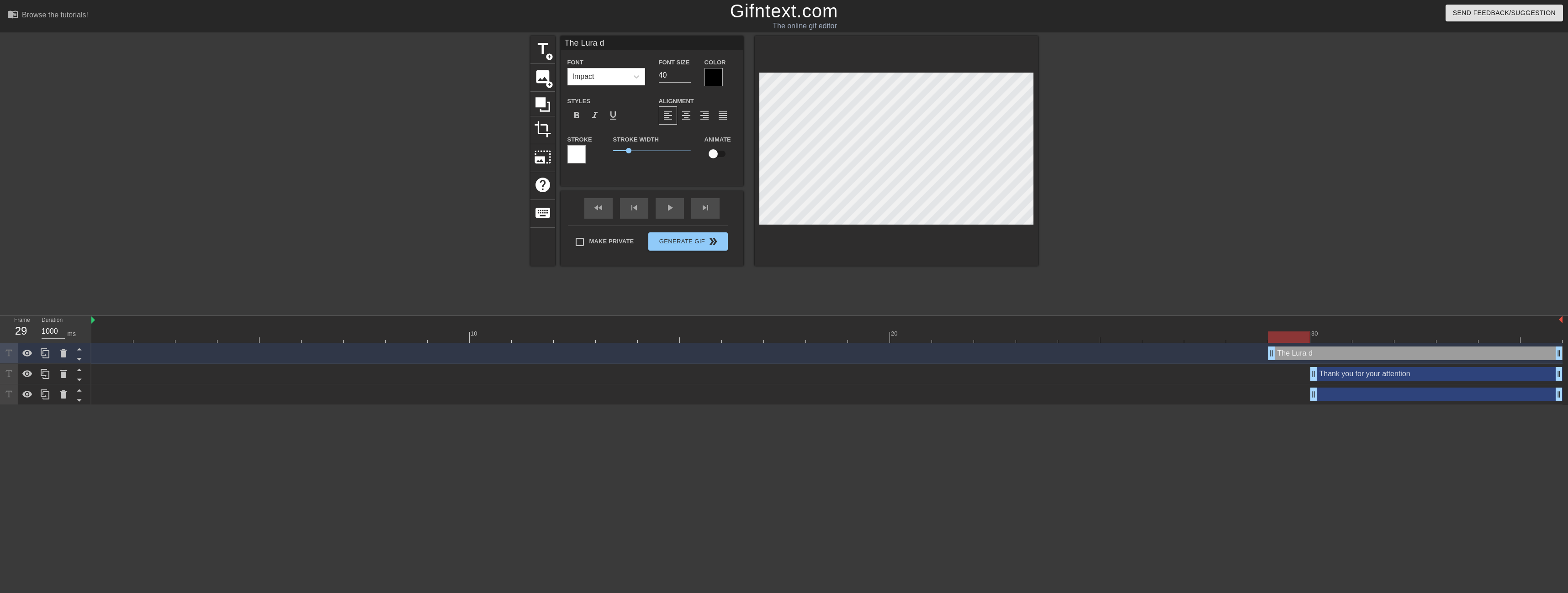 type on "The Lura di" 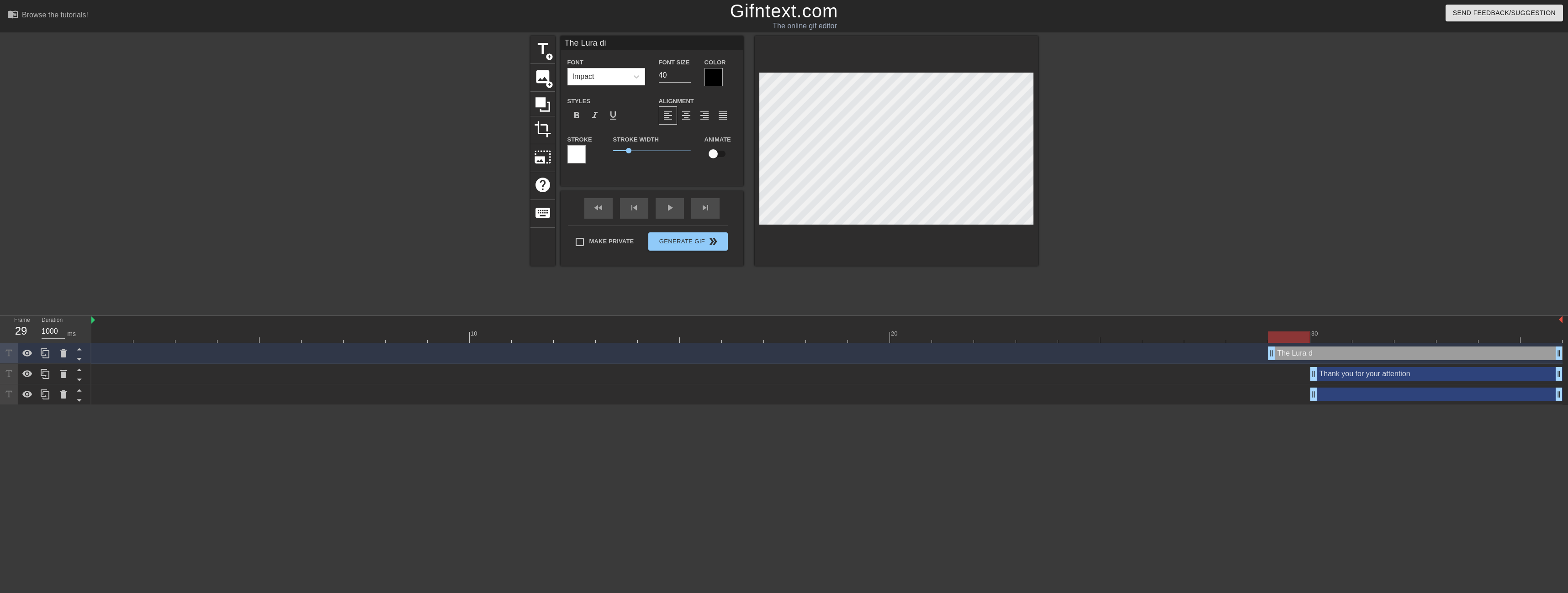 type on "The Lura dis" 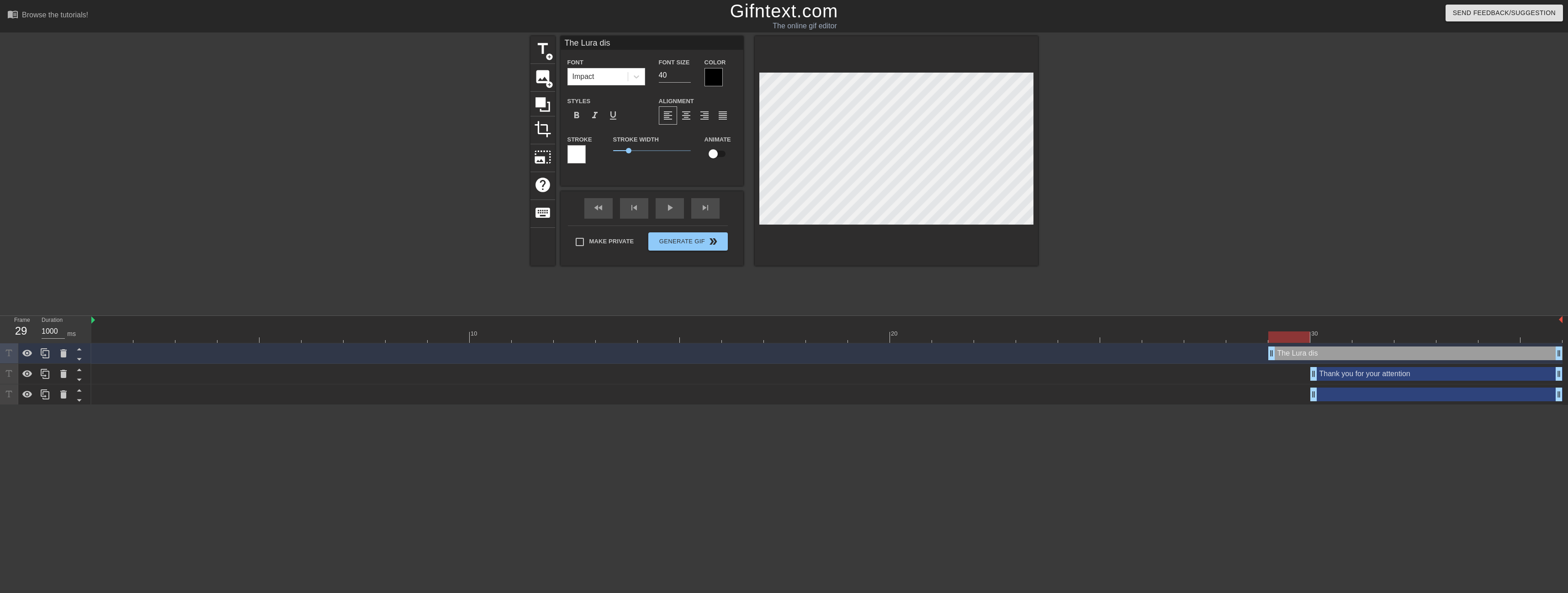 type on "The Lura diss" 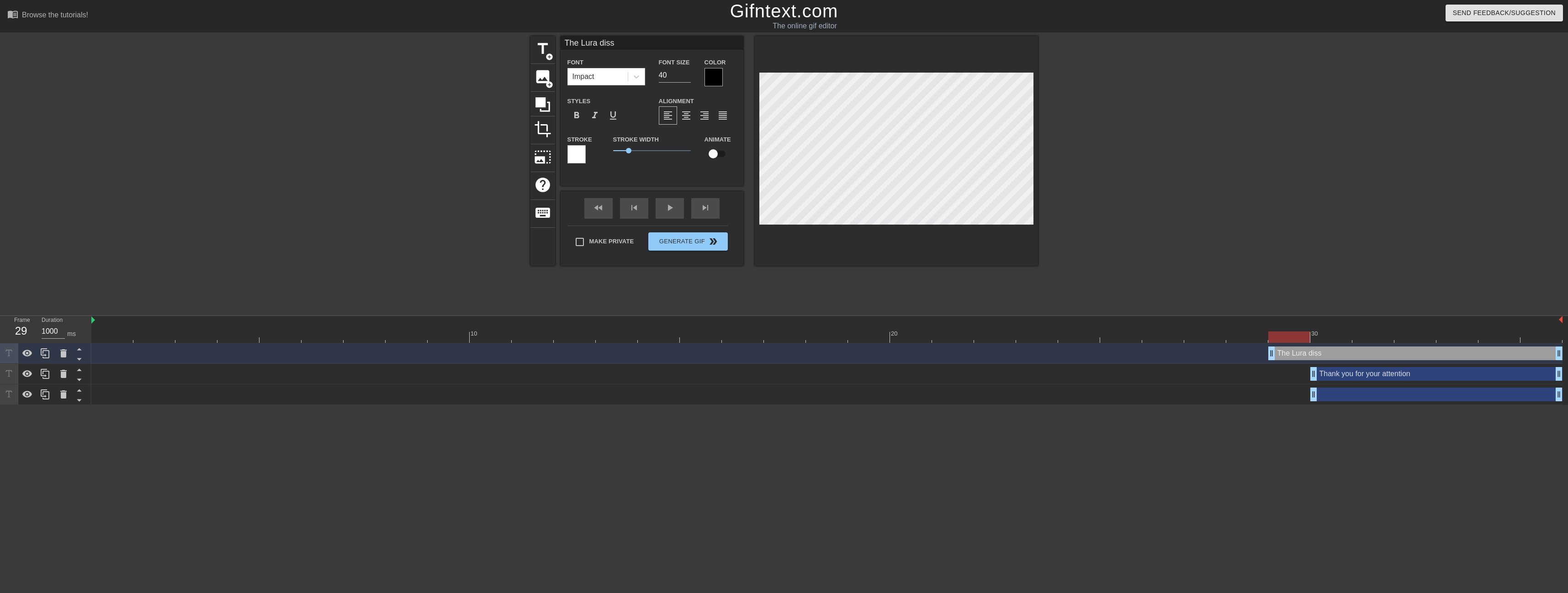 type on "The Lura disse" 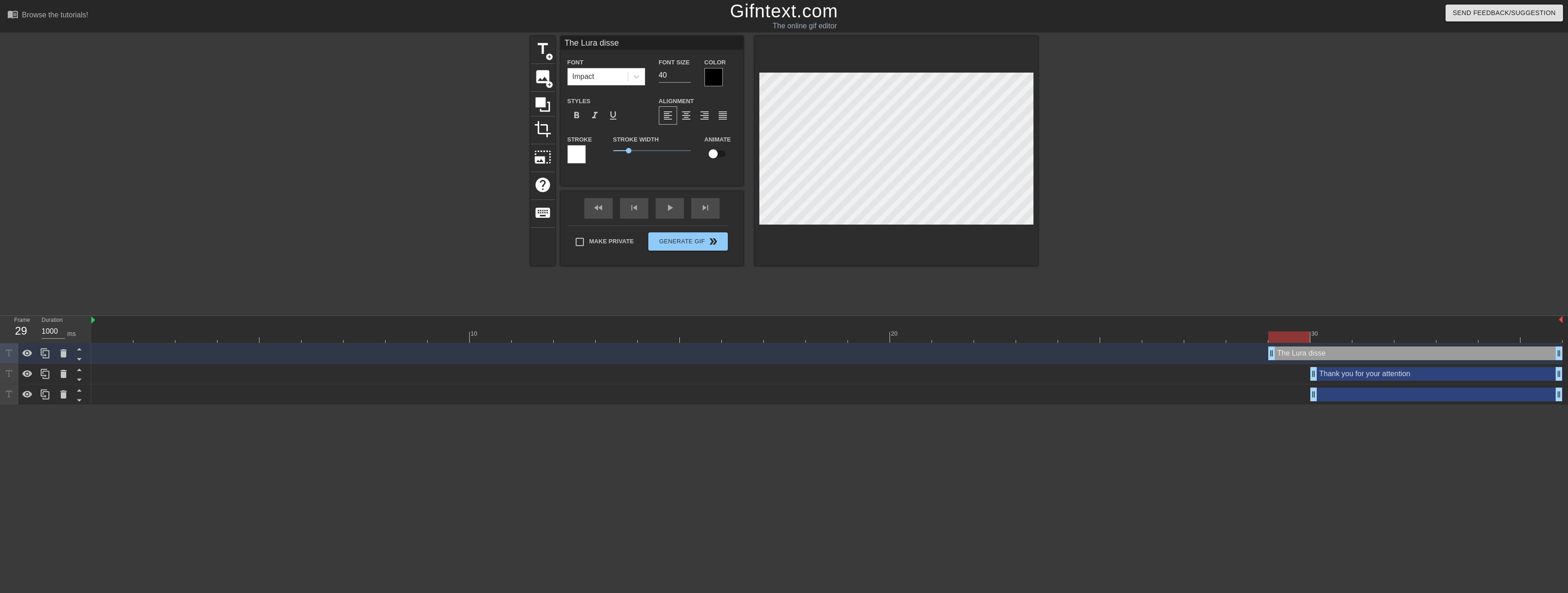 type on "The Lura disser" 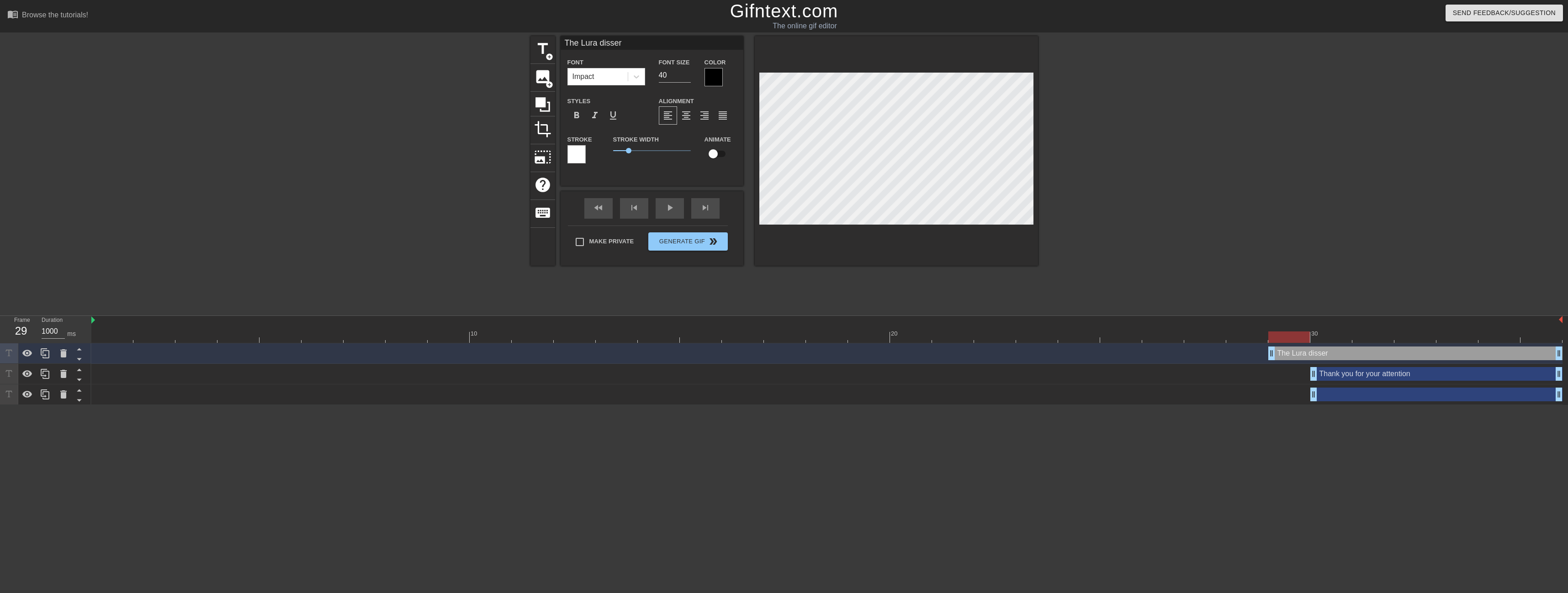 type on "The Lura dissert" 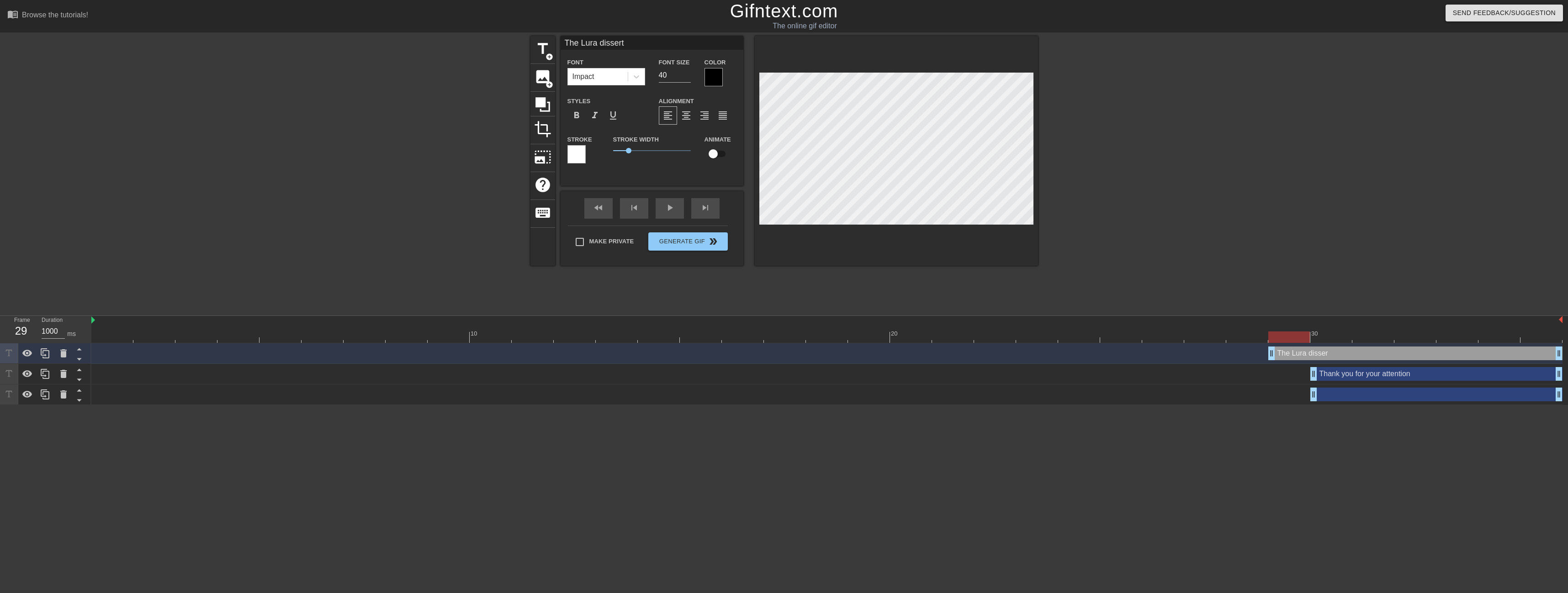 type on "The Lura disserta" 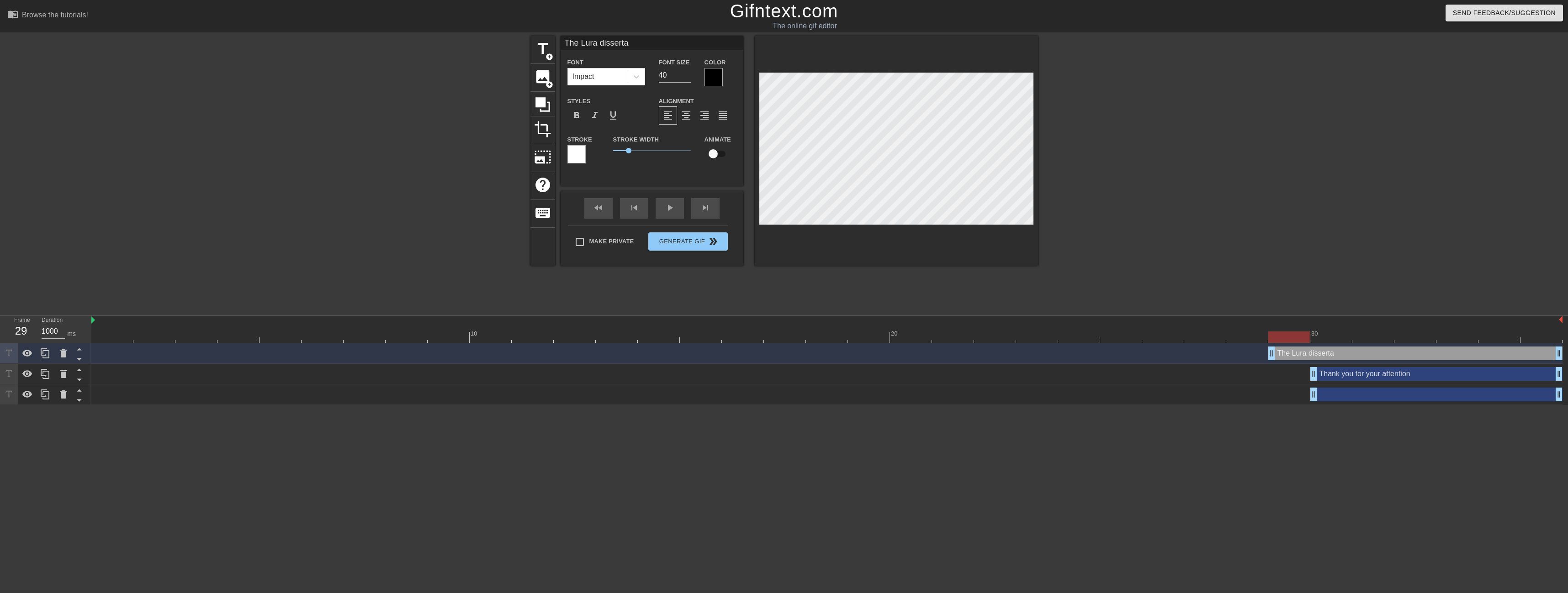 type on "The Lura dissertat" 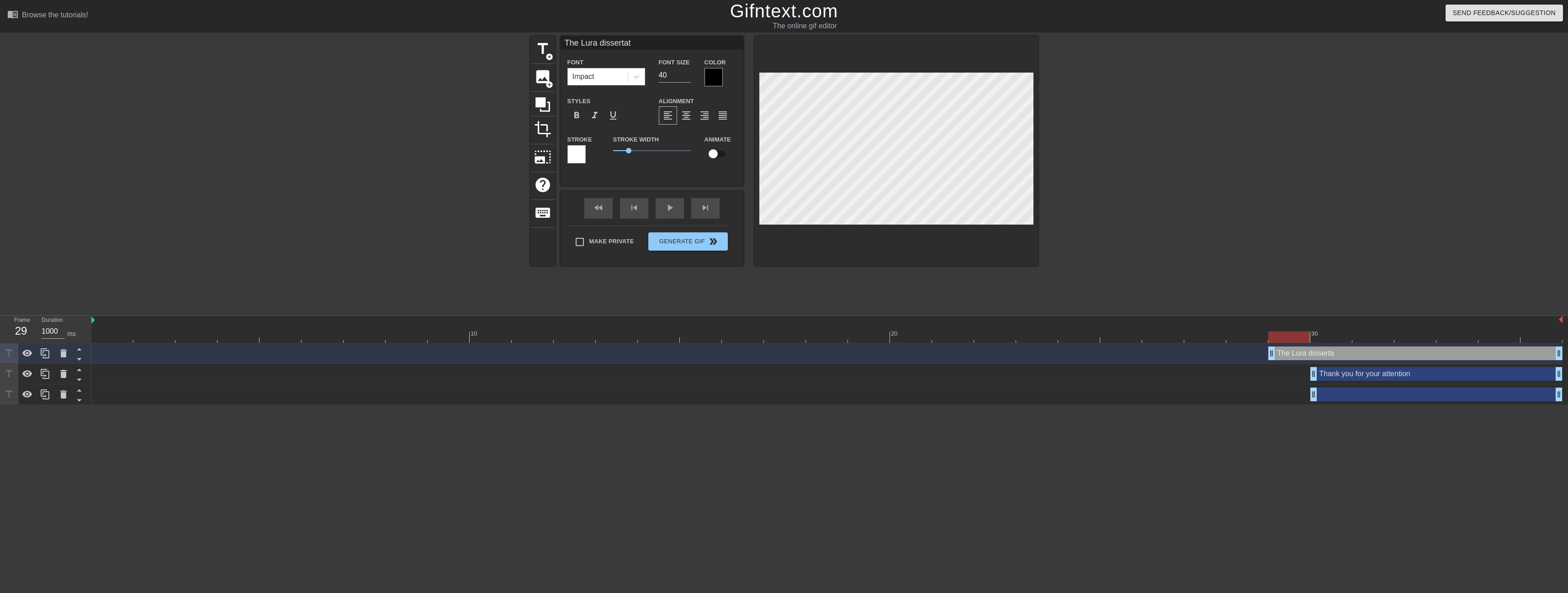 type on "The Lura dissertati" 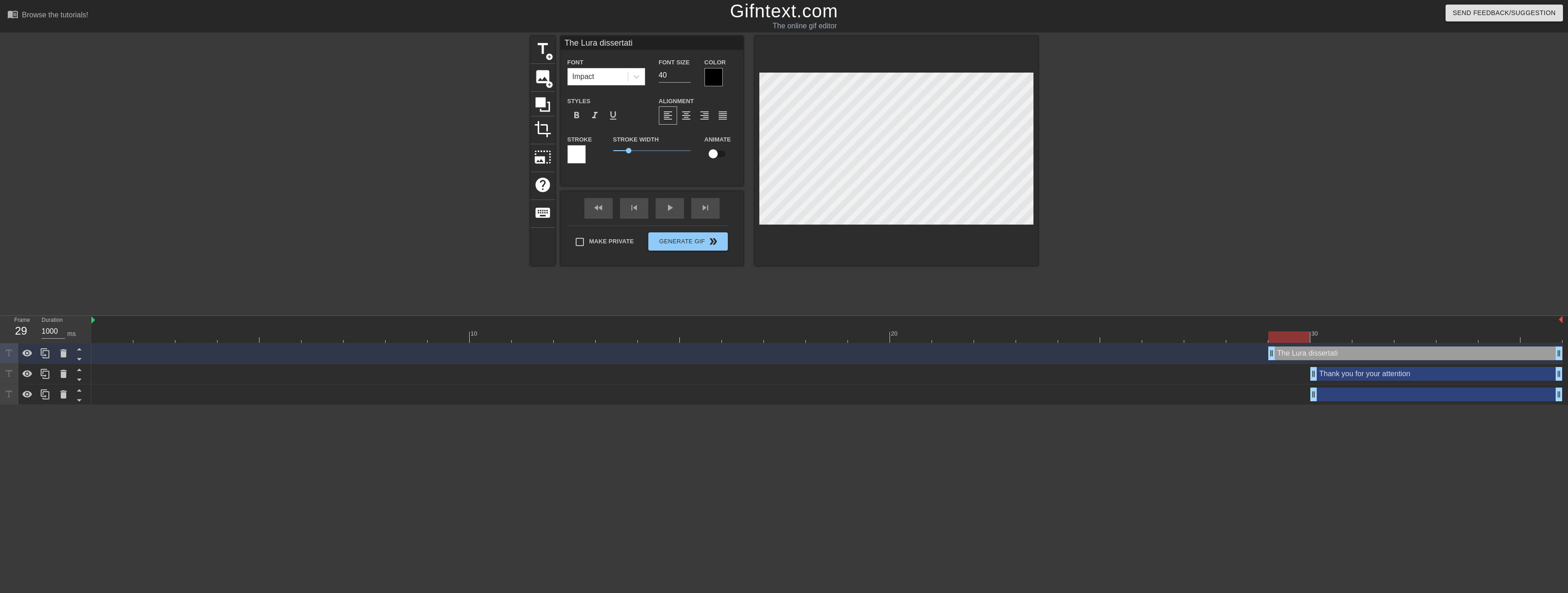 type on "The Lura dissertatio" 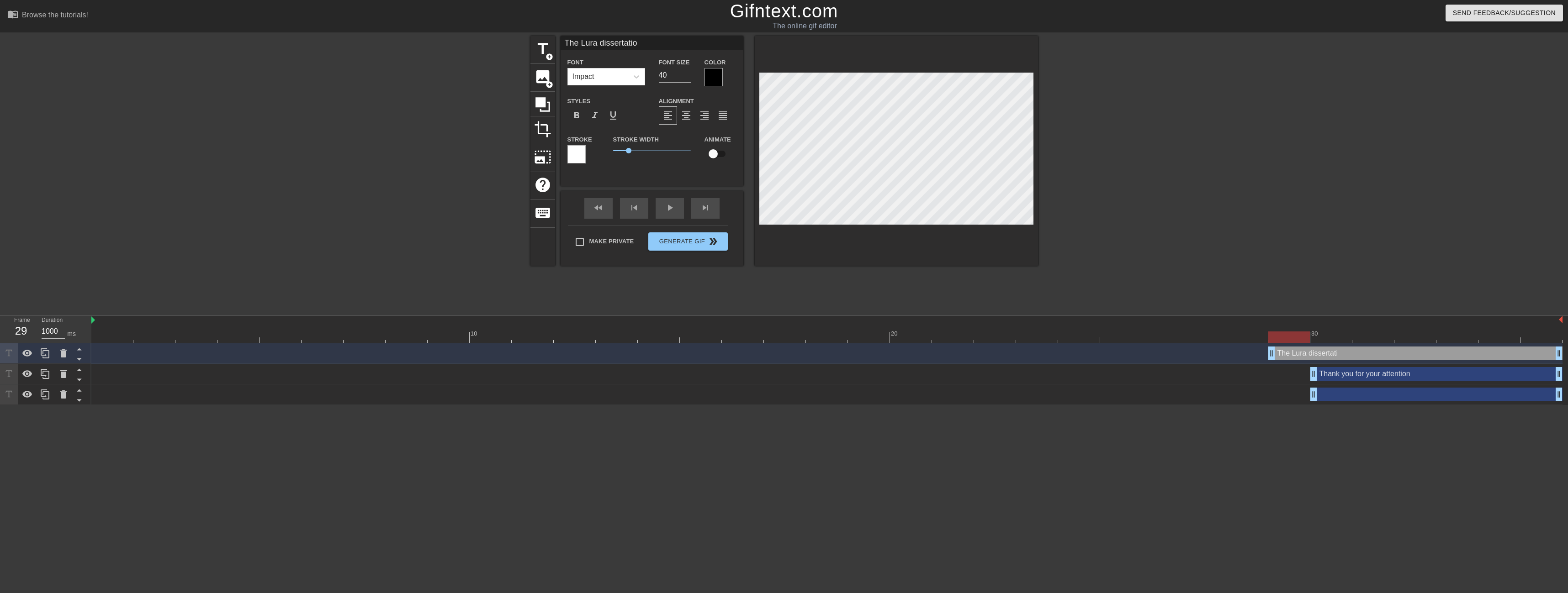 type on "The Lura dissertation" 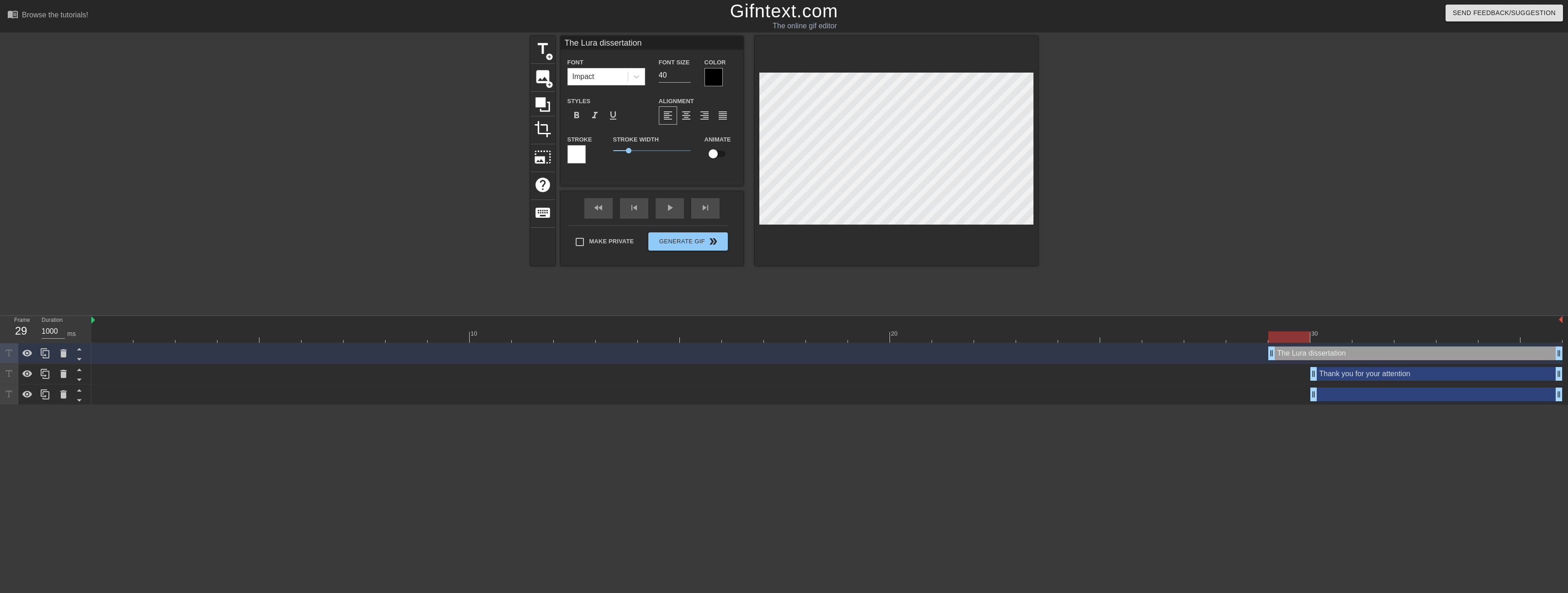 type on "The Lura dissertation" 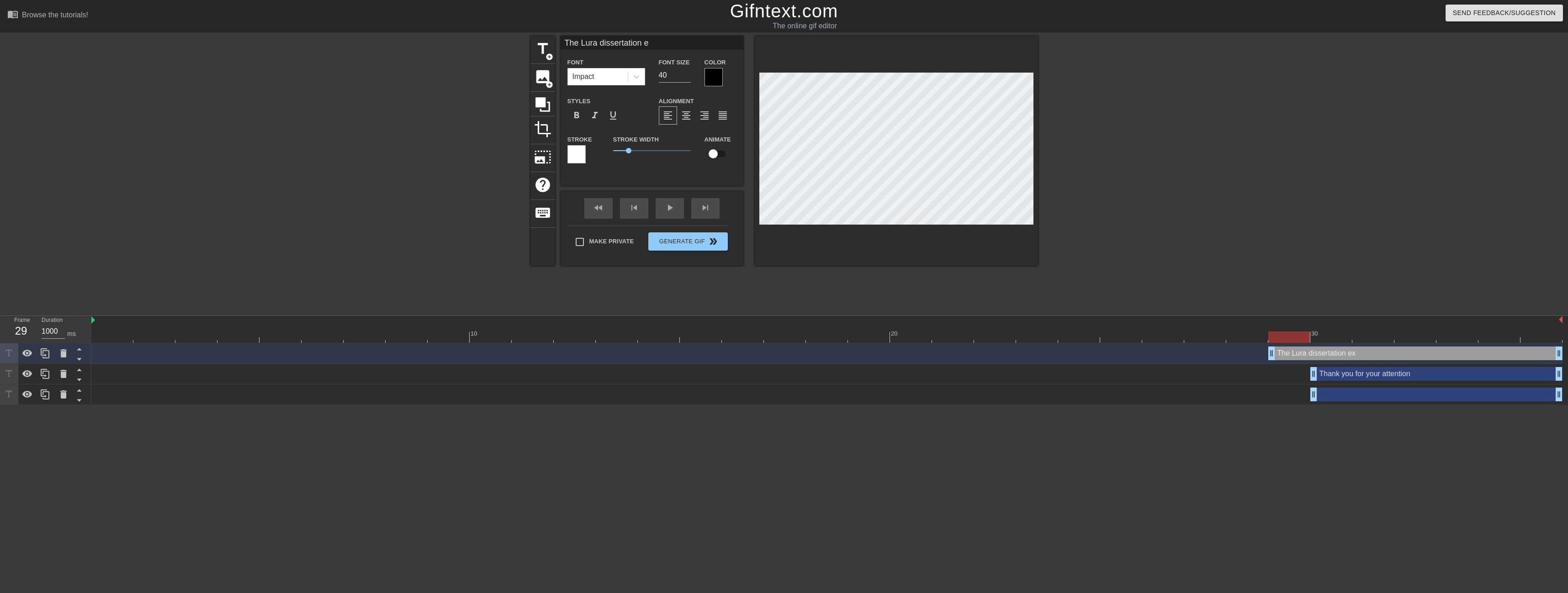 type on "The Lura dissertation ex" 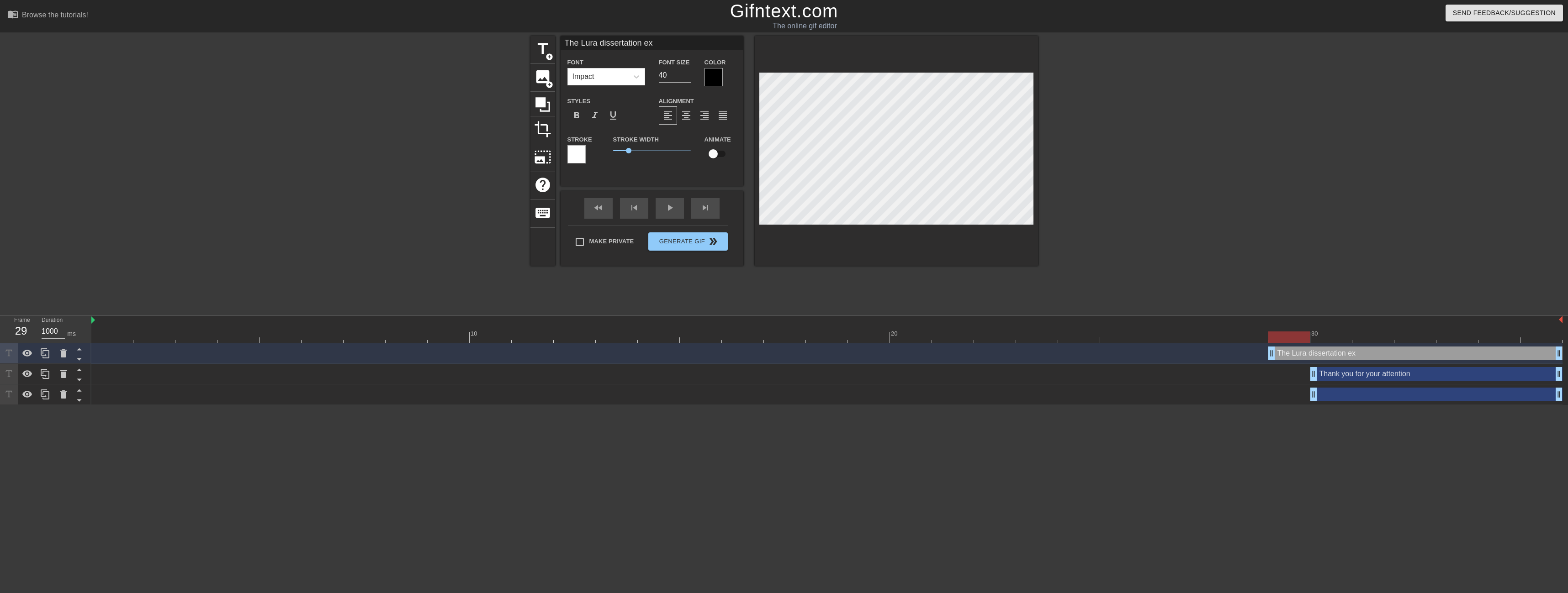 type on "The Lura dissertation exp" 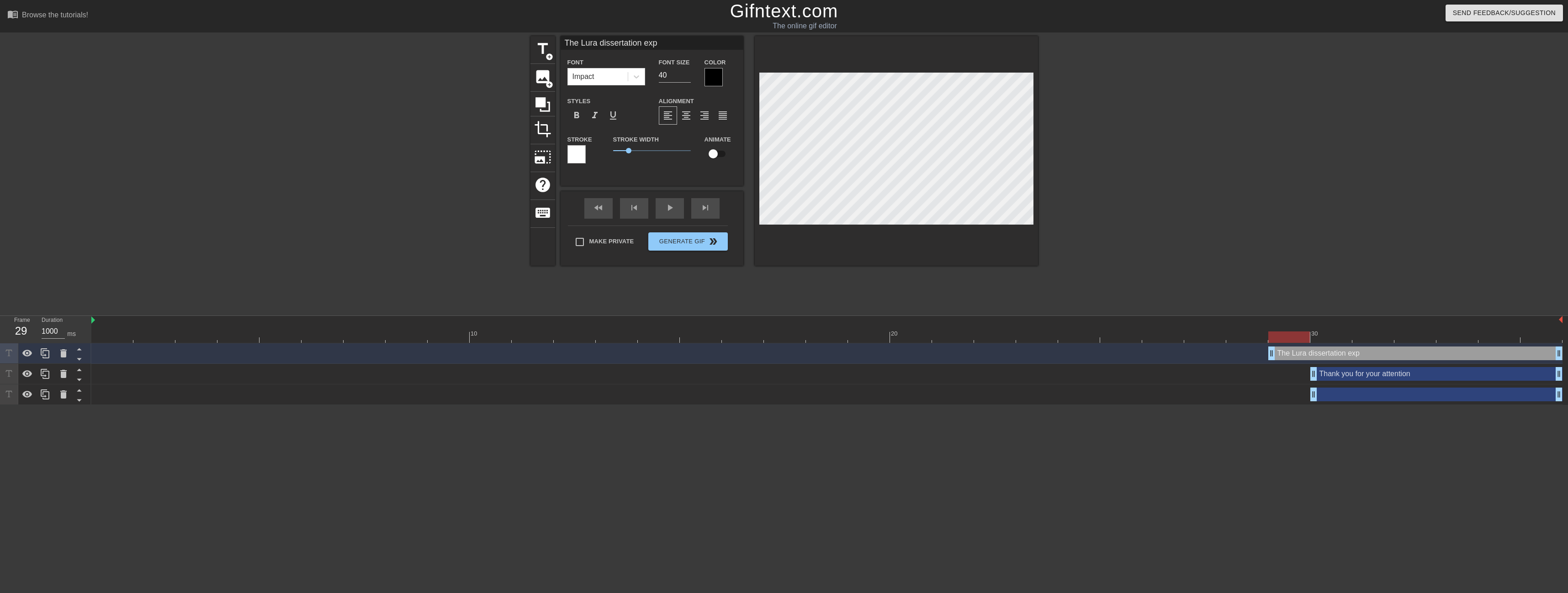 type on "The Lura dissertation expe" 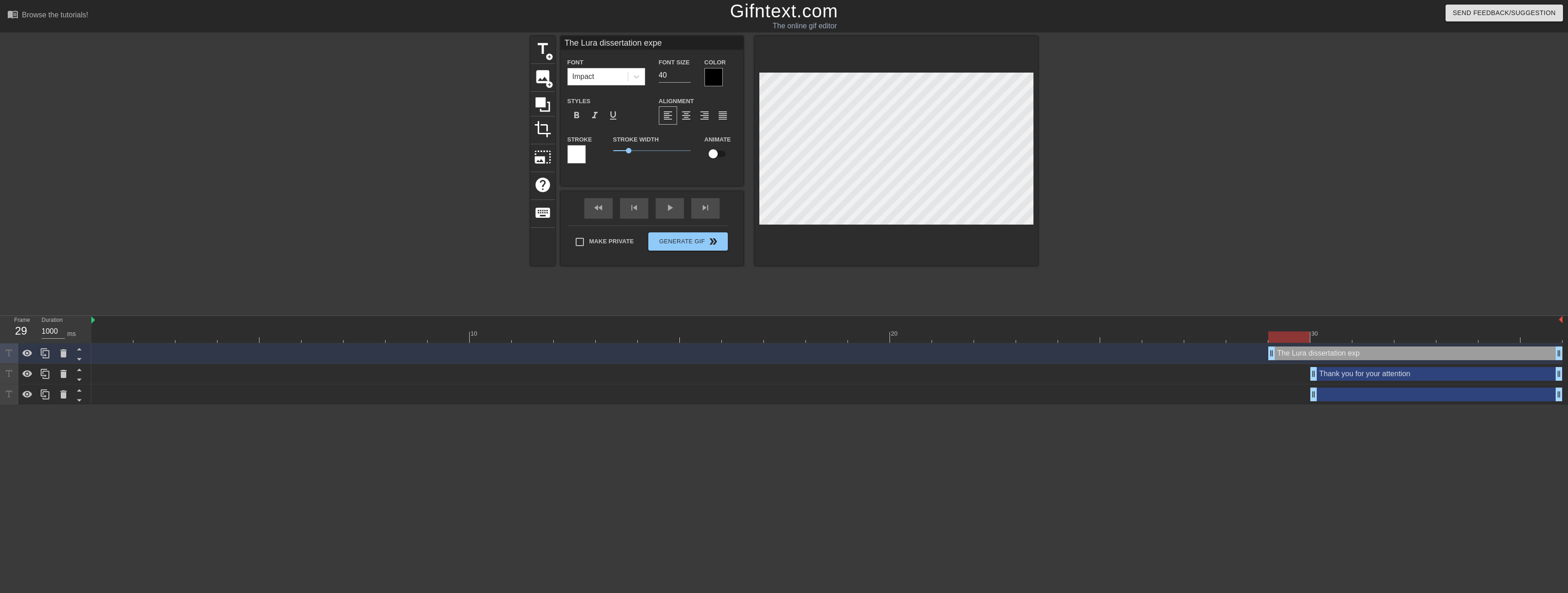 type on "The Lura dissertation exper" 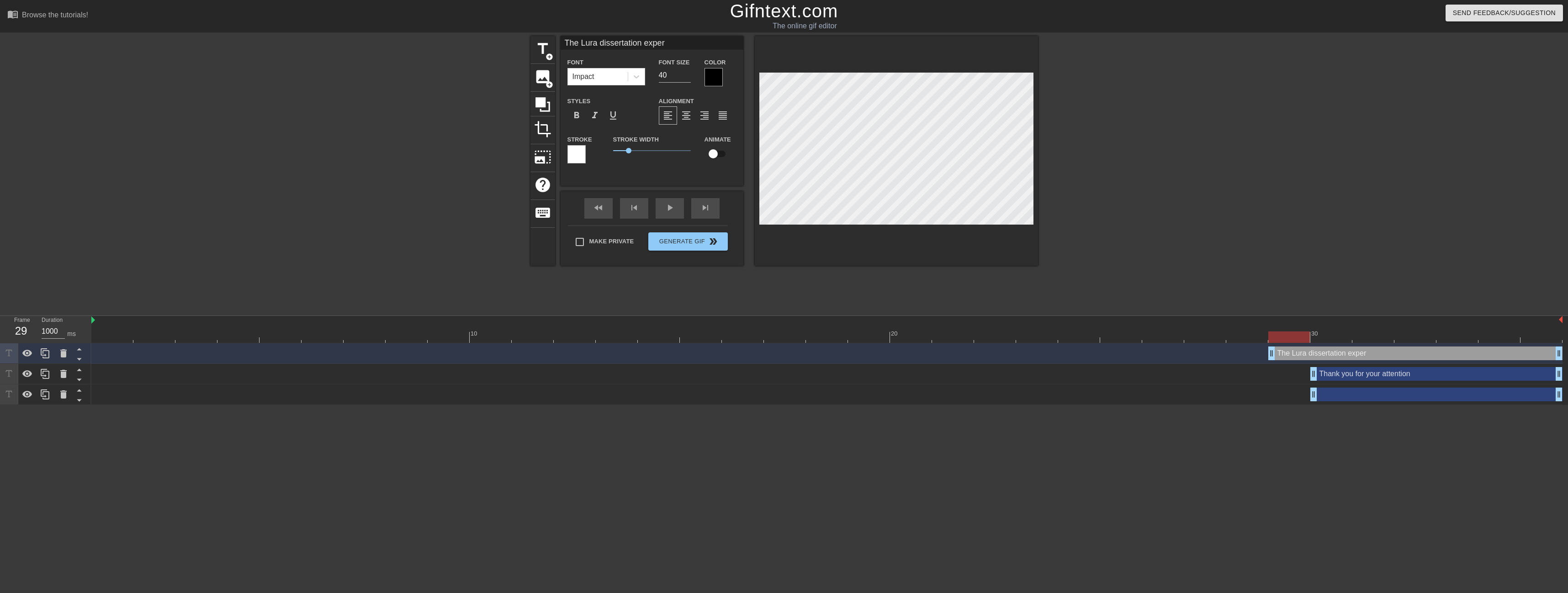 type on "The Lura dissertation experi" 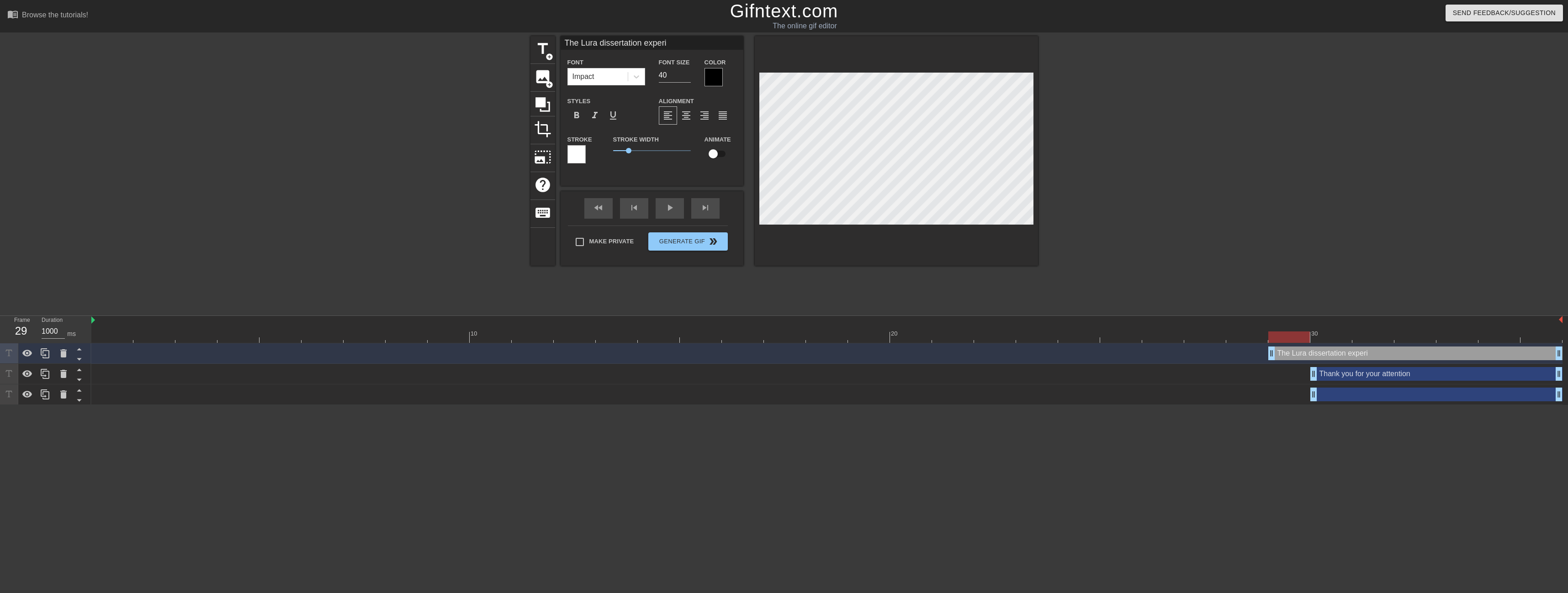 type on "The Lura dissertation experie" 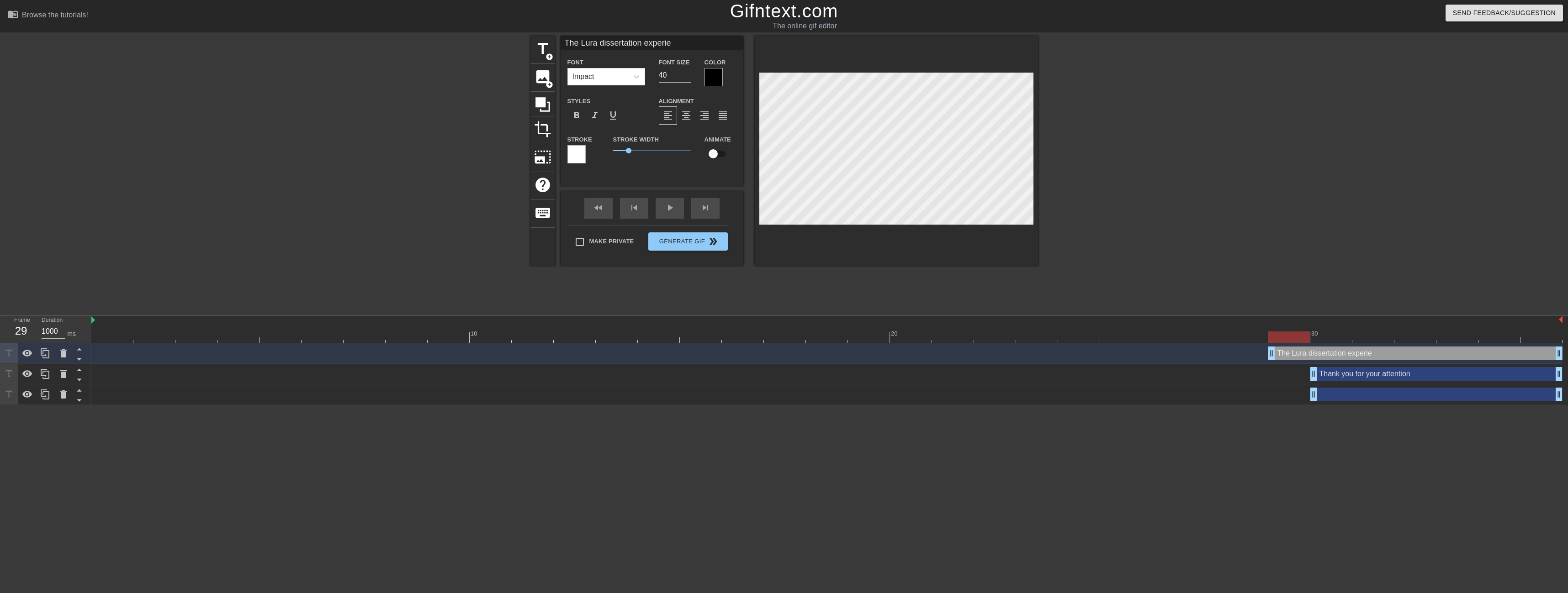 type on "The Lura dissertation experien" 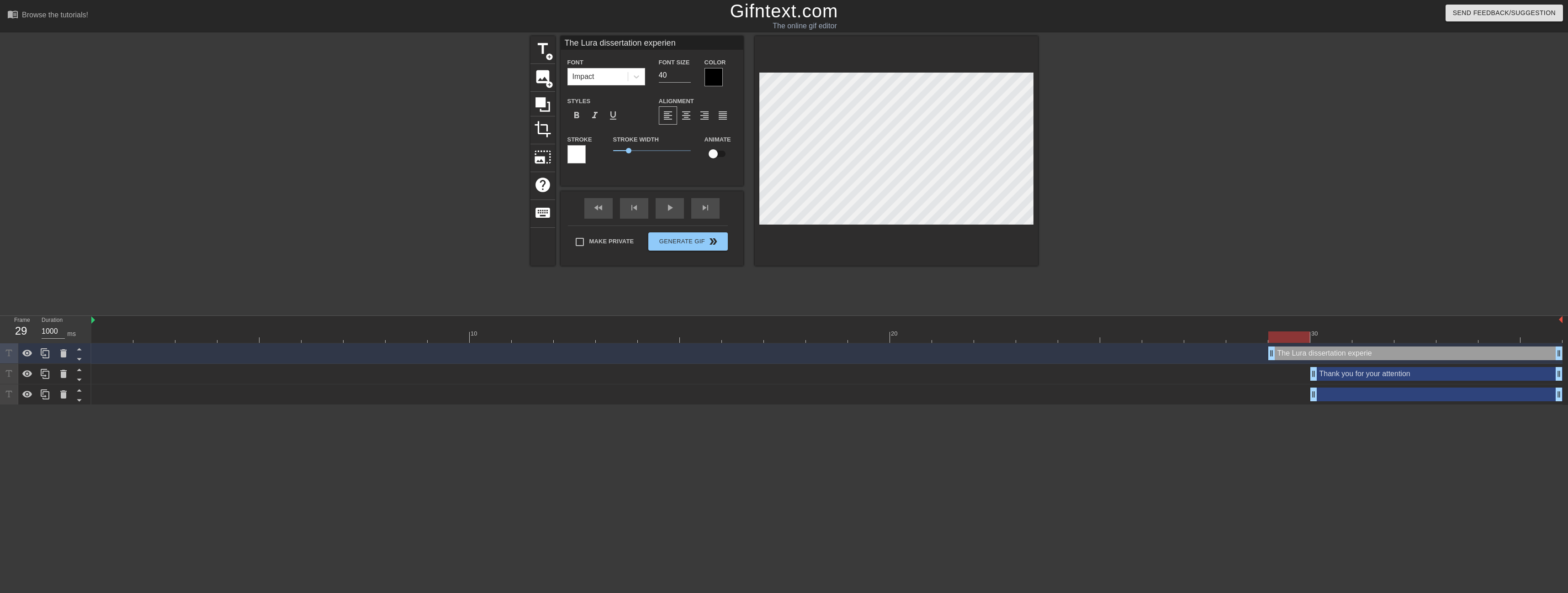 type on "The Lura dissertation experienc" 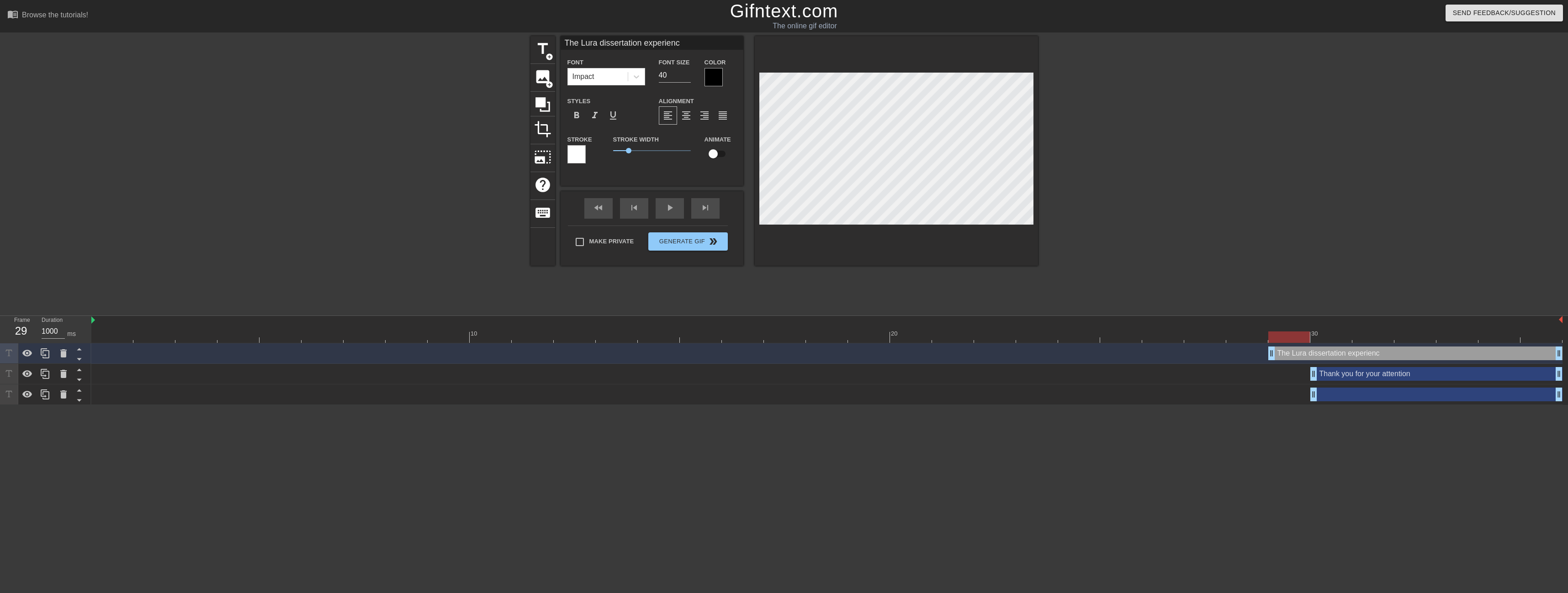 type on "The Lura dissertation experience" 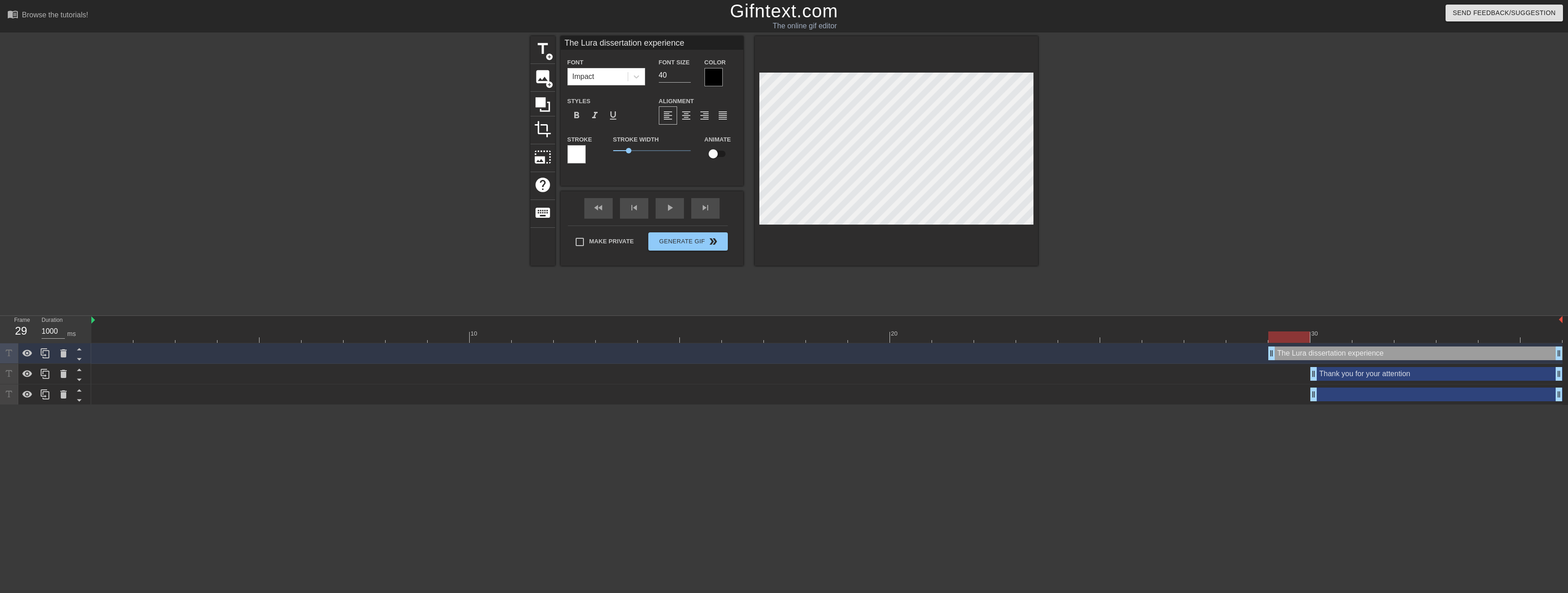 scroll, scrollTop: 1, scrollLeft: 7, axis: both 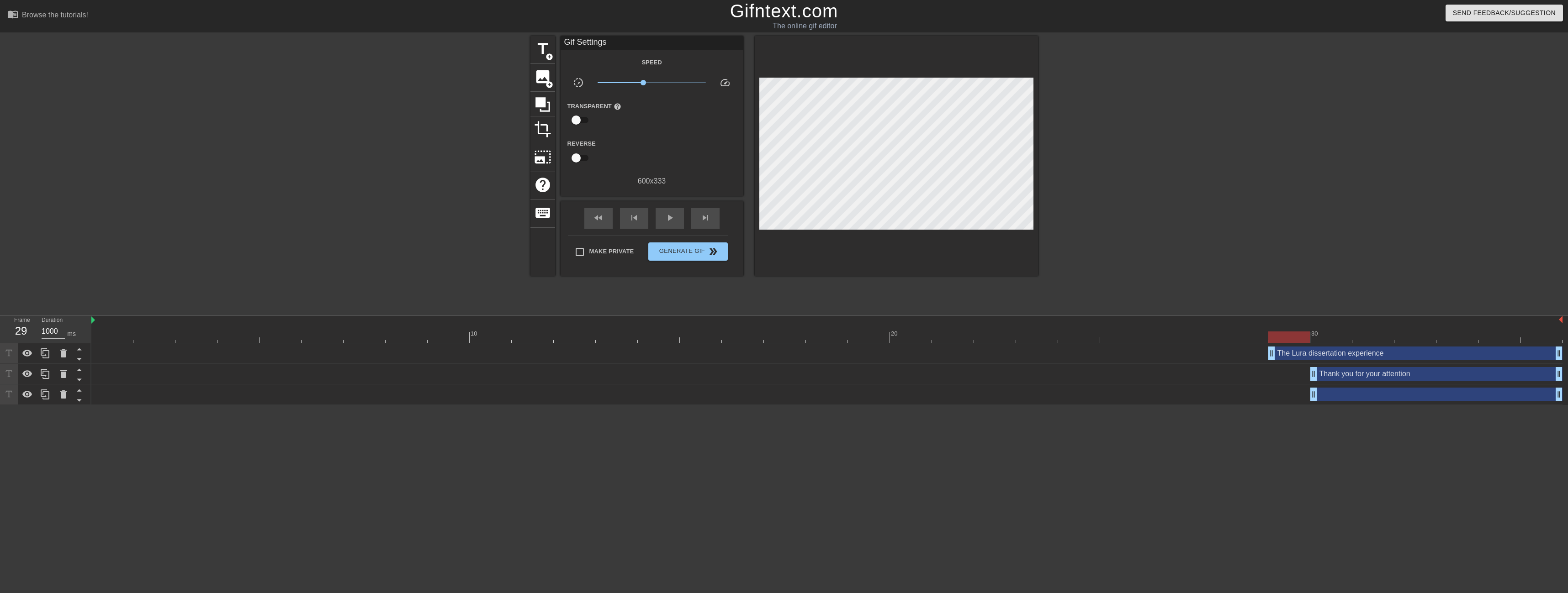 click at bounding box center [1118, 173] 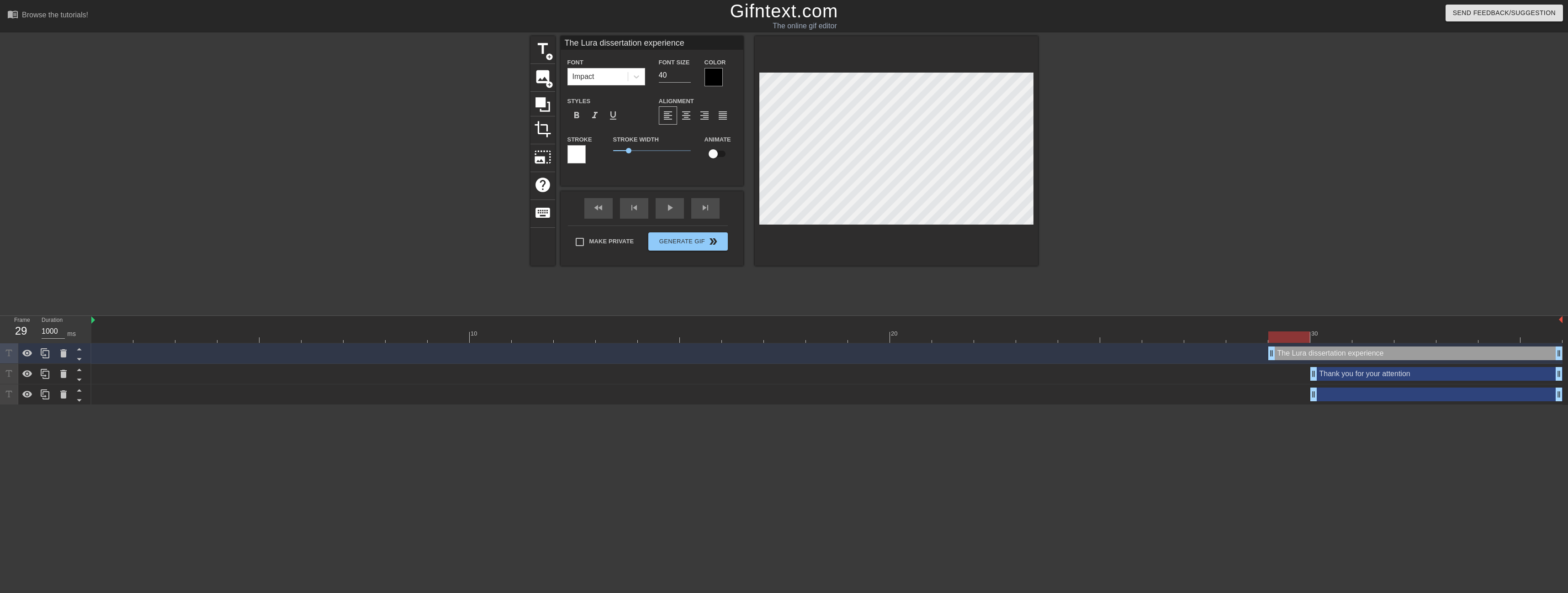 click on "menu_book Browse the tutorials! Gifntext.com The online gif editor Send Feedback/Suggestion     title add_circle image add_circle crop photo_size_select_large help keyboard The Lura dissertation experience Font Impact Font Size 40 Color Styles format_bold format_italic format_underline Alignment format_align_left format_align_center format_align_right format_align_justify Stroke Stroke Width 1 Animate fast_rewind skip_previous play_arrow skip_next Make Private Generate Gif double_arrow     Frame 29 Duration 1000 ms                                       10                                         20                                         30                         The Lura dissertation experience drag_handle drag_handle   Thank you for your attention drag_handle drag_handle   drag_handle drag_handle Add text" at bounding box center [784, 202] 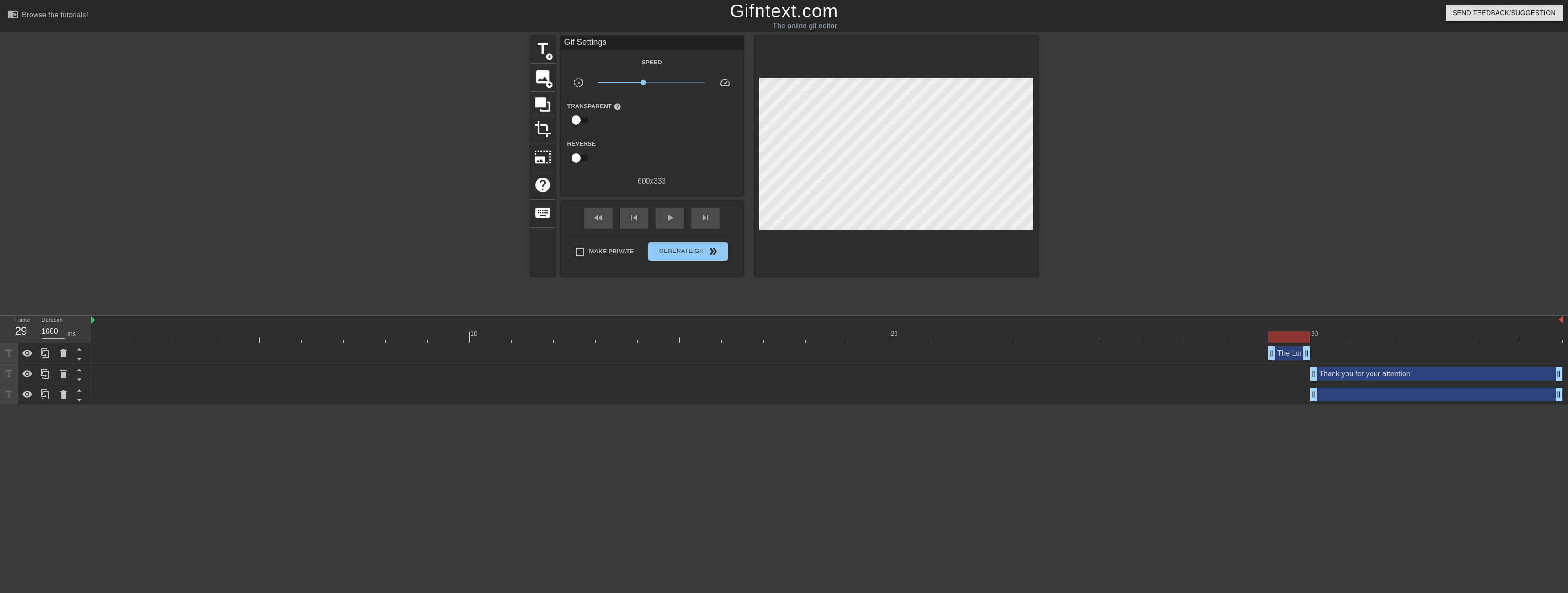 drag, startPoint x: 1557, startPoint y: 355, endPoint x: 1308, endPoint y: 352, distance: 249.0181 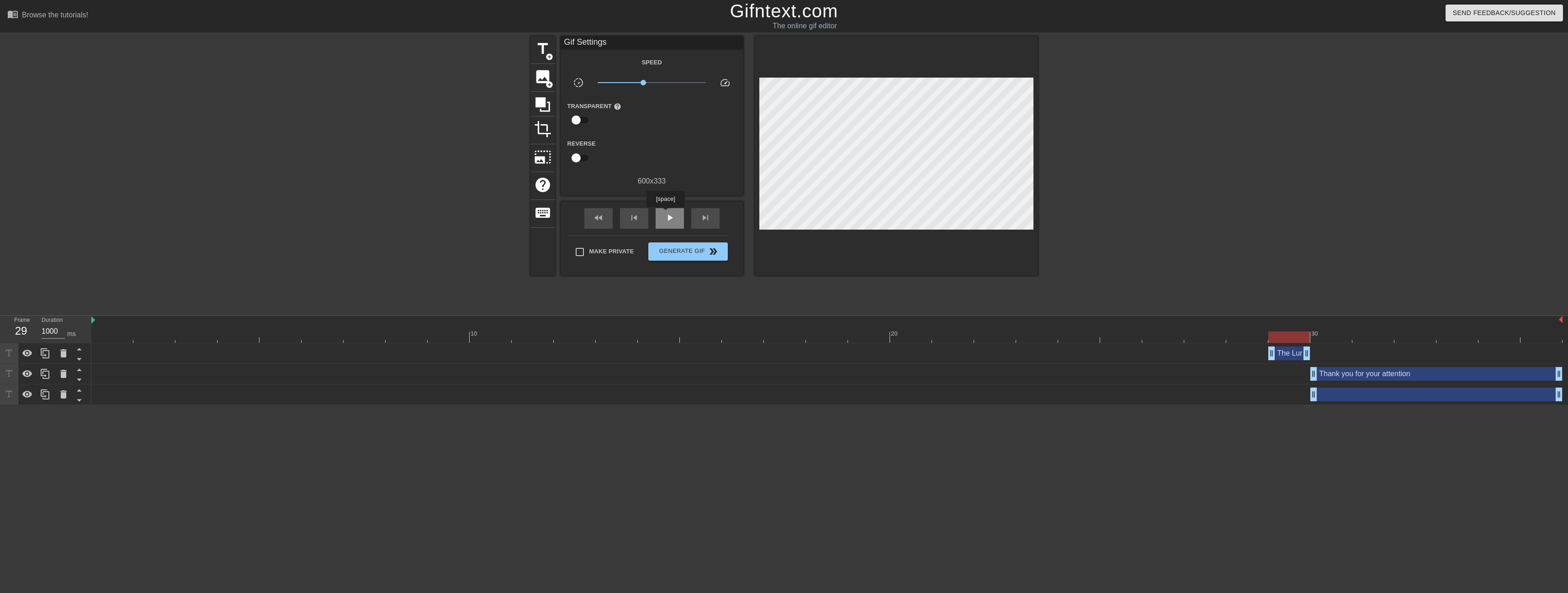 click on "play_arrow" at bounding box center (670, 218) 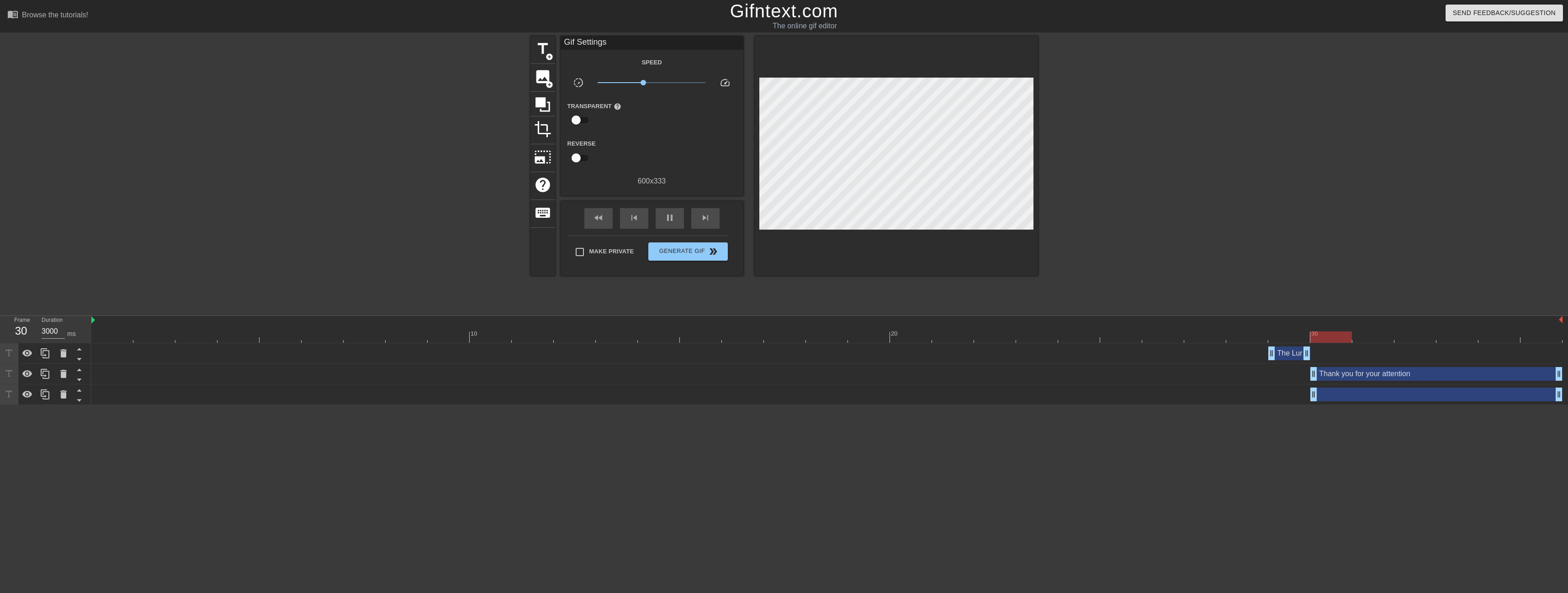 click on "The Lura dissertation experience drag_handle drag_handle" at bounding box center [1289, 353] 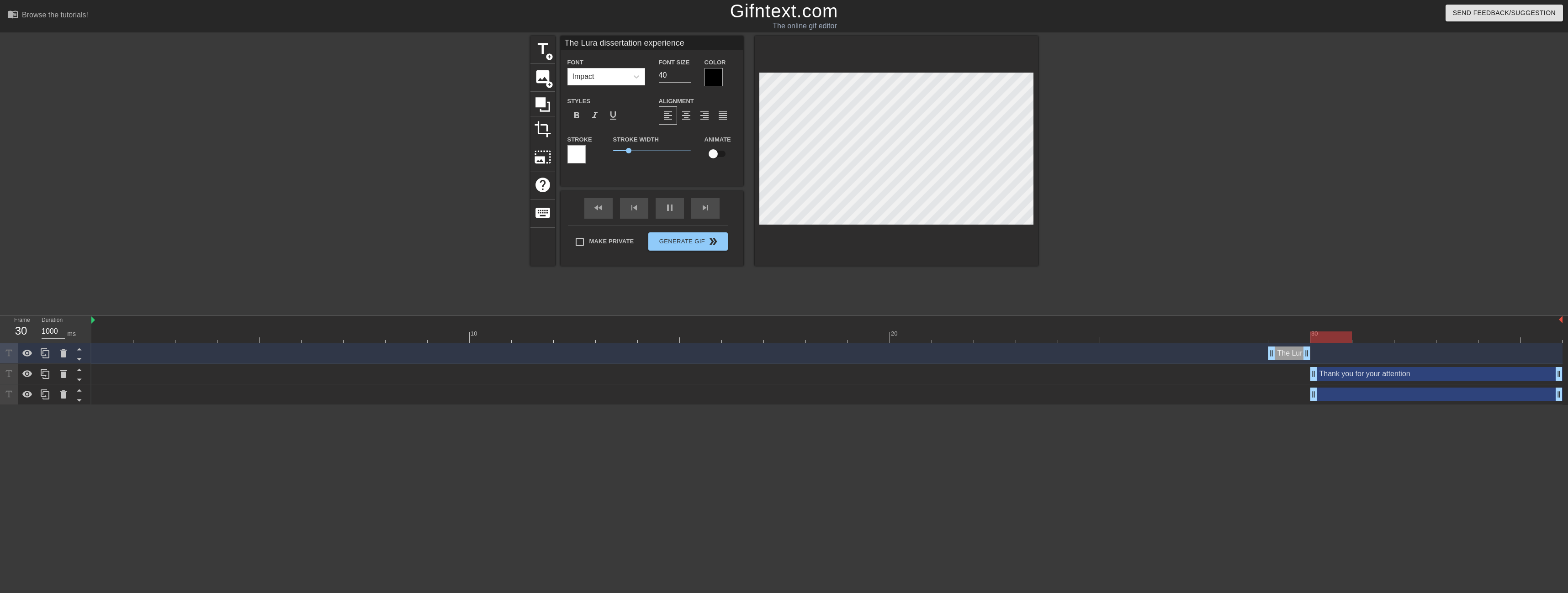 click at bounding box center (827, 337) 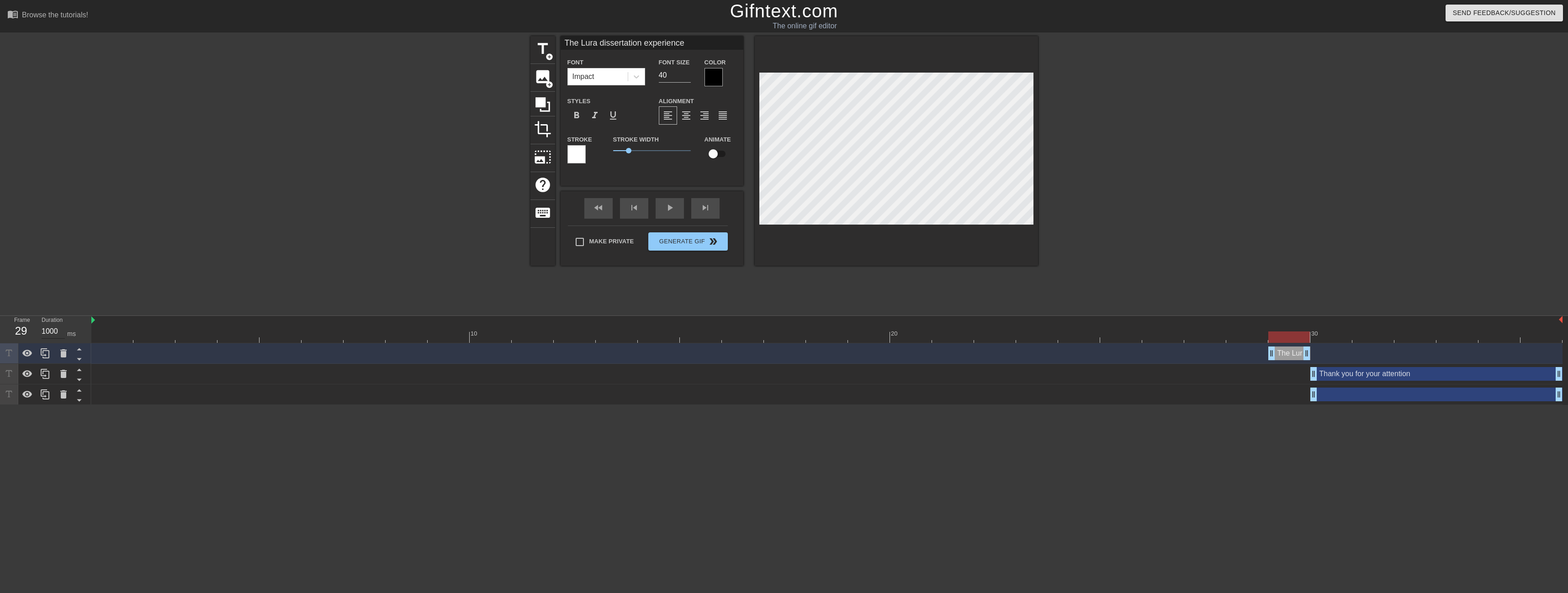 click on "1000" at bounding box center [53, 331] 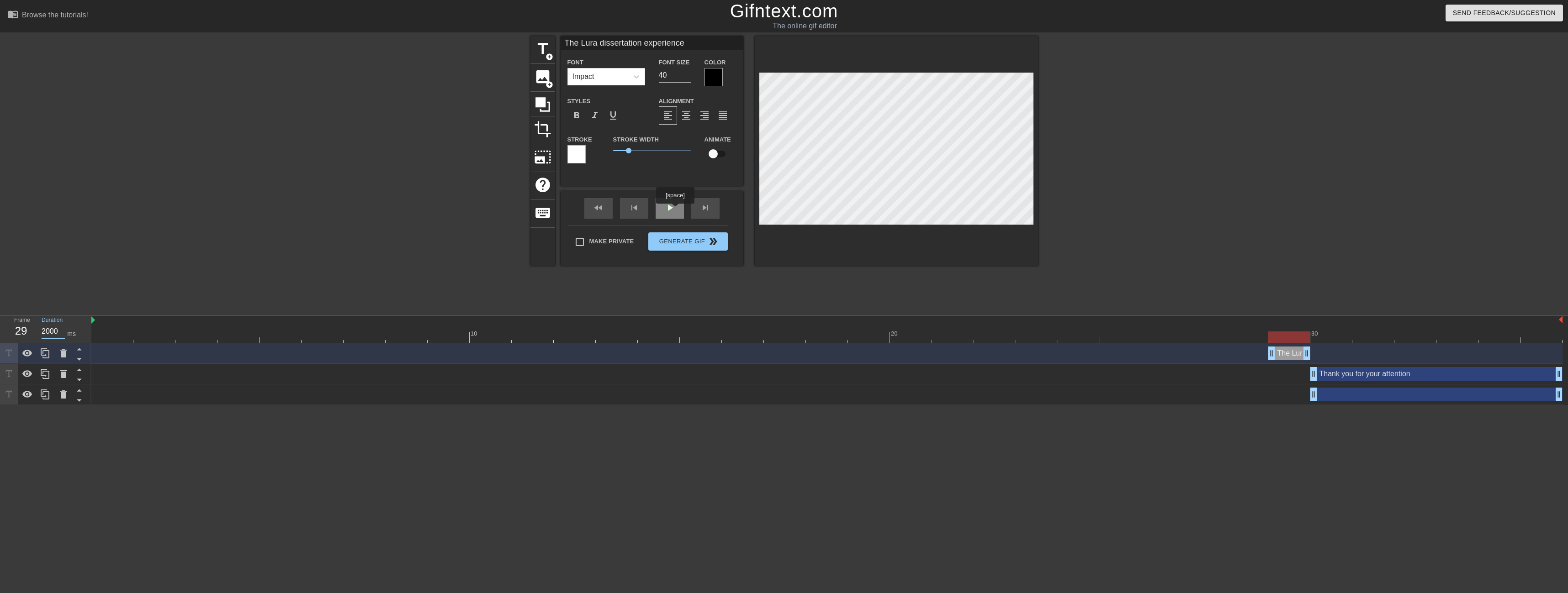 click on "play_arrow" at bounding box center [670, 208] 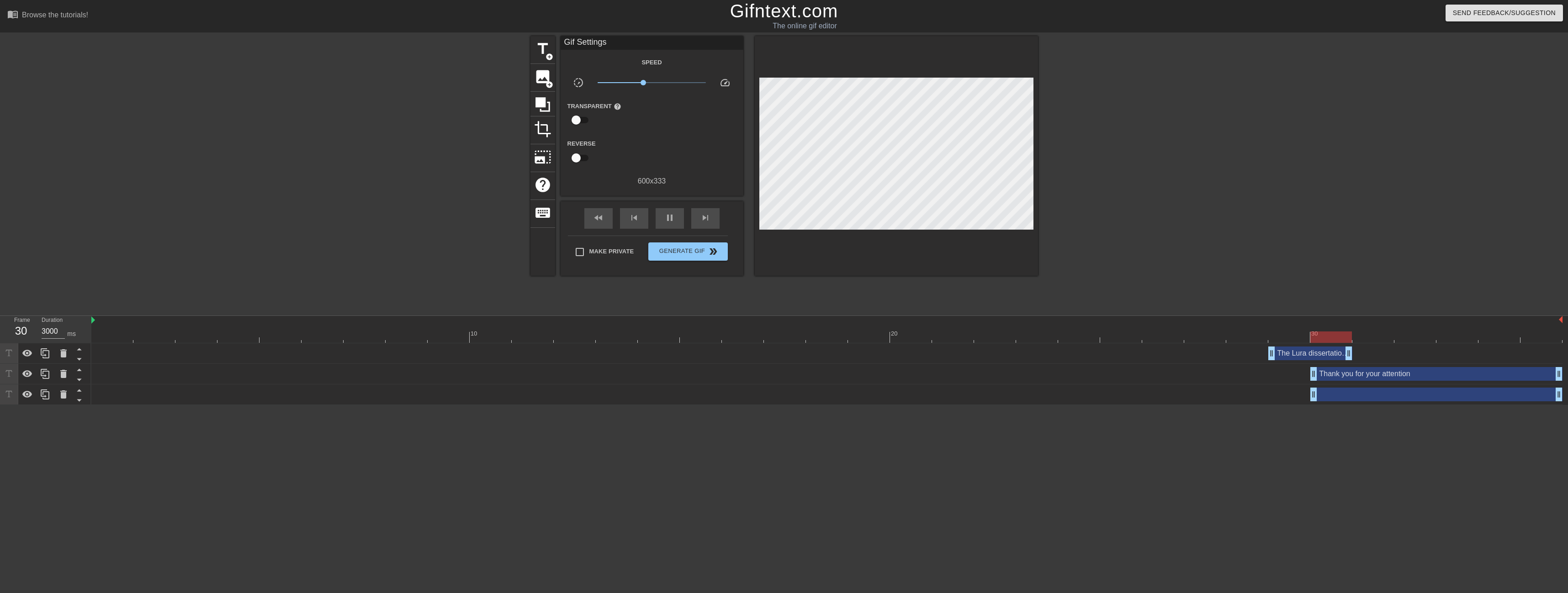 drag, startPoint x: 1306, startPoint y: 352, endPoint x: 1345, endPoint y: 352, distance: 39 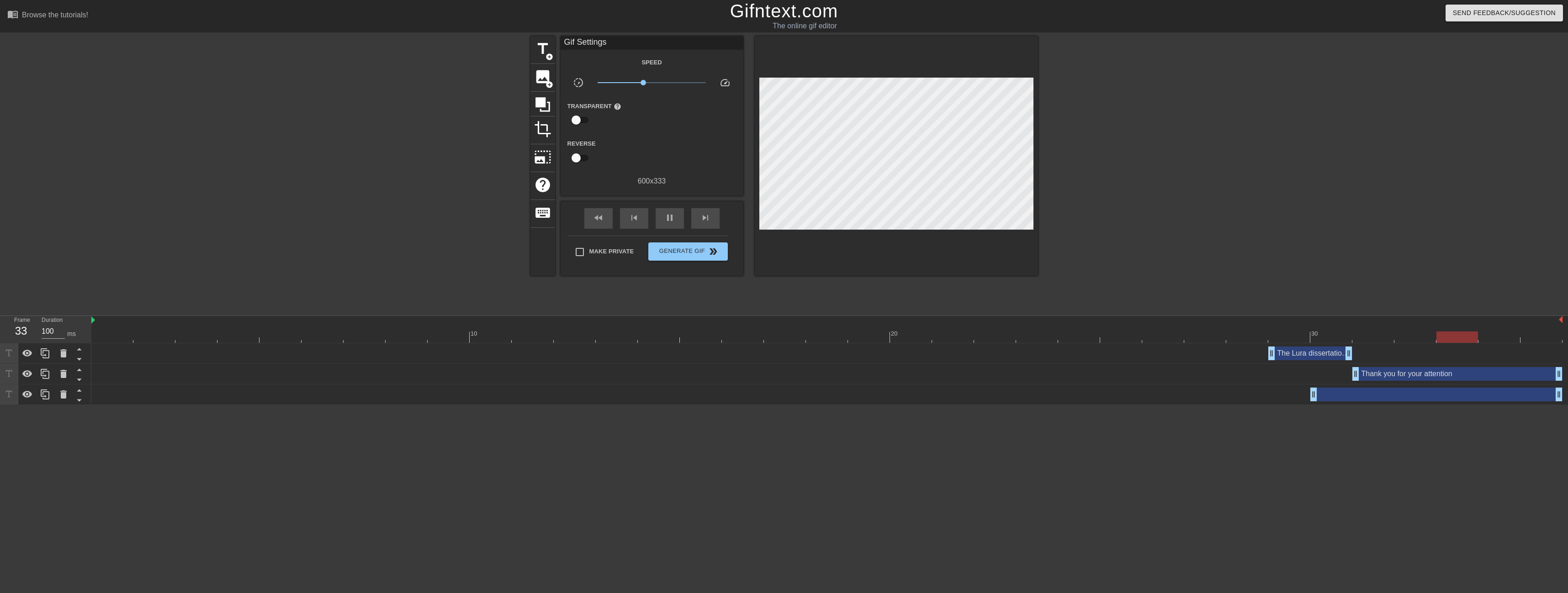 drag, startPoint x: 1314, startPoint y: 376, endPoint x: 1351, endPoint y: 376, distance: 37 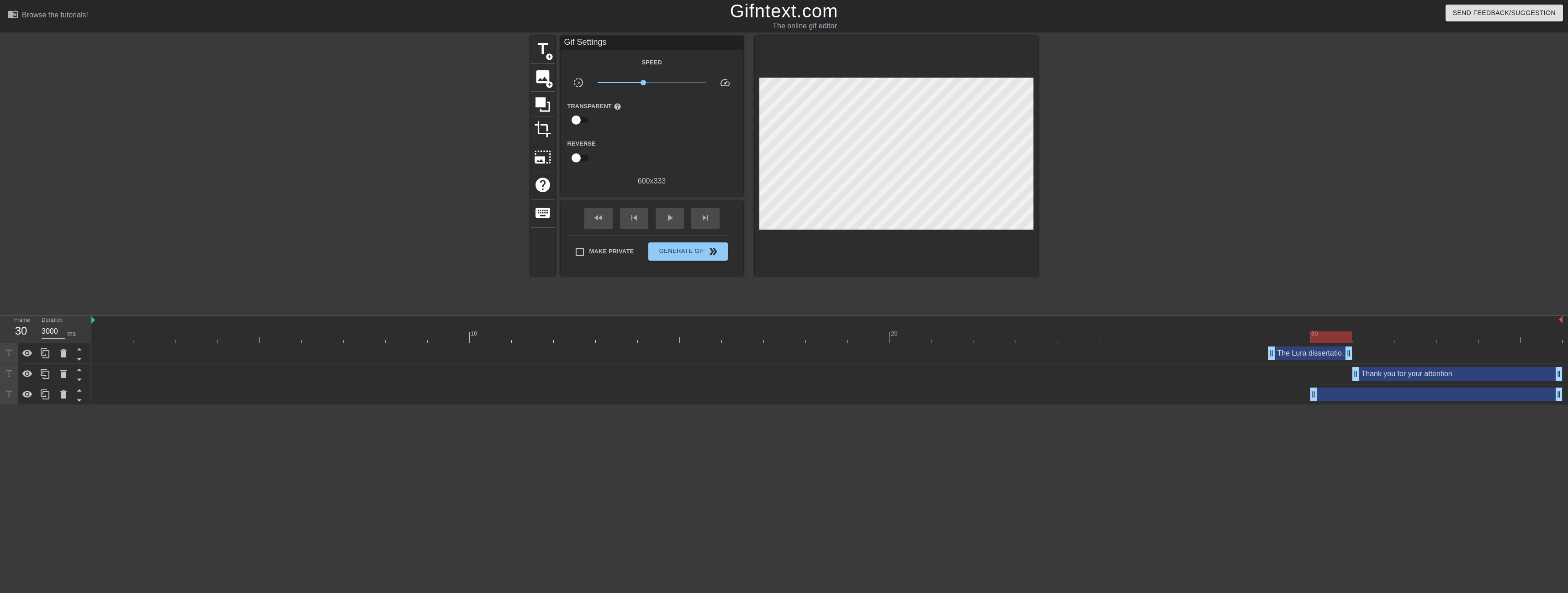 click at bounding box center (827, 337) 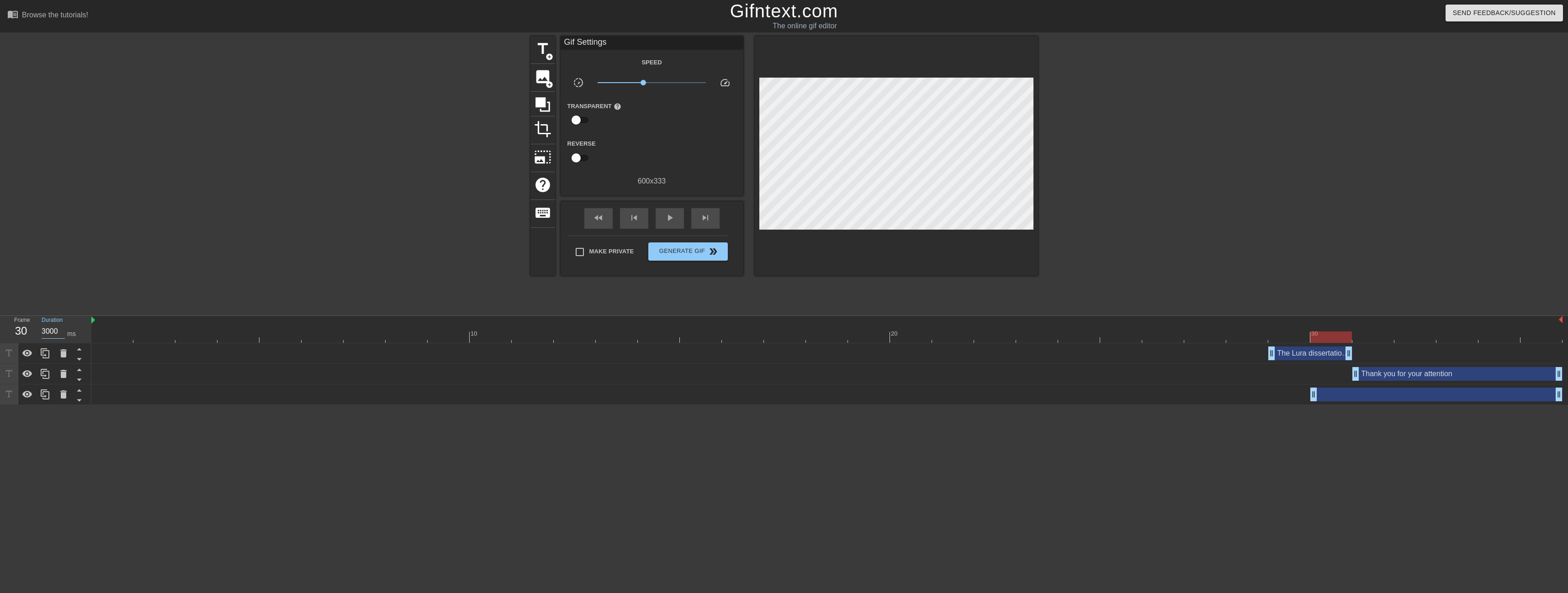 click on "3000" at bounding box center (53, 331) 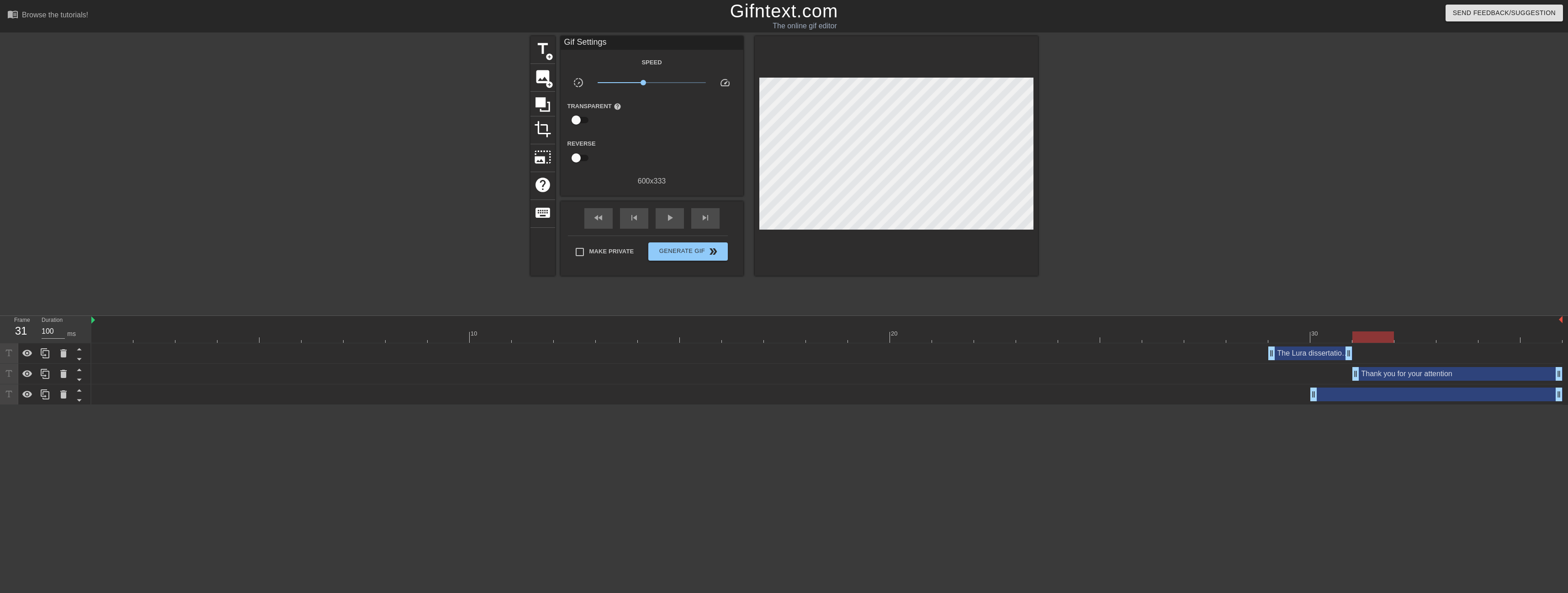click at bounding box center (827, 337) 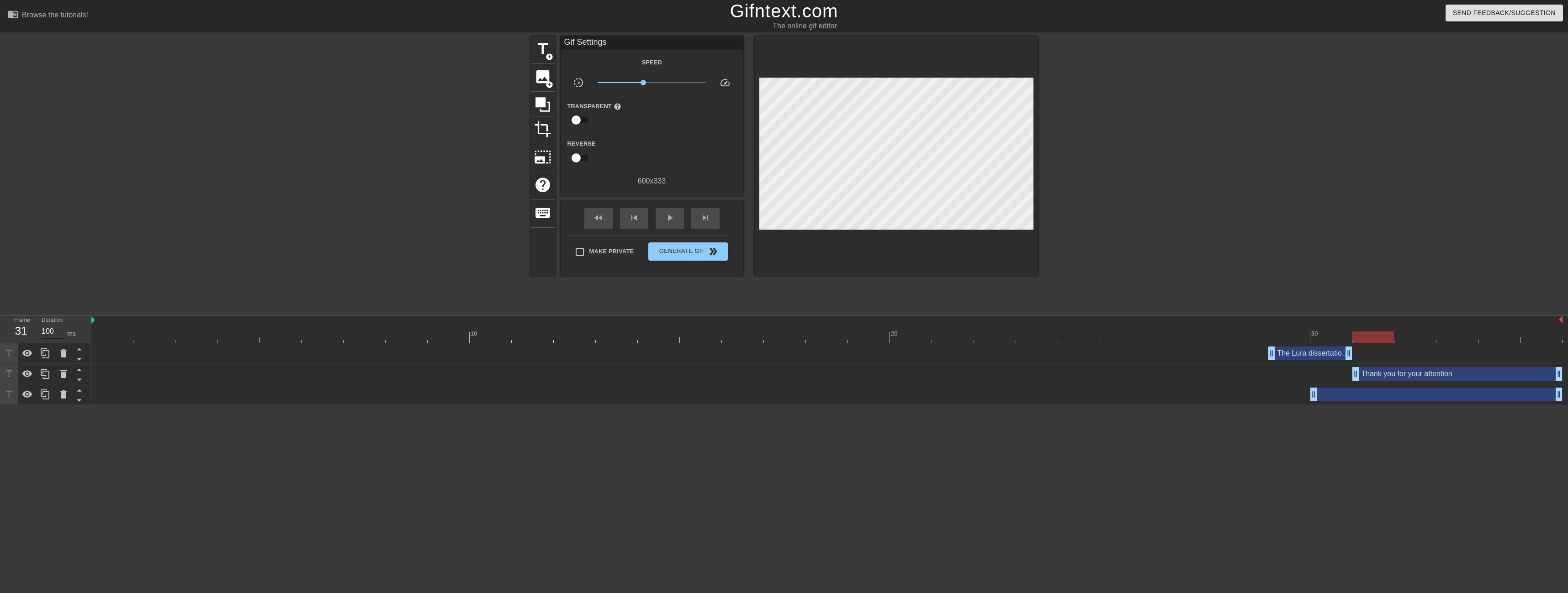 click on "100" at bounding box center [53, 331] 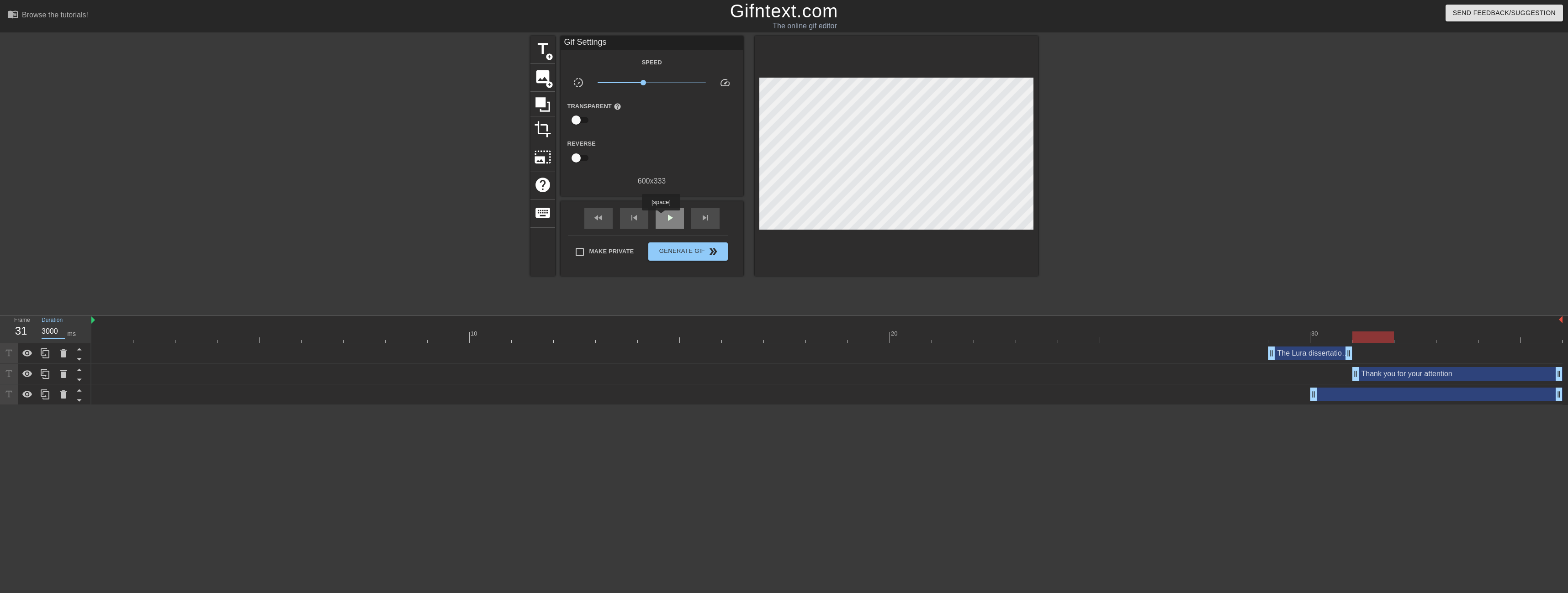 click on "play_arrow" at bounding box center (670, 218) 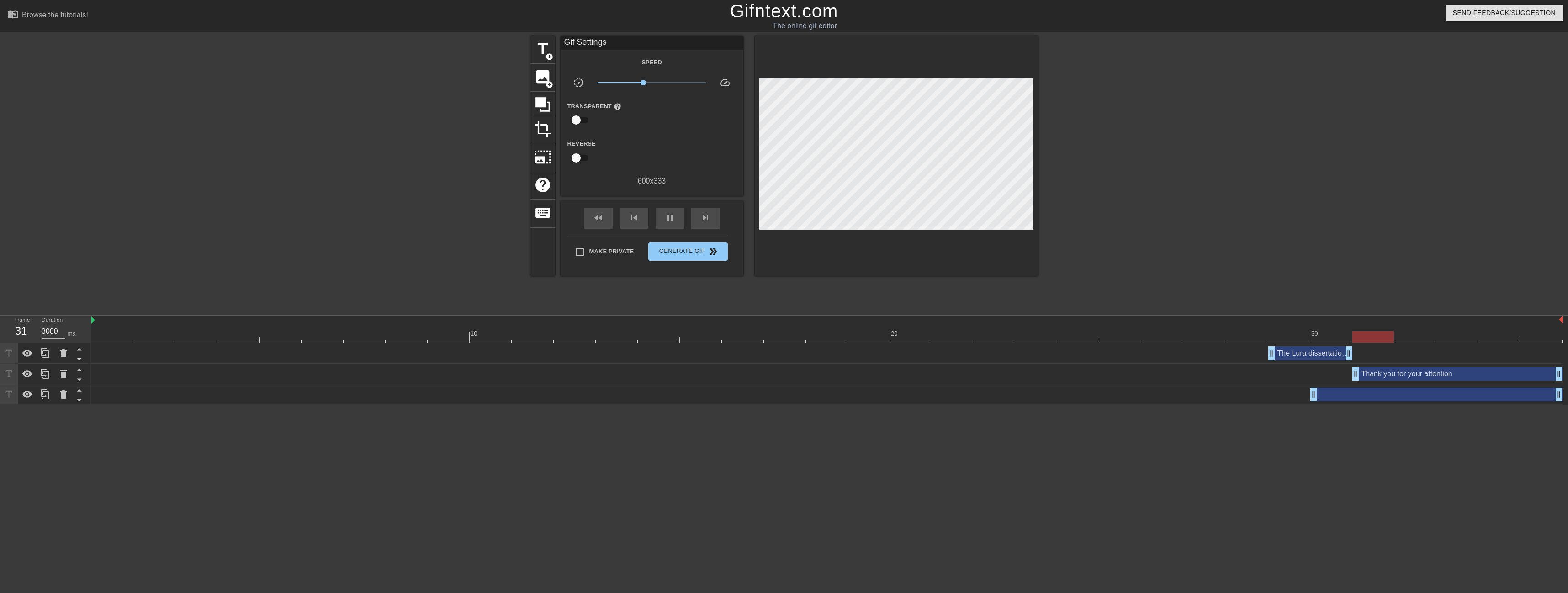 click on "The Lura dissertation experience drag_handle drag_handle" at bounding box center [1310, 353] 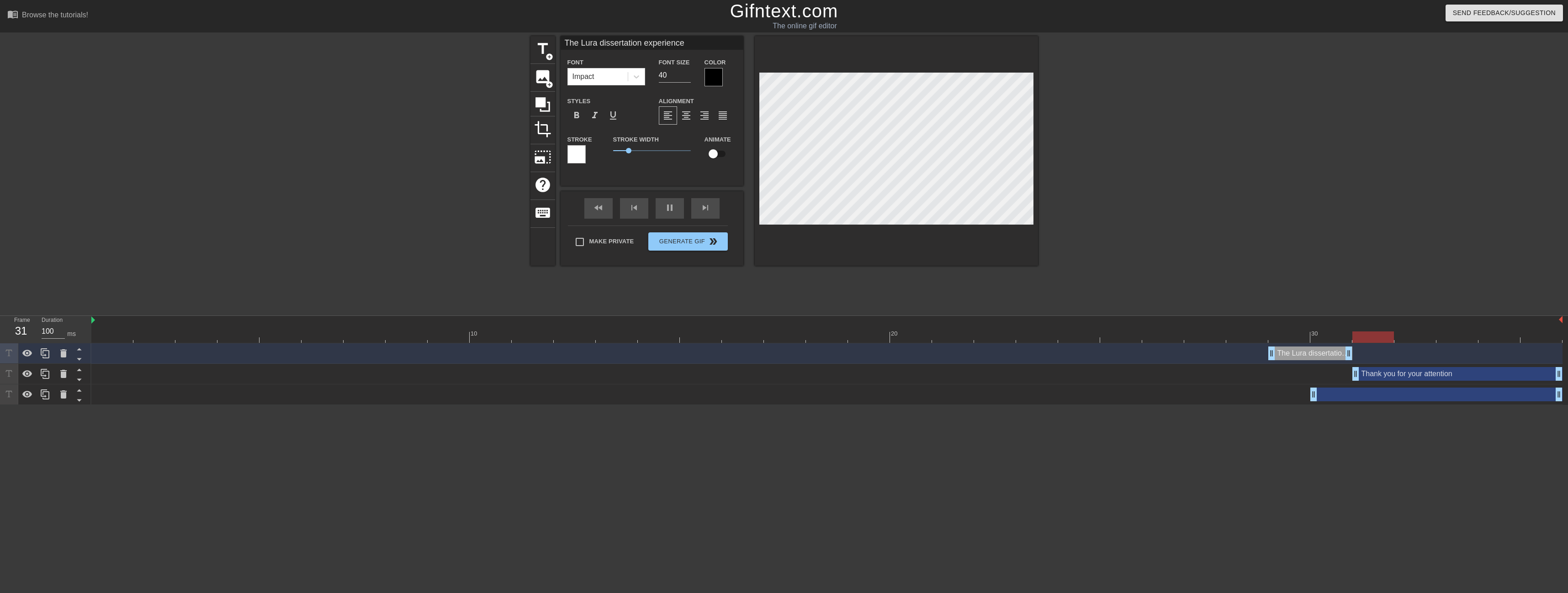 click on "The Lura dissertation experience drag_handle drag_handle" at bounding box center (1310, 353) 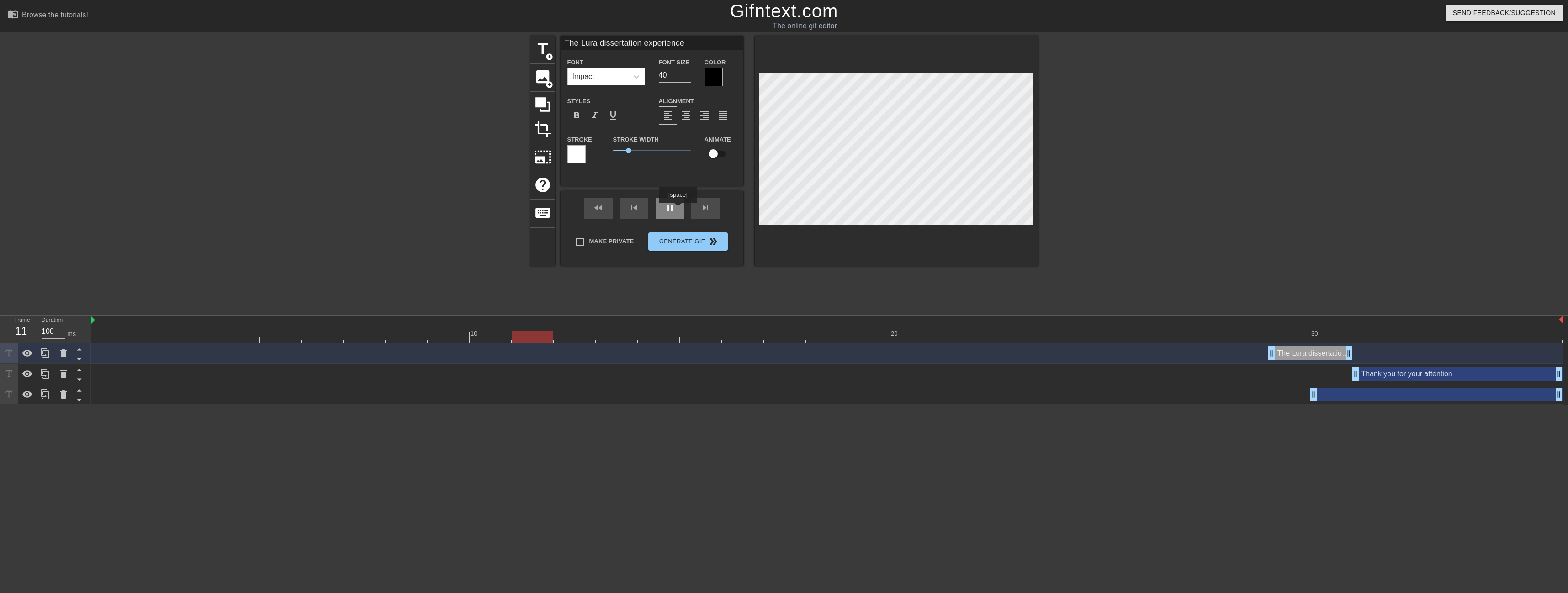 click on "pause" at bounding box center [670, 208] 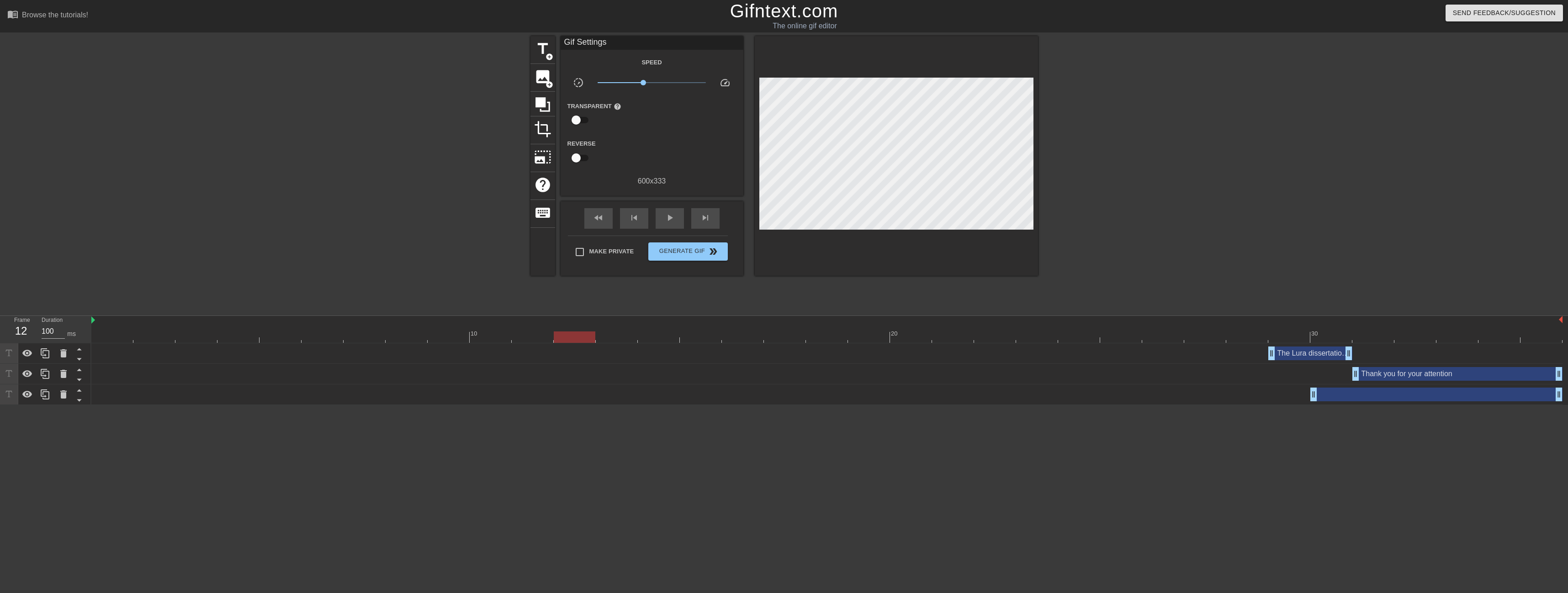 click on "The Lura dissertation experience drag_handle drag_handle" at bounding box center (1310, 353) 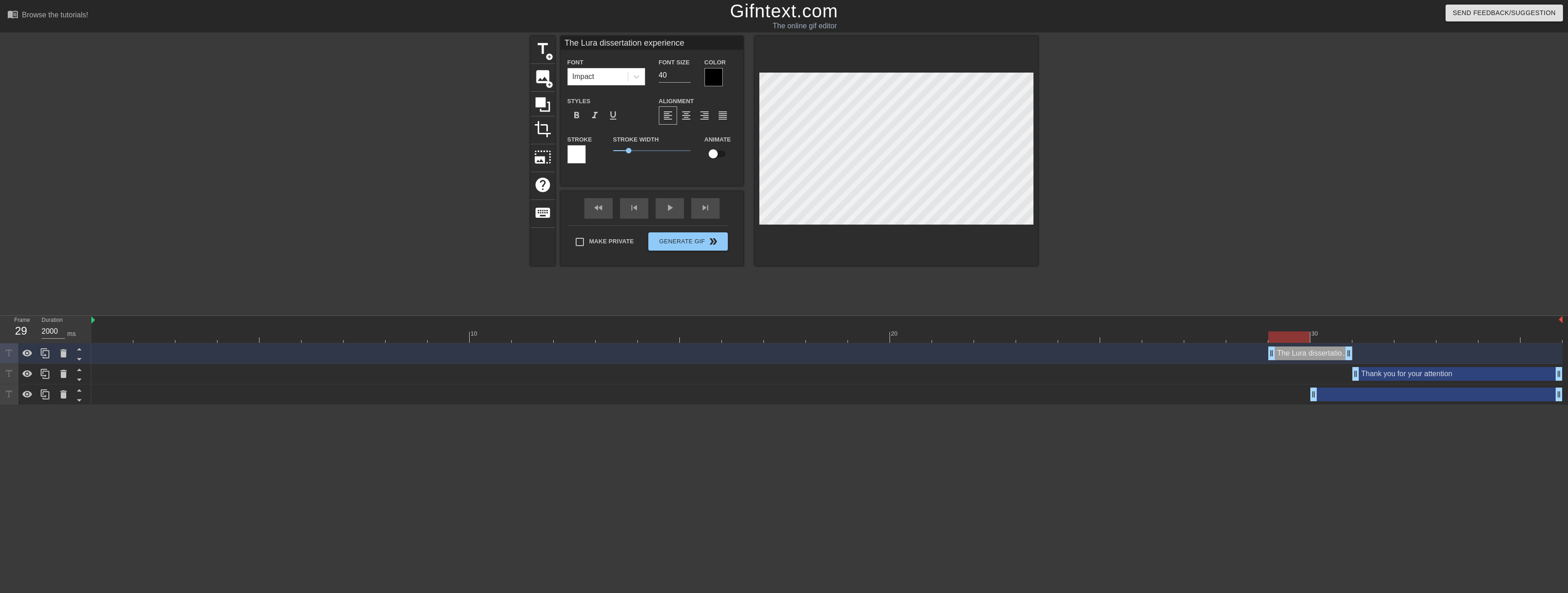 click at bounding box center (827, 337) 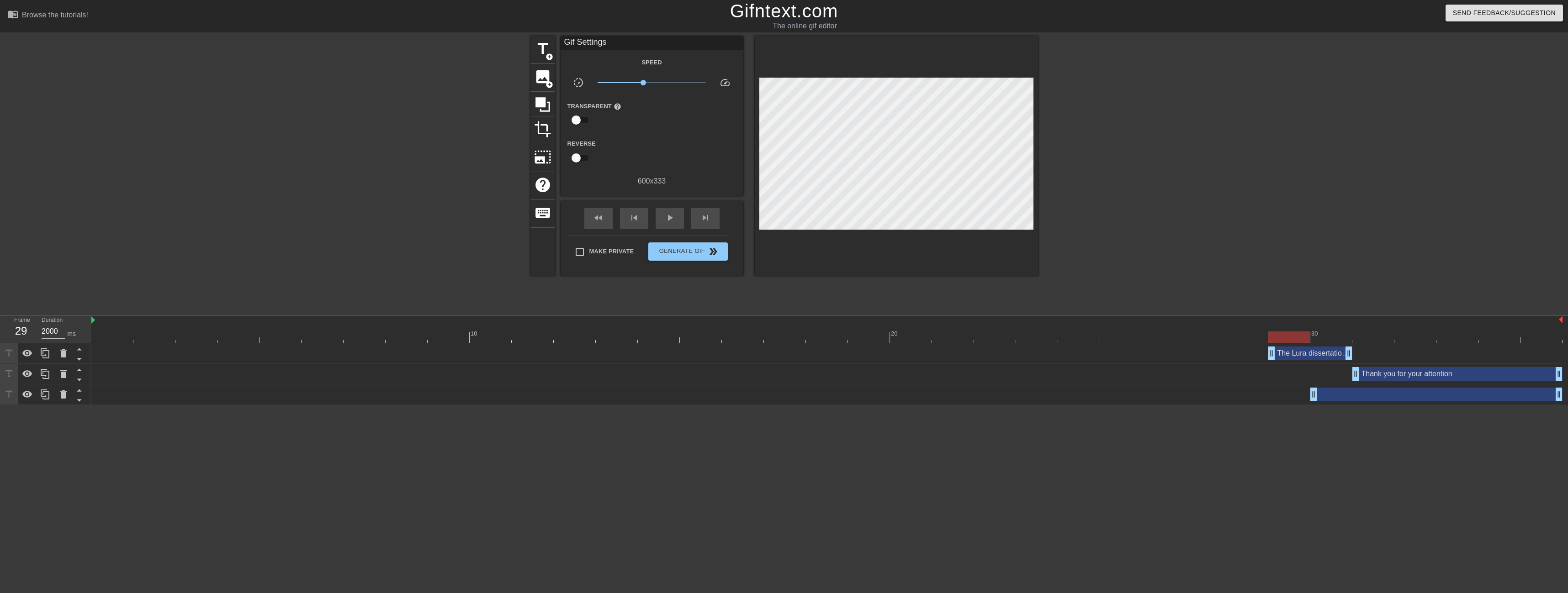 click at bounding box center [1289, 337] 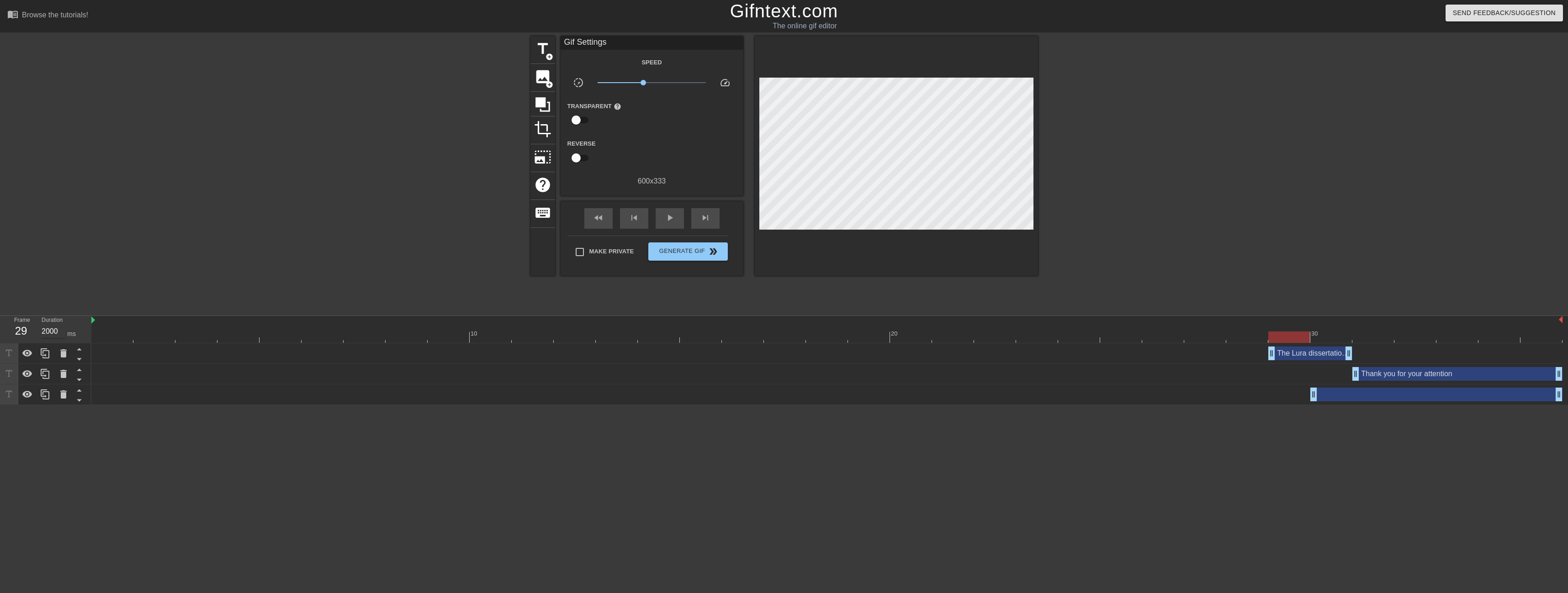 click on "2000" at bounding box center (53, 331) 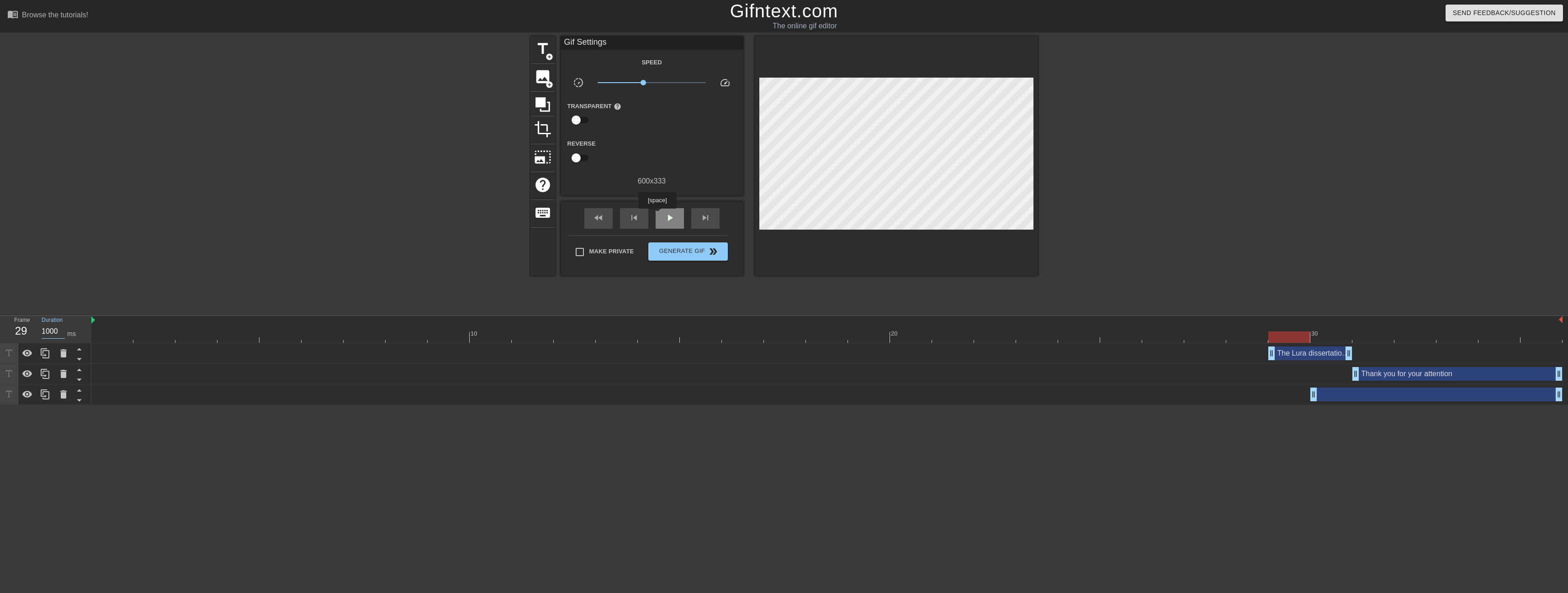 click on "play_arrow" at bounding box center [670, 218] 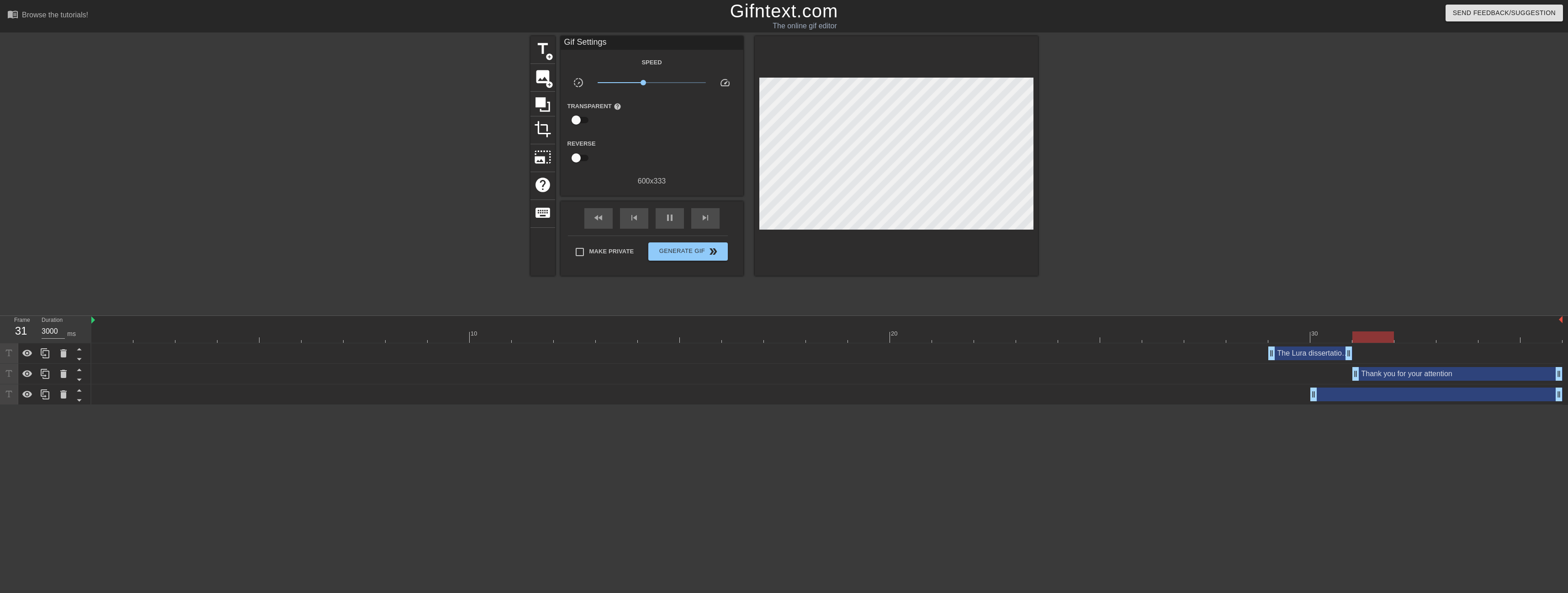 type on "100" 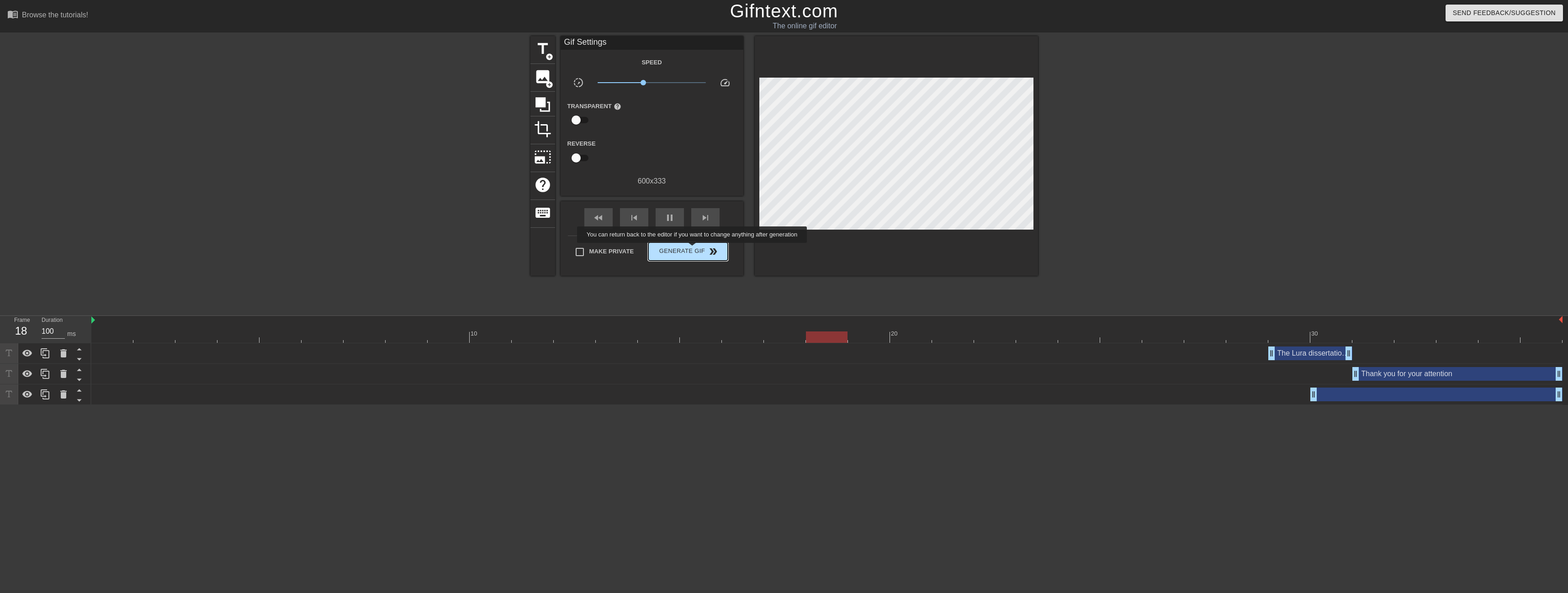 click on "Generate Gif double_arrow" at bounding box center (688, 252) 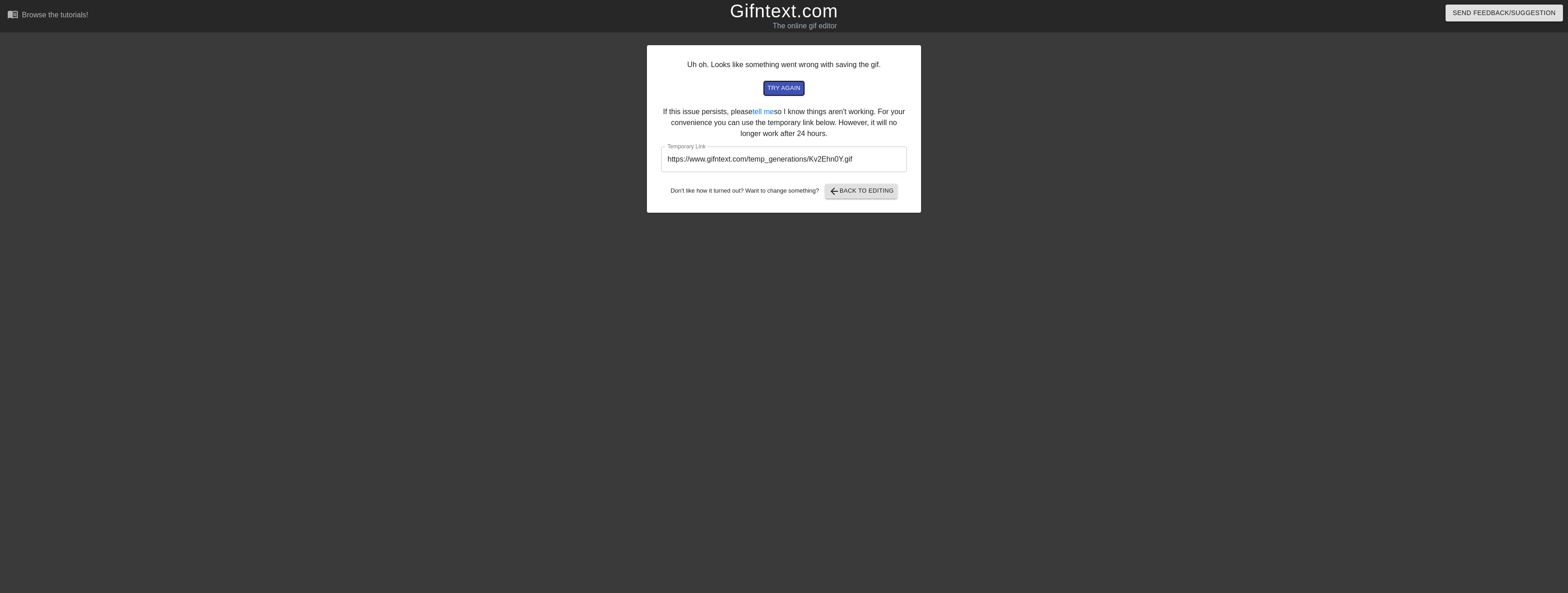 drag, startPoint x: 784, startPoint y: 88, endPoint x: 859, endPoint y: 89, distance: 75.00667 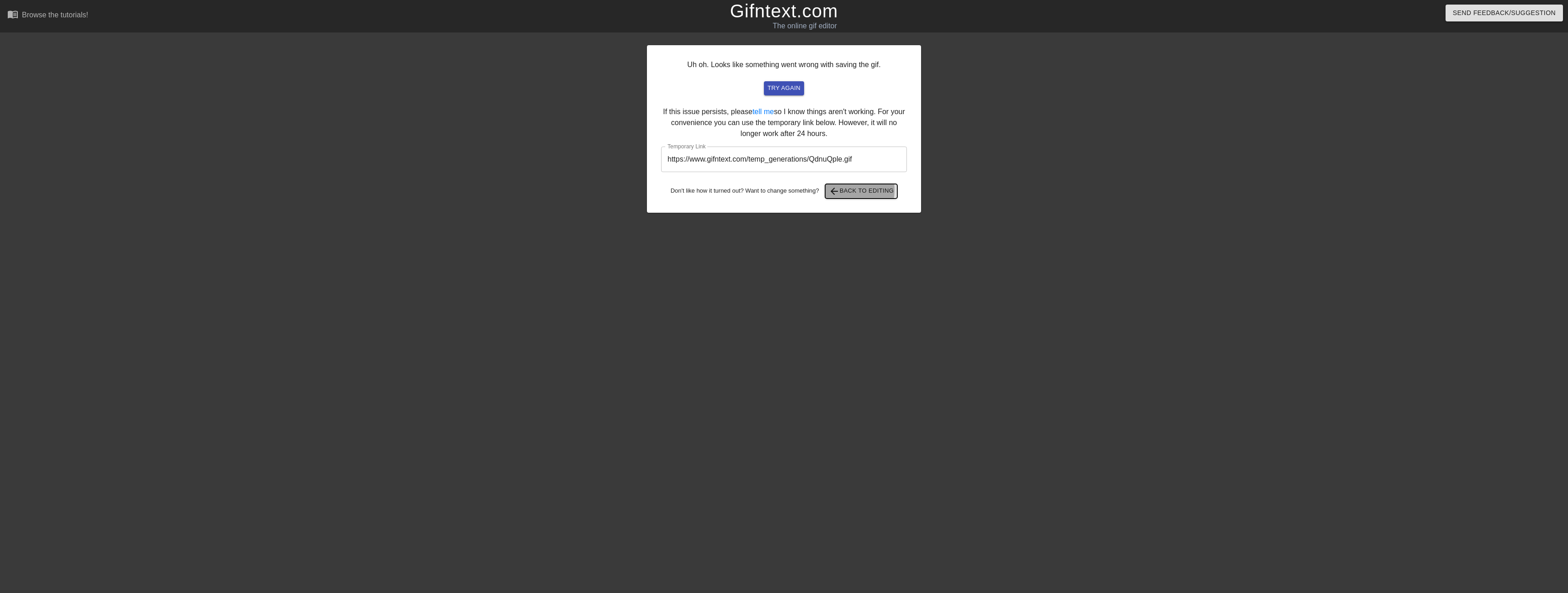 click on "arrow_back Back to Editing" at bounding box center [861, 191] 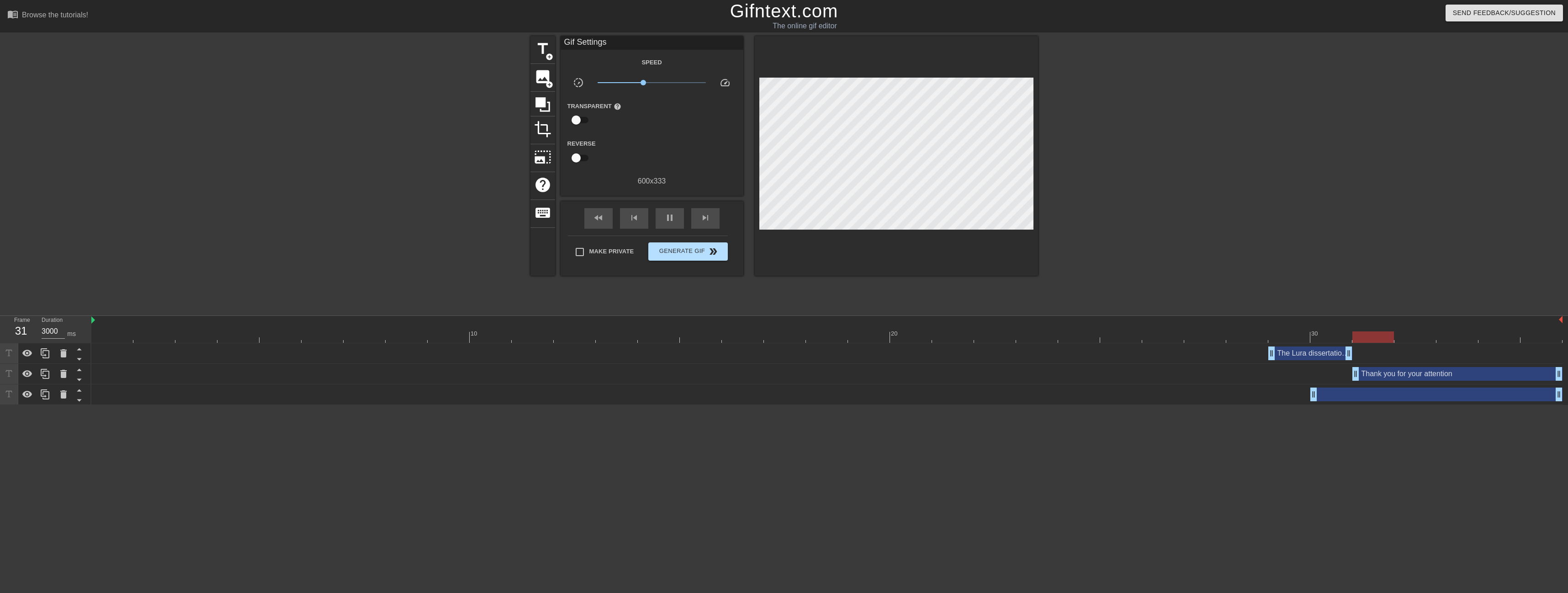 type on "100" 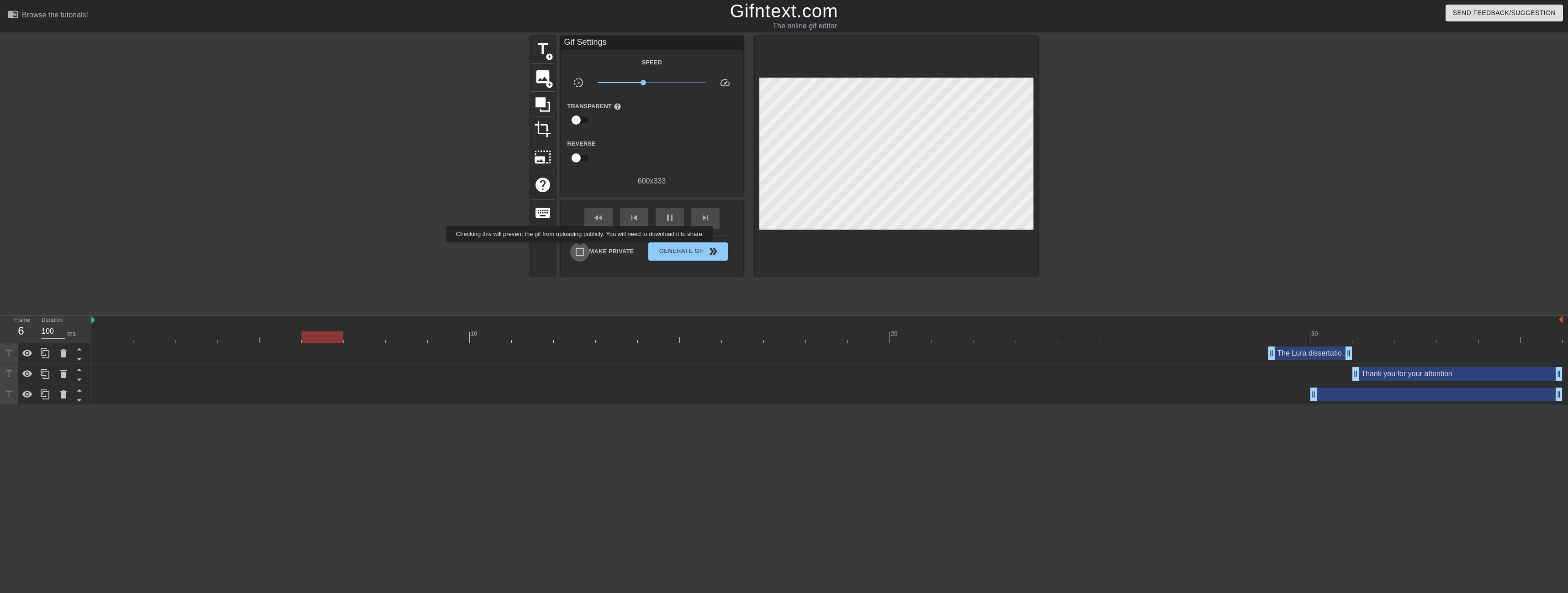 click on "Make Private" at bounding box center (580, 252) 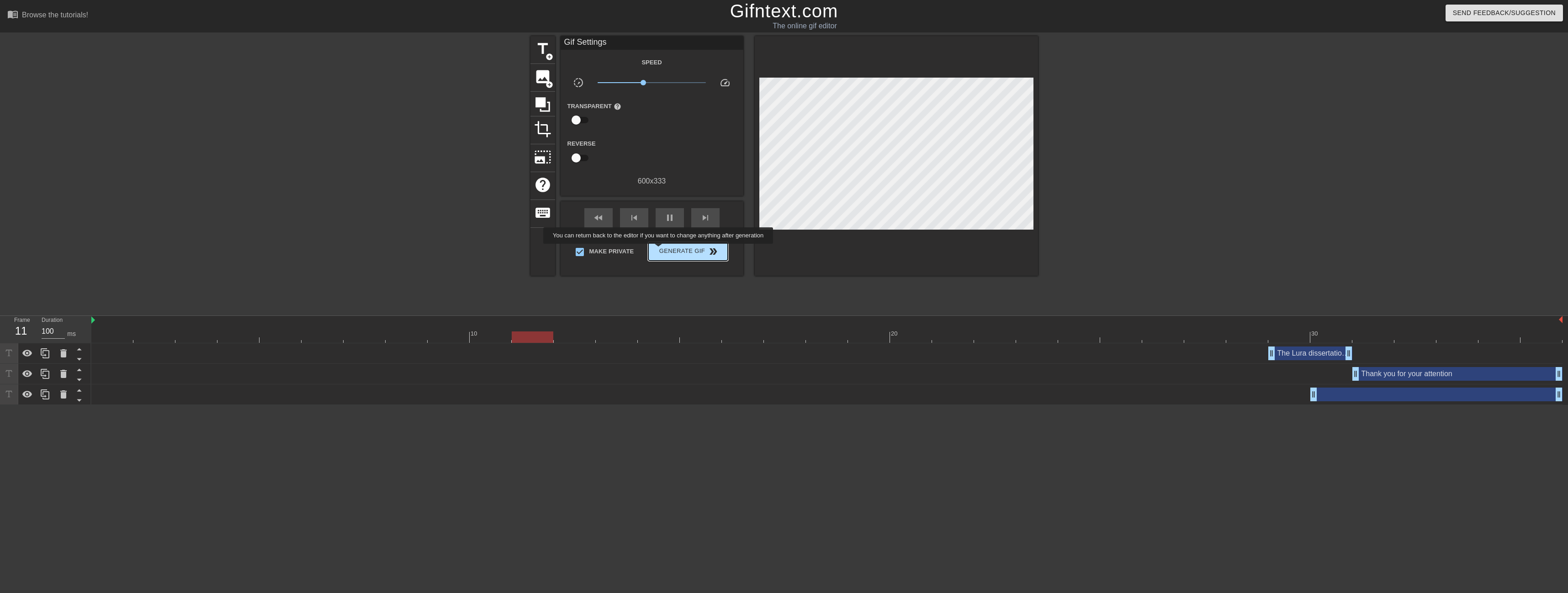 click on "Generate Gif double_arrow" at bounding box center [688, 252] 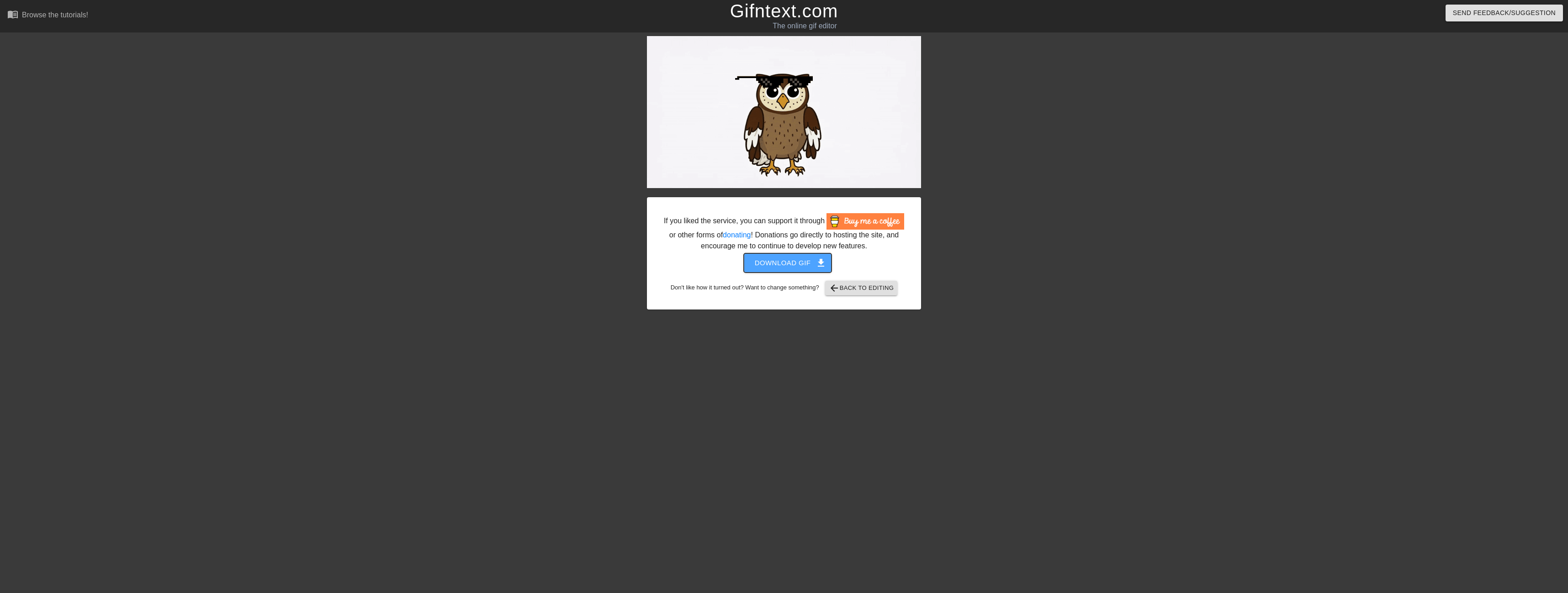click on "Download gif get_app" at bounding box center (788, 263) 